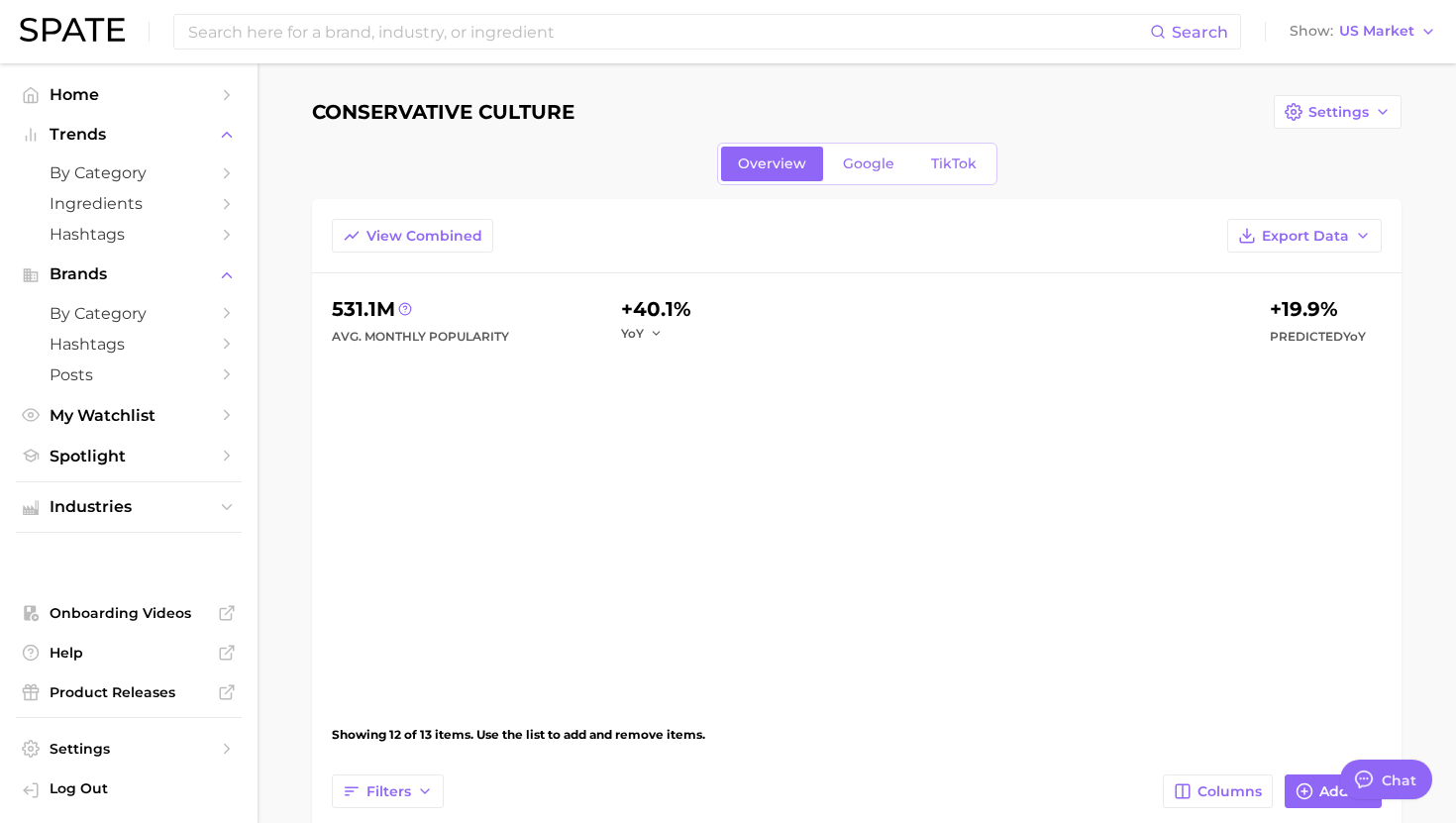 type on "x" 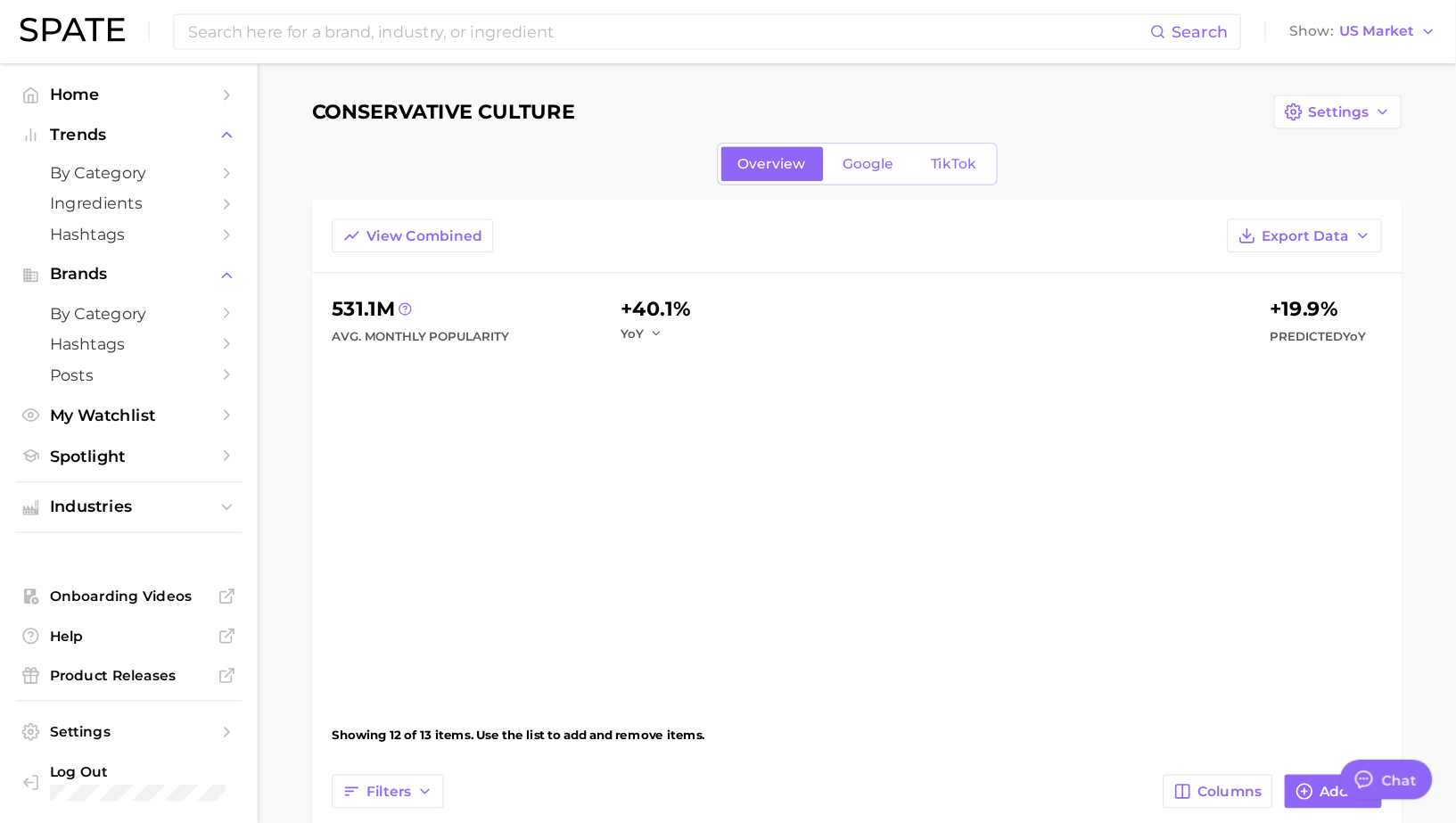 scroll, scrollTop: 0, scrollLeft: 0, axis: both 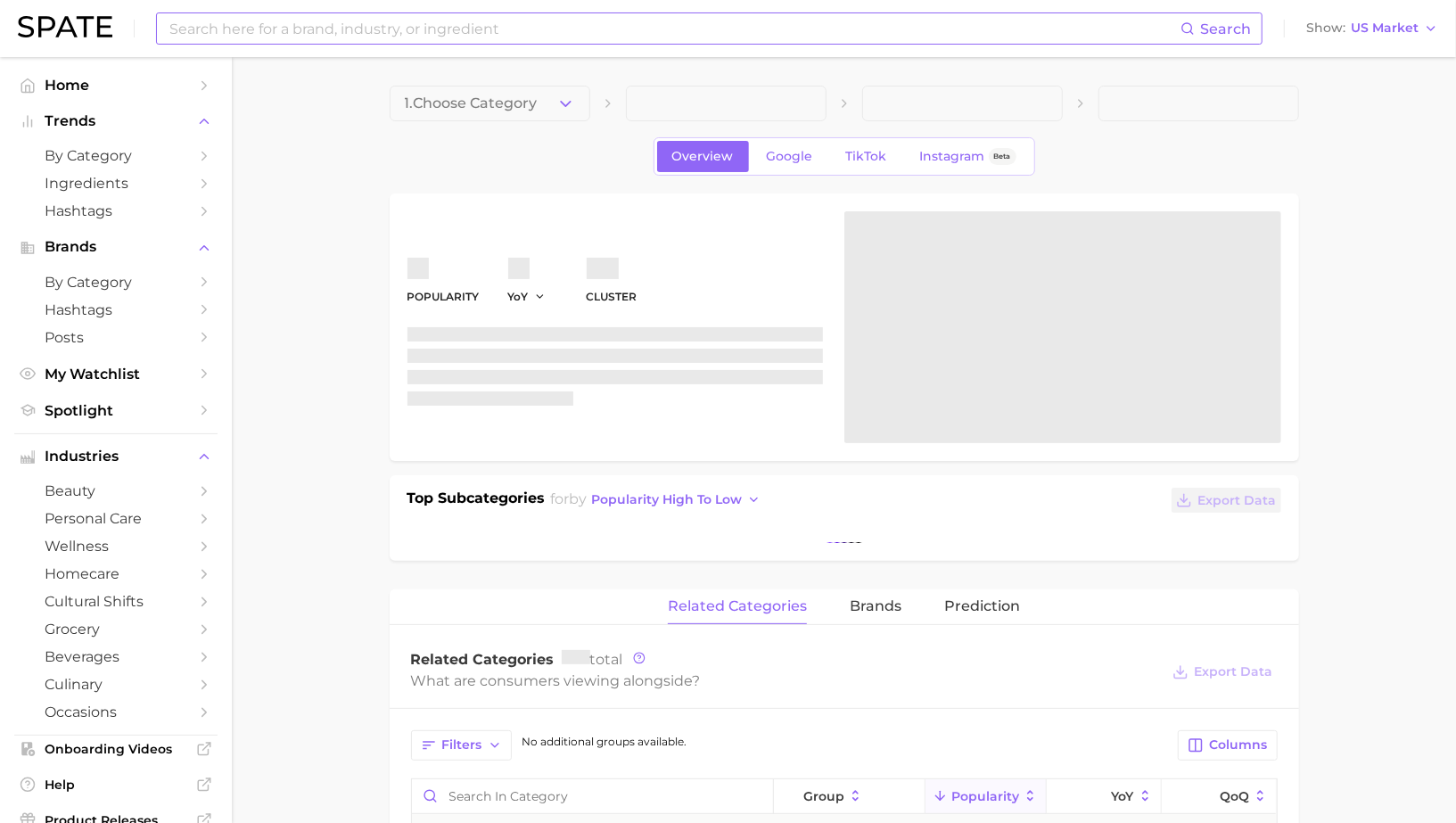 click at bounding box center (674, 29) 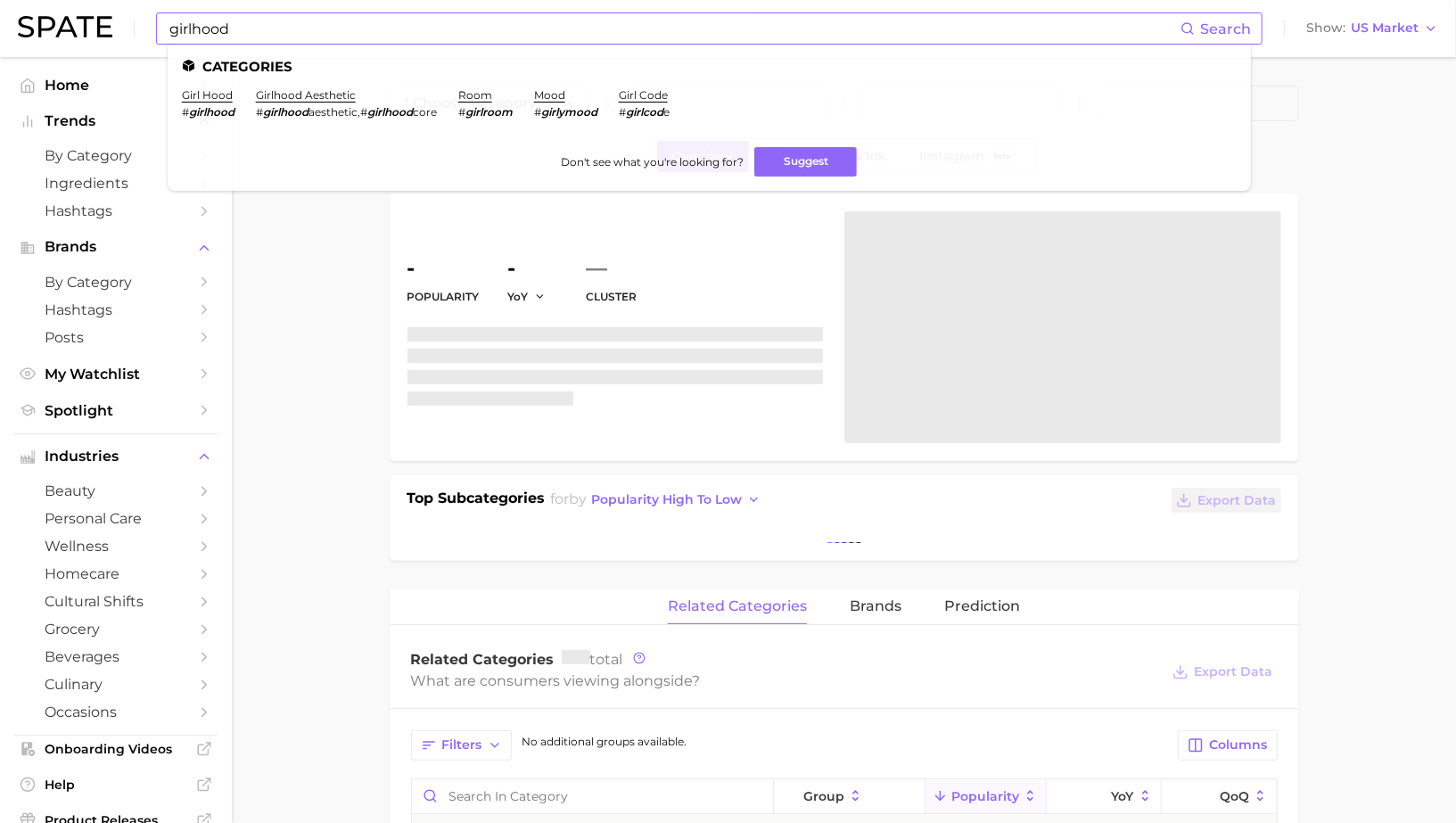 click on "girlhood" at bounding box center [674, 29] 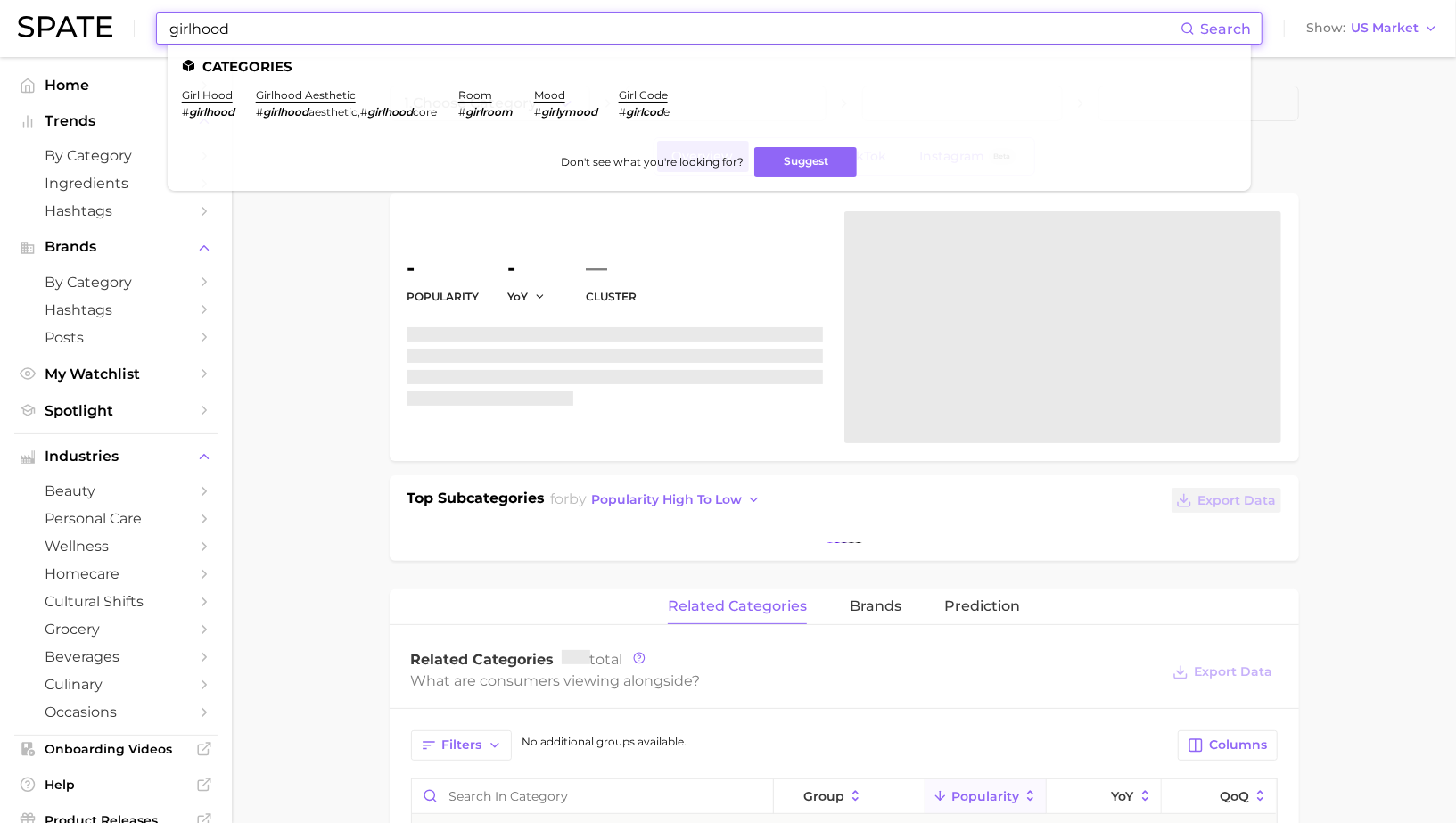 drag, startPoint x: 267, startPoint y: 27, endPoint x: 81, endPoint y: 27, distance: 186 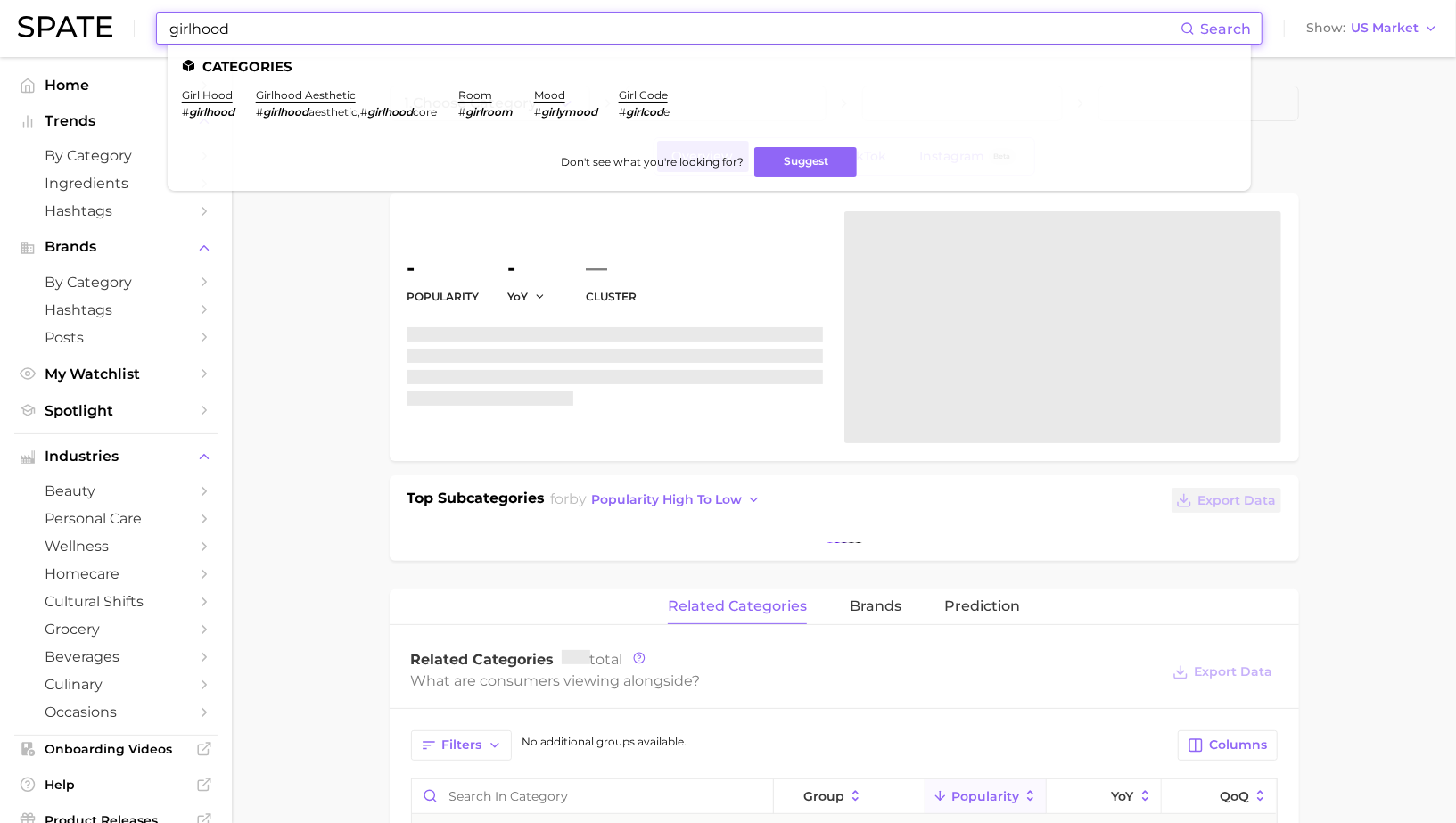 click on "girlhood Search Categories girl hood # girlhood girlhood aesthetic # girlhood aesthetic ,  # girlhood core room # girlroom mood # girlymood girl code # girlcod e Don't see what you're looking for? Suggest Show US Market" at bounding box center [728, 29] 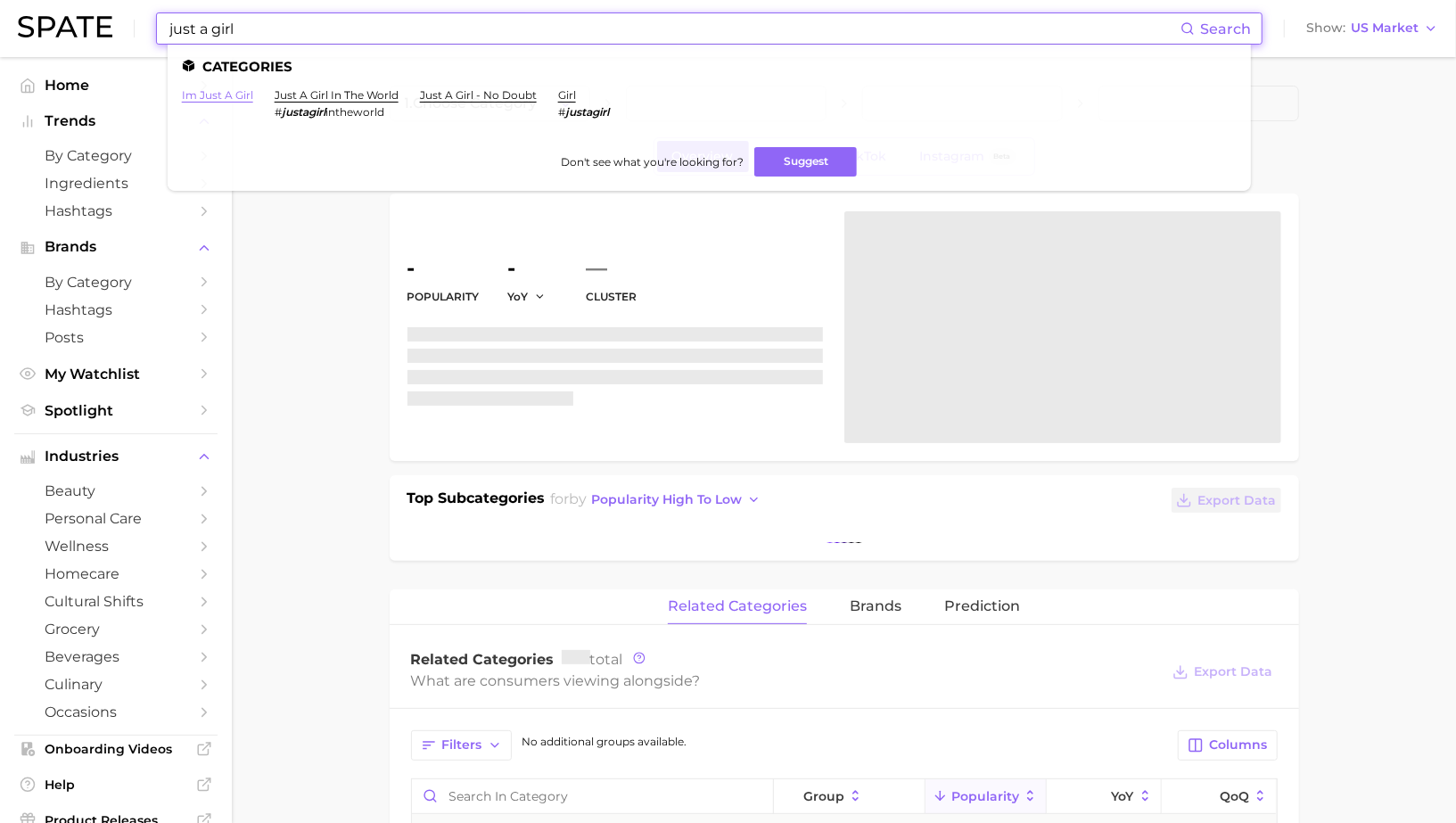 type on "just a girl" 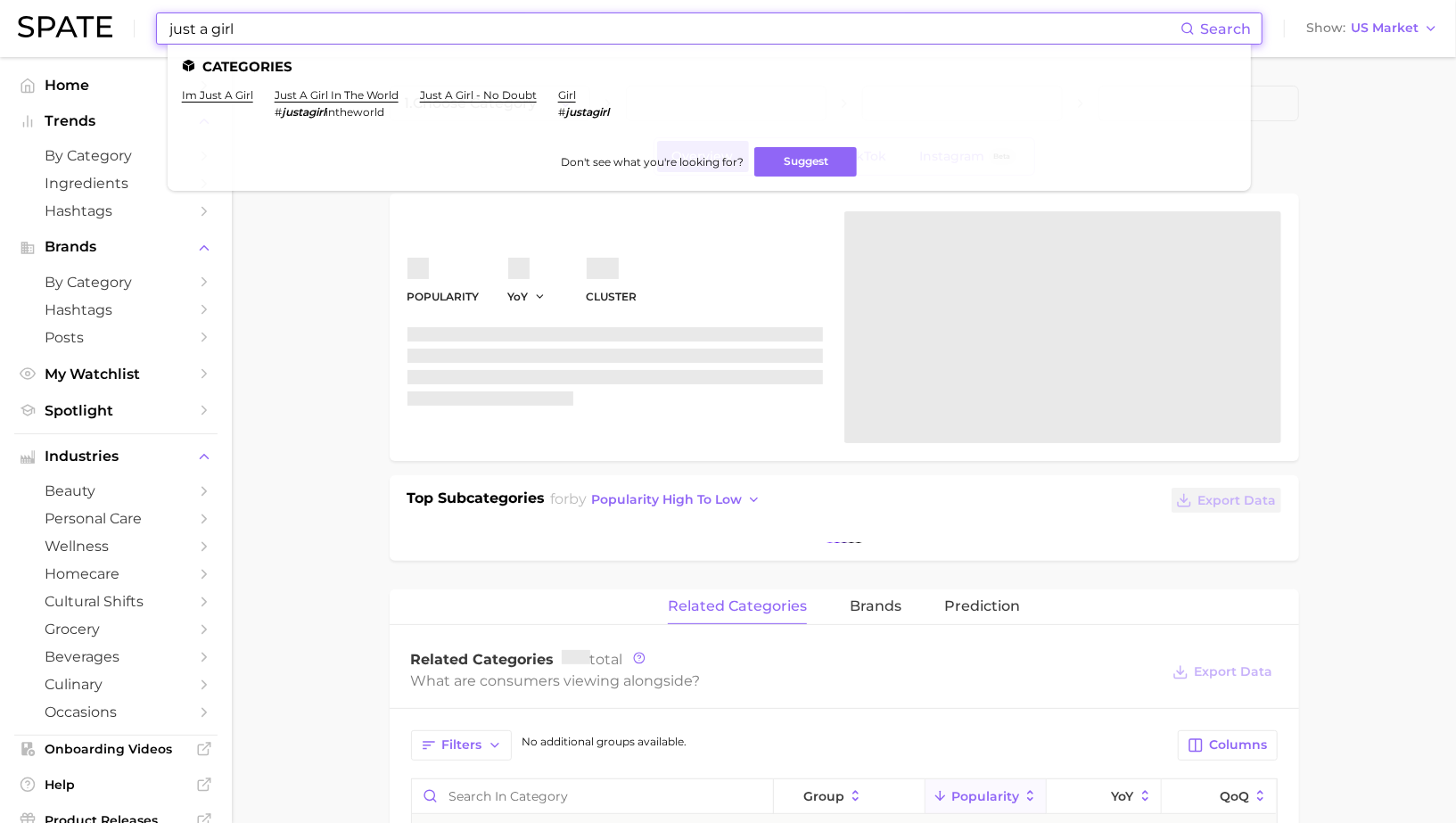 click on "just a girl" at bounding box center (674, 29) 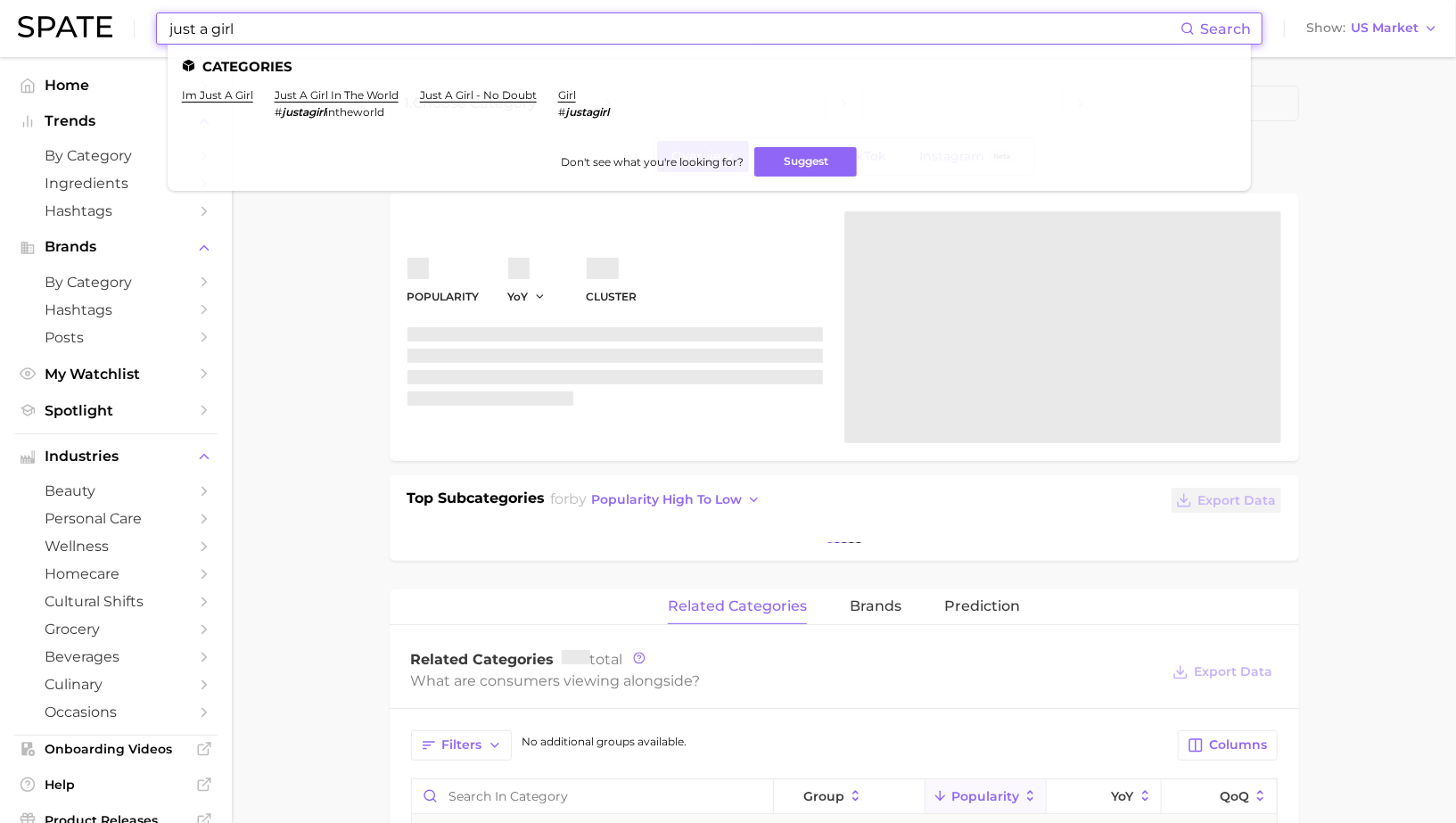 click on "just a girl" at bounding box center (674, 29) 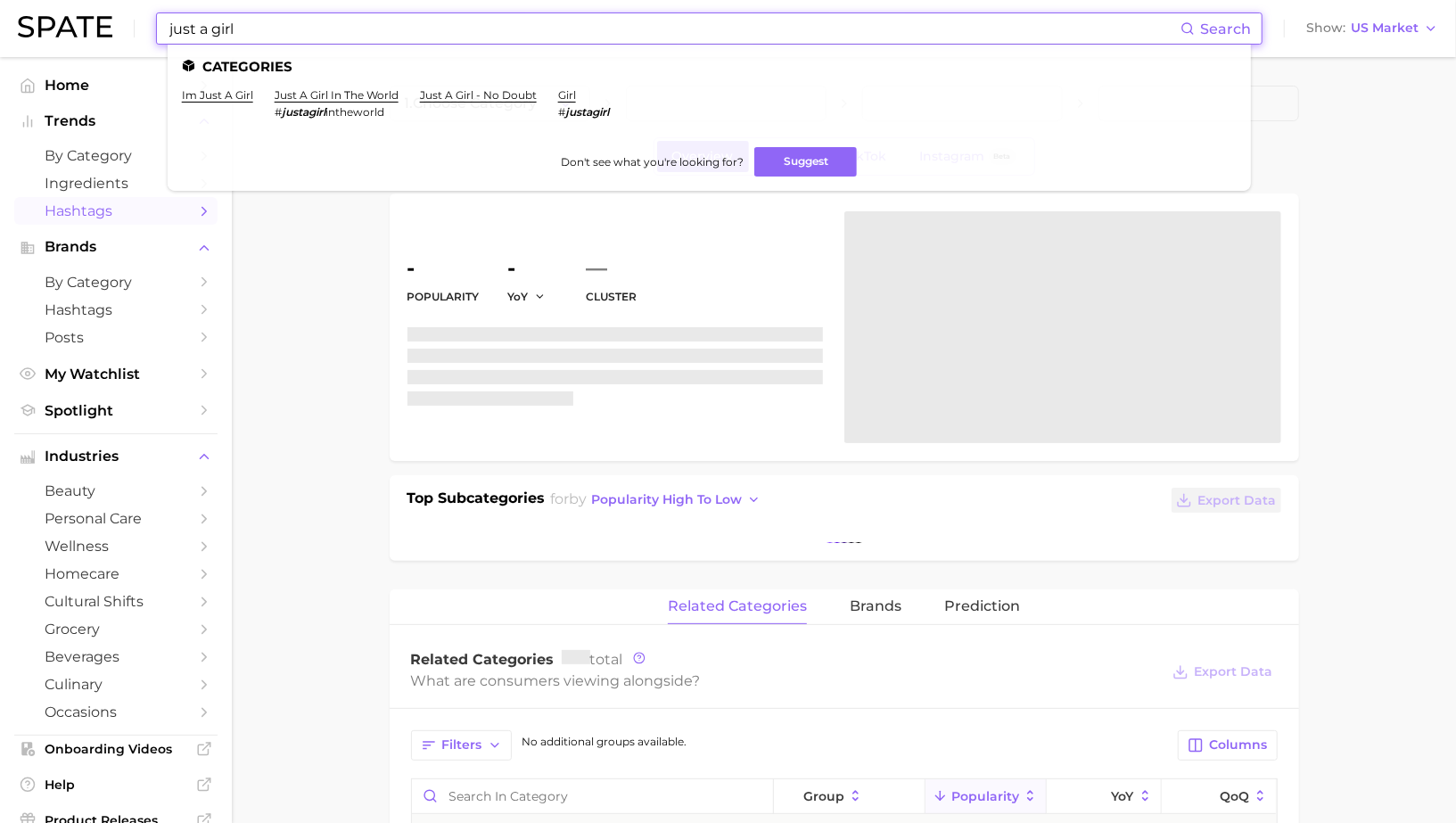 click on "Hashtags" at bounding box center [116, 210] 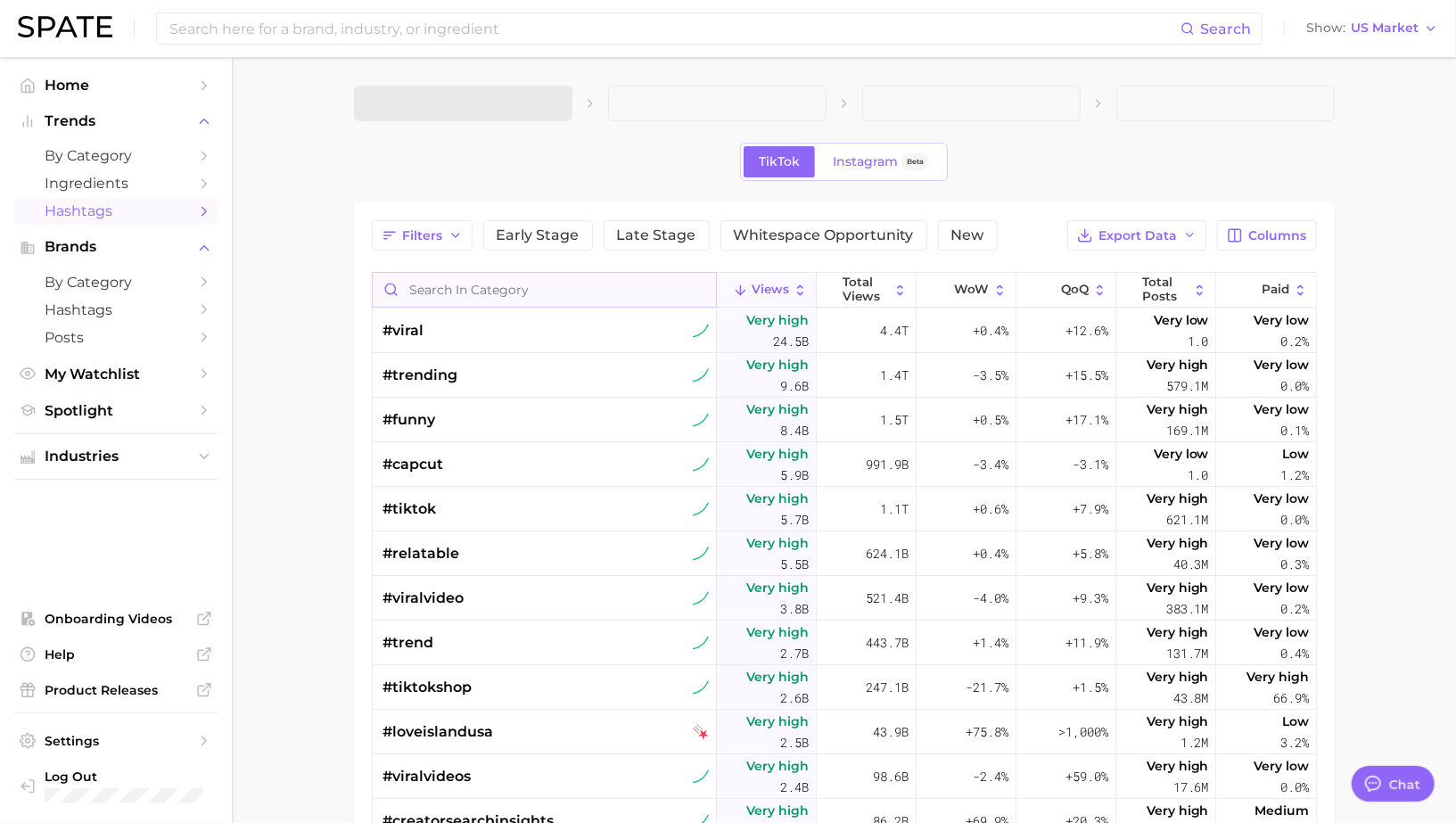 click at bounding box center [544, 290] 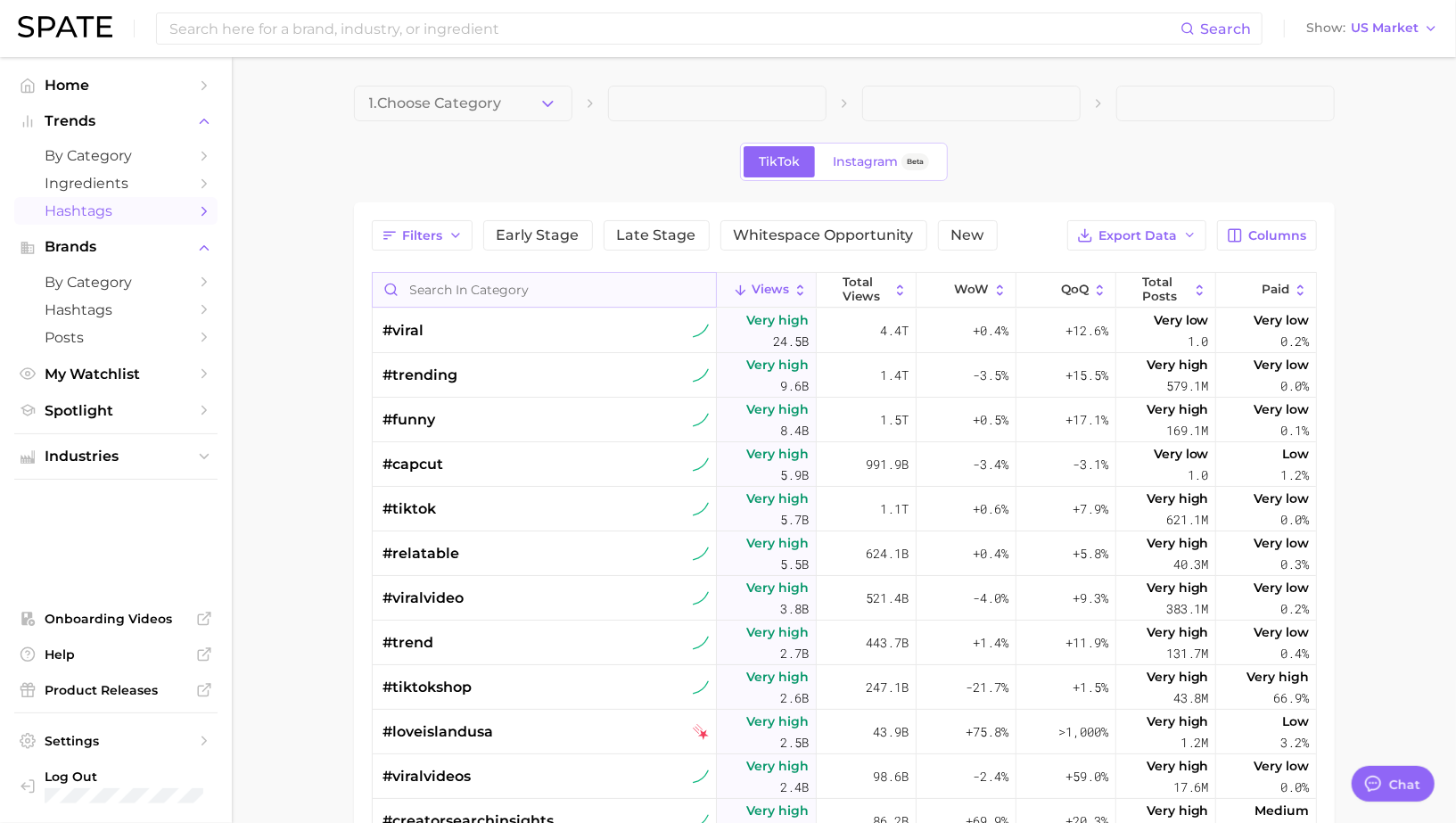 scroll, scrollTop: 1727, scrollLeft: 0, axis: vertical 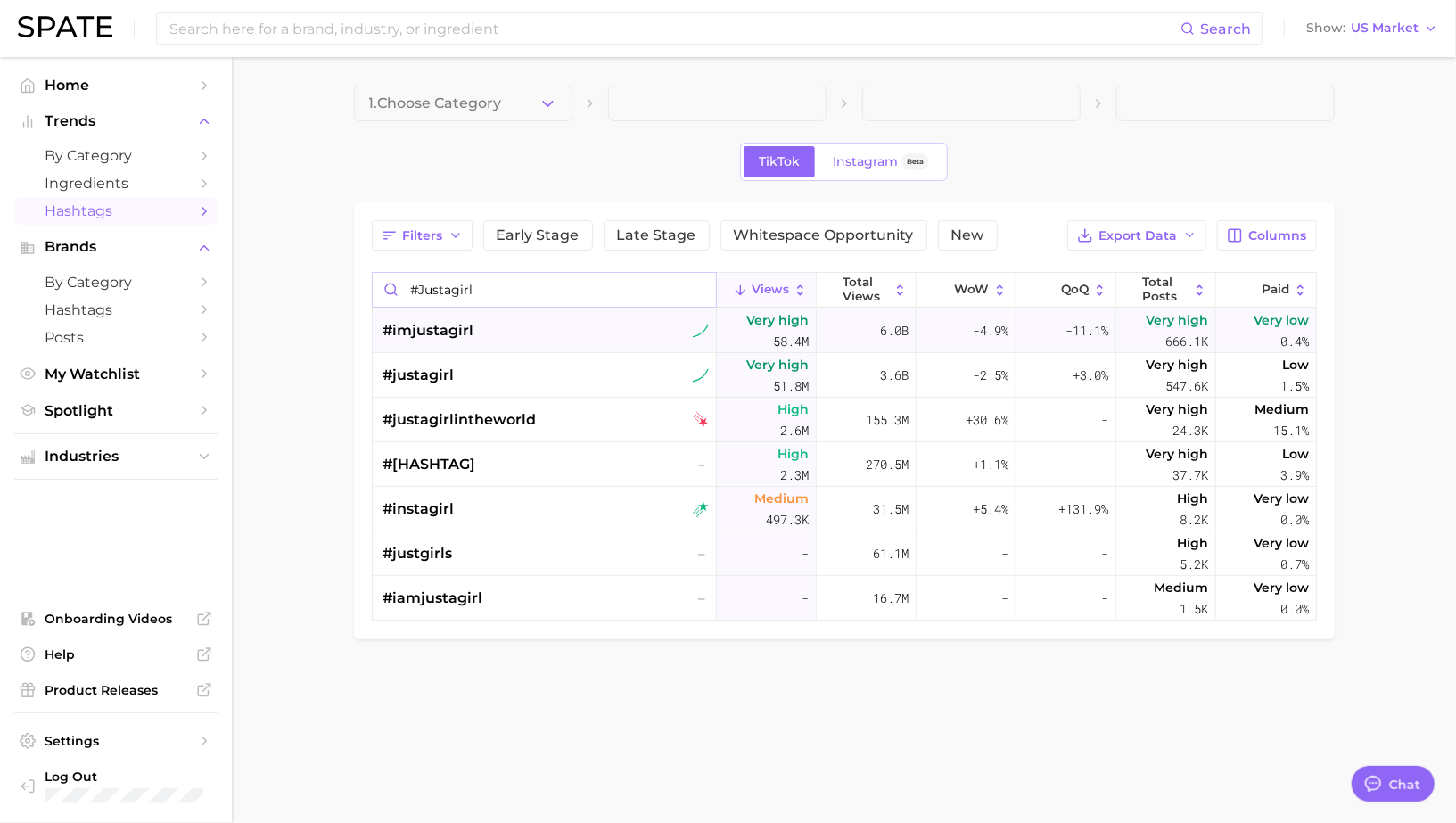 type on "#justagirl" 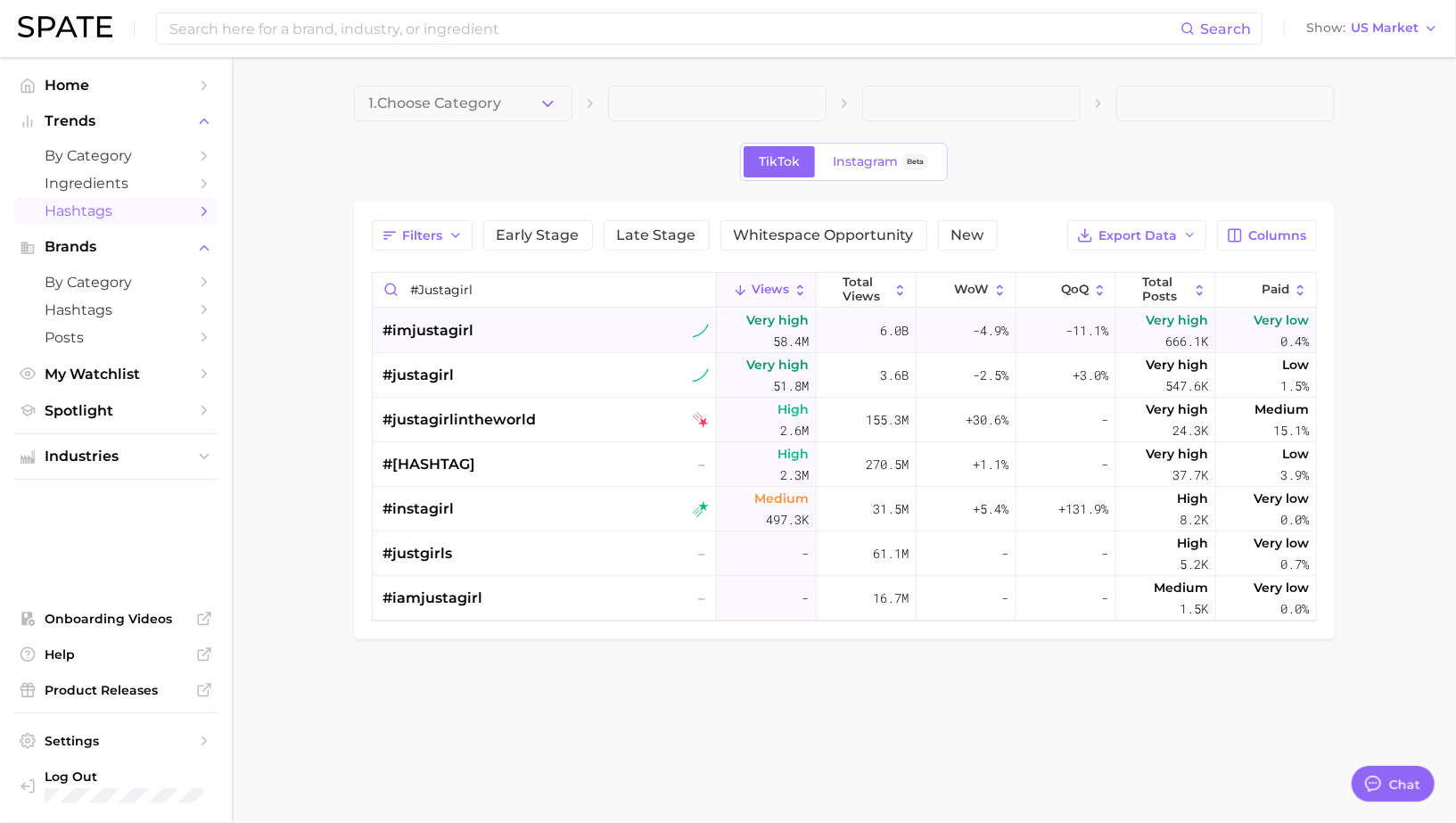 click on "#imjustagirl" at bounding box center [429, 331] 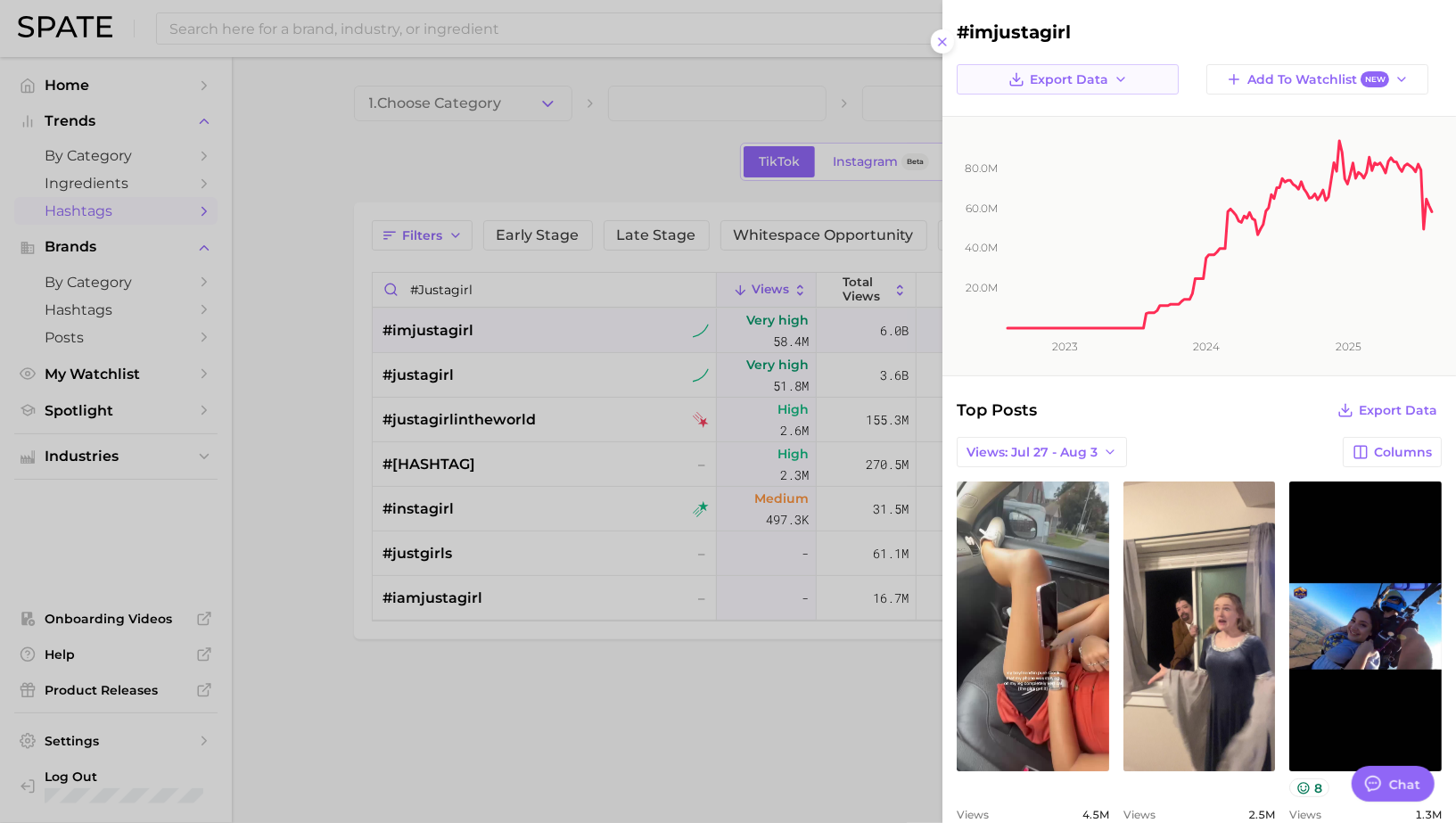 scroll, scrollTop: 0, scrollLeft: 0, axis: both 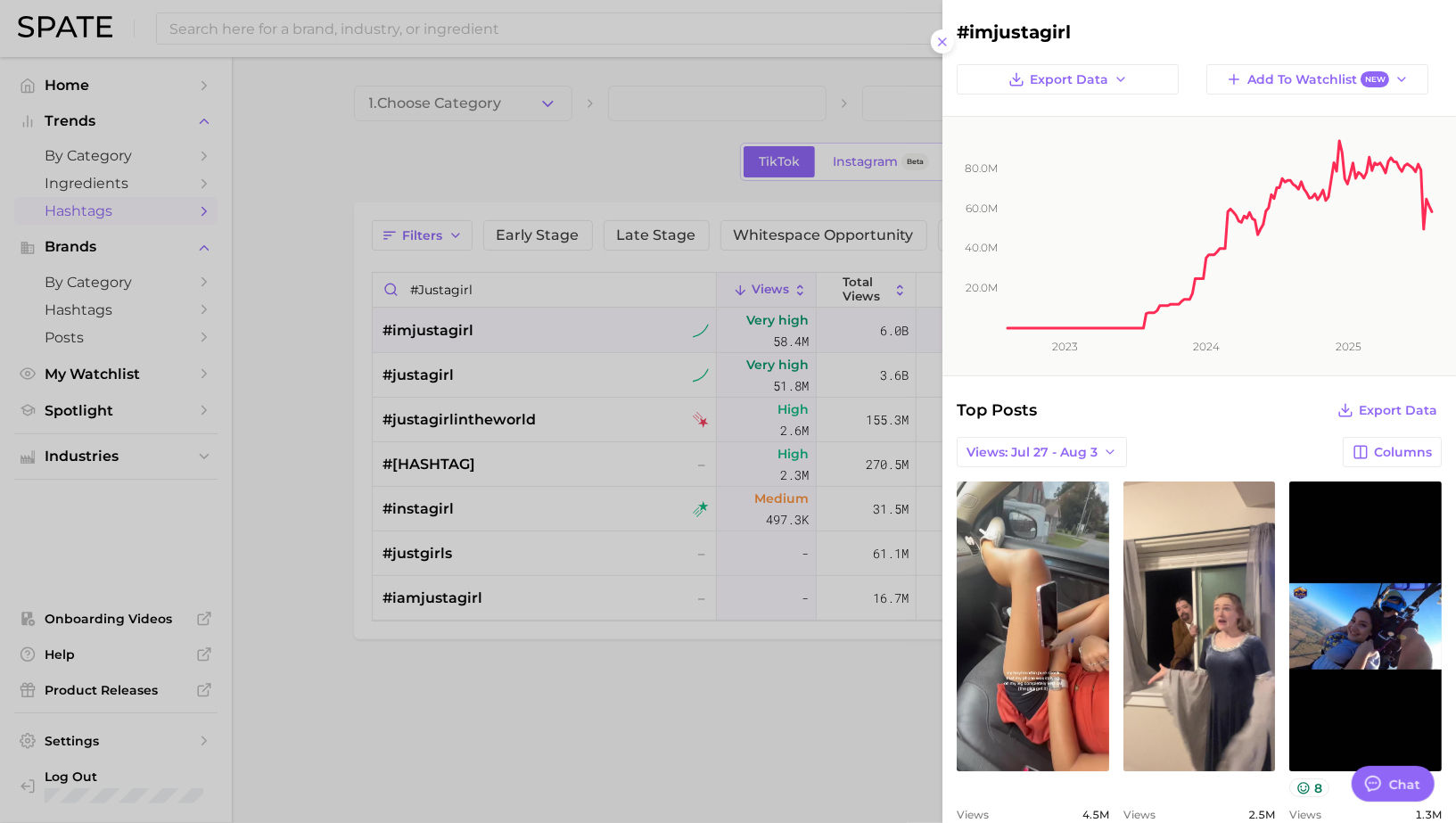 click on "#imjustagirl" at bounding box center (1199, 32) 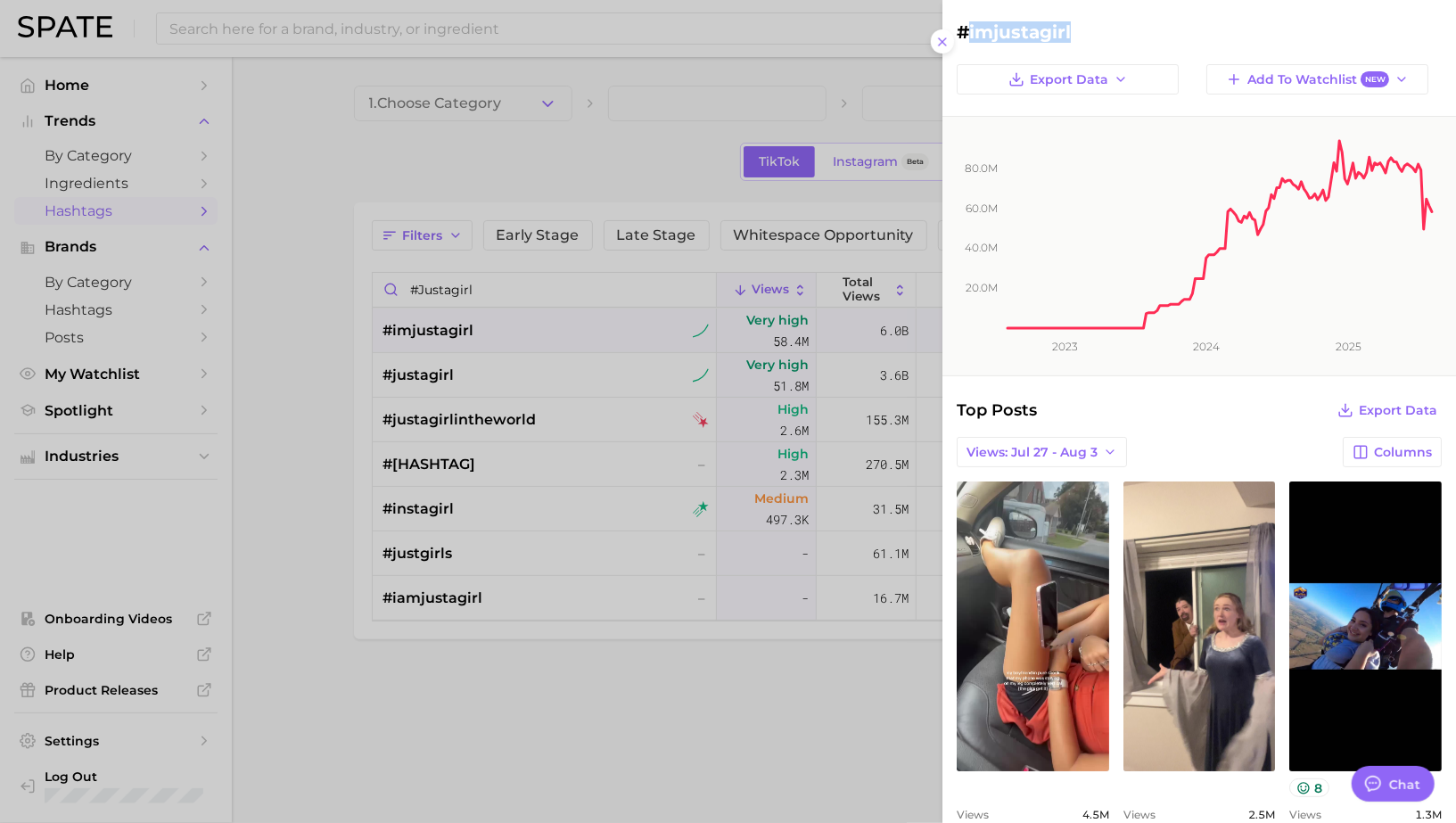 click on "#imjustagirl" at bounding box center (1199, 32) 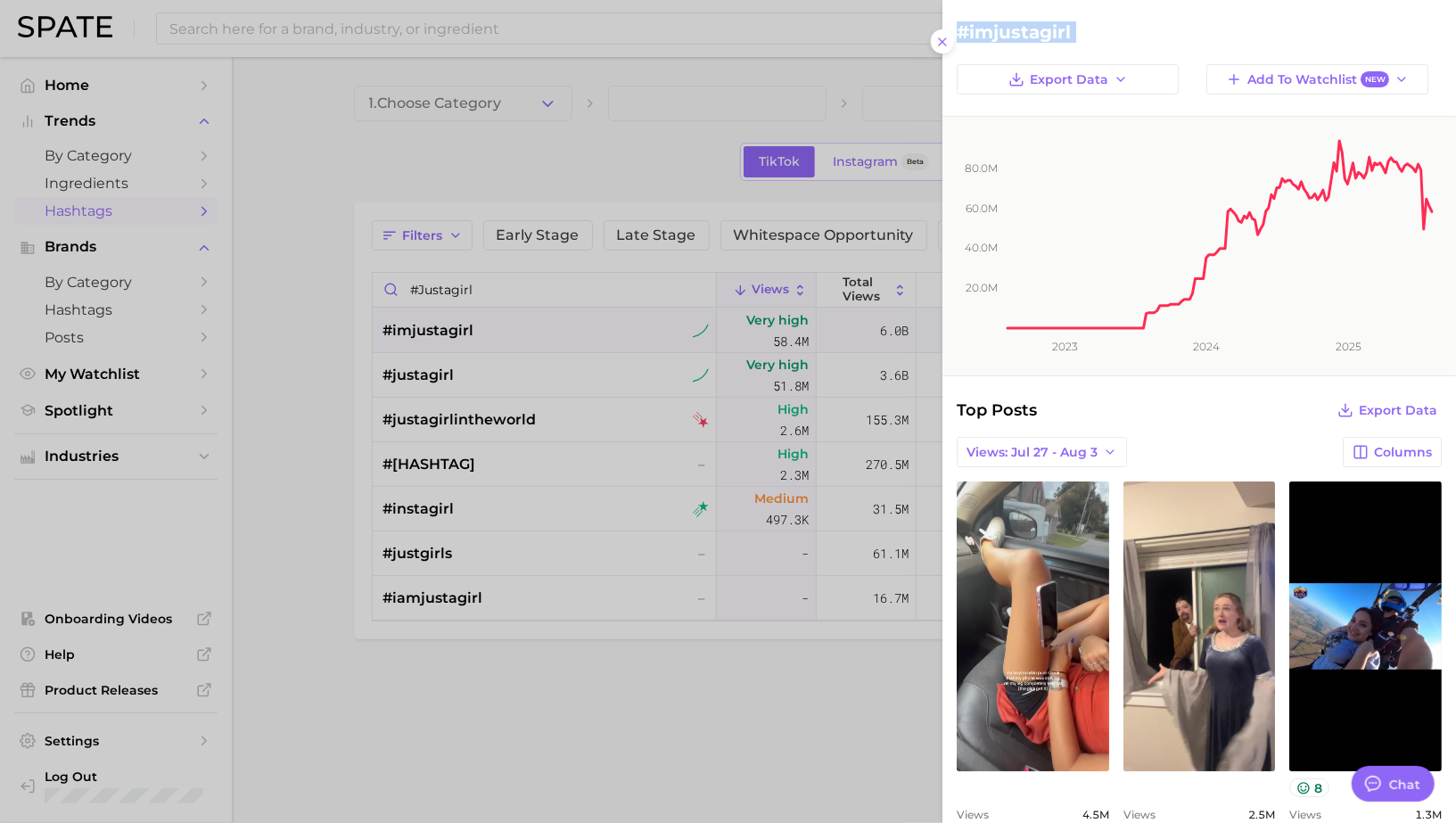 click on "#imjustagirl" at bounding box center (1199, 32) 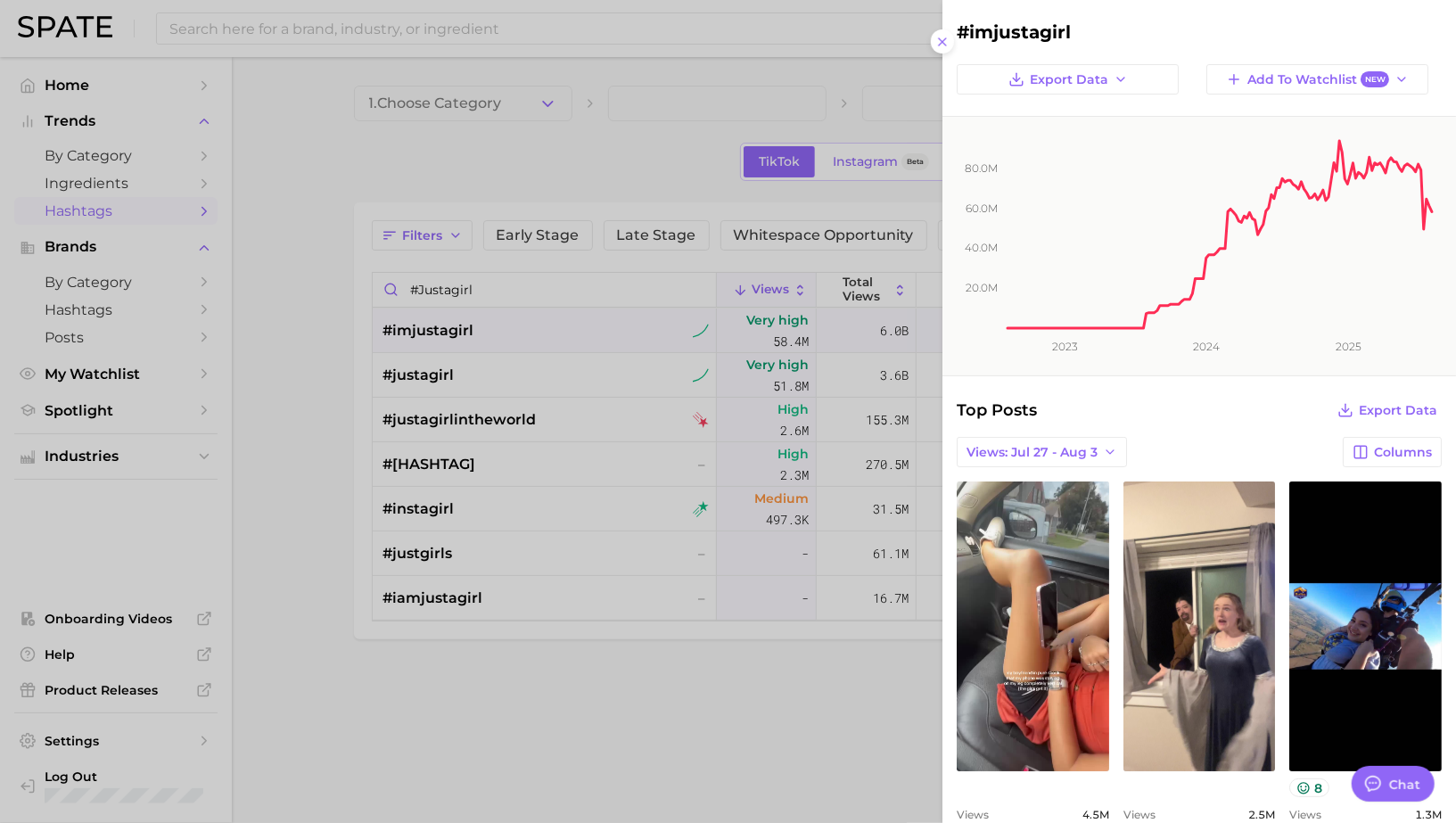 click at bounding box center (728, 411) 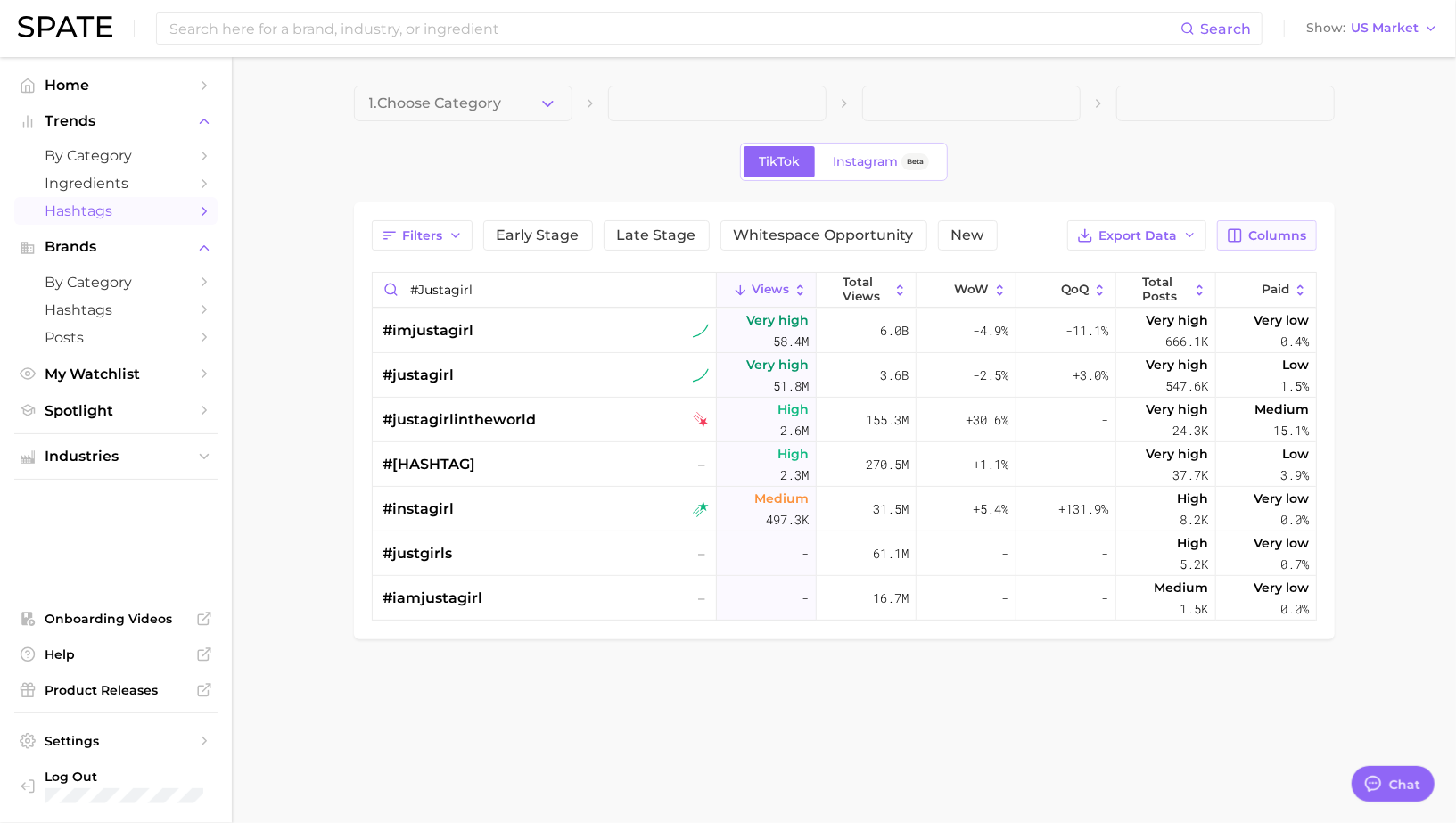 click on "Columns" at bounding box center (1278, 235) 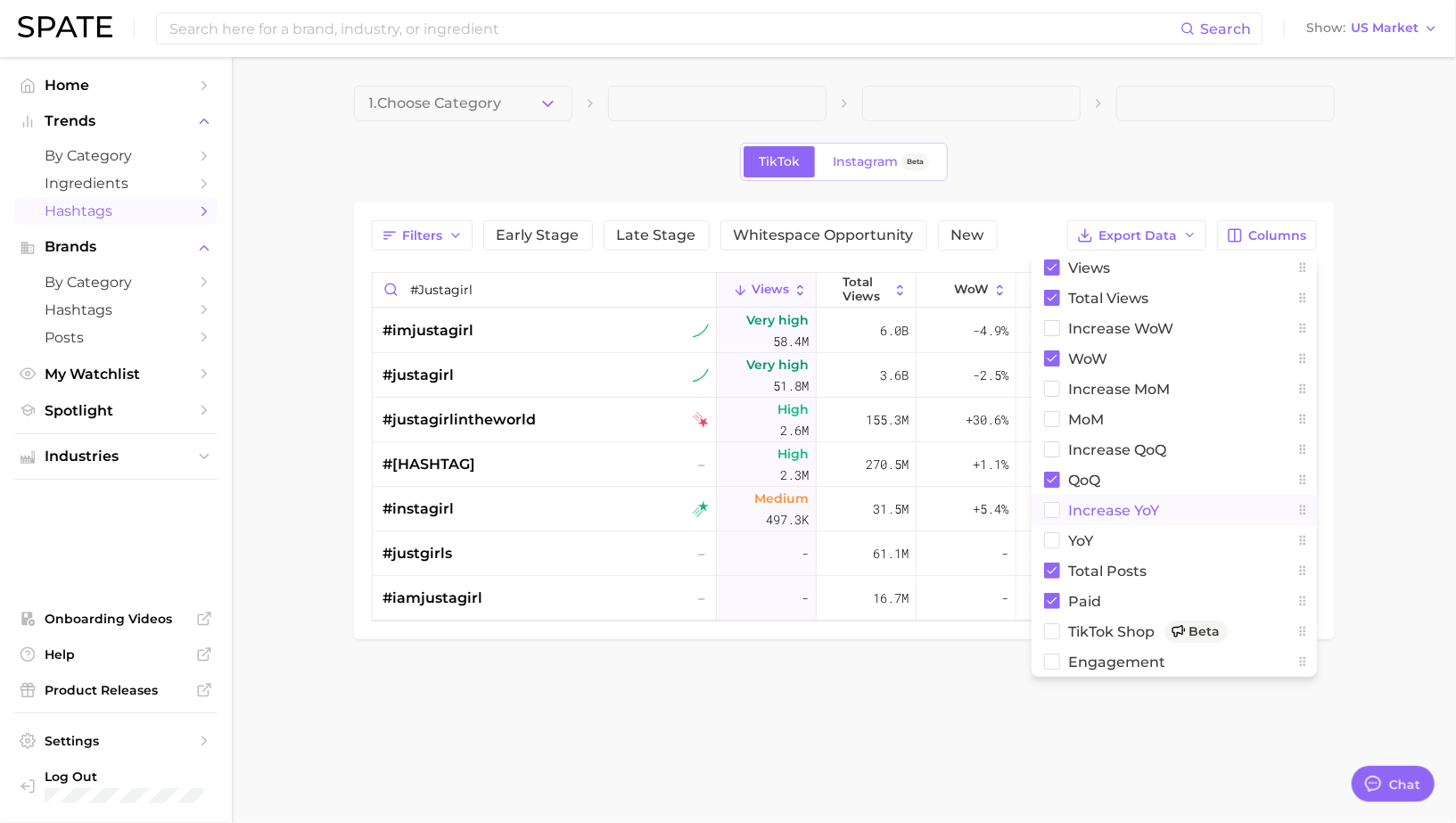 click on "increase YoY" at bounding box center [1115, 510] 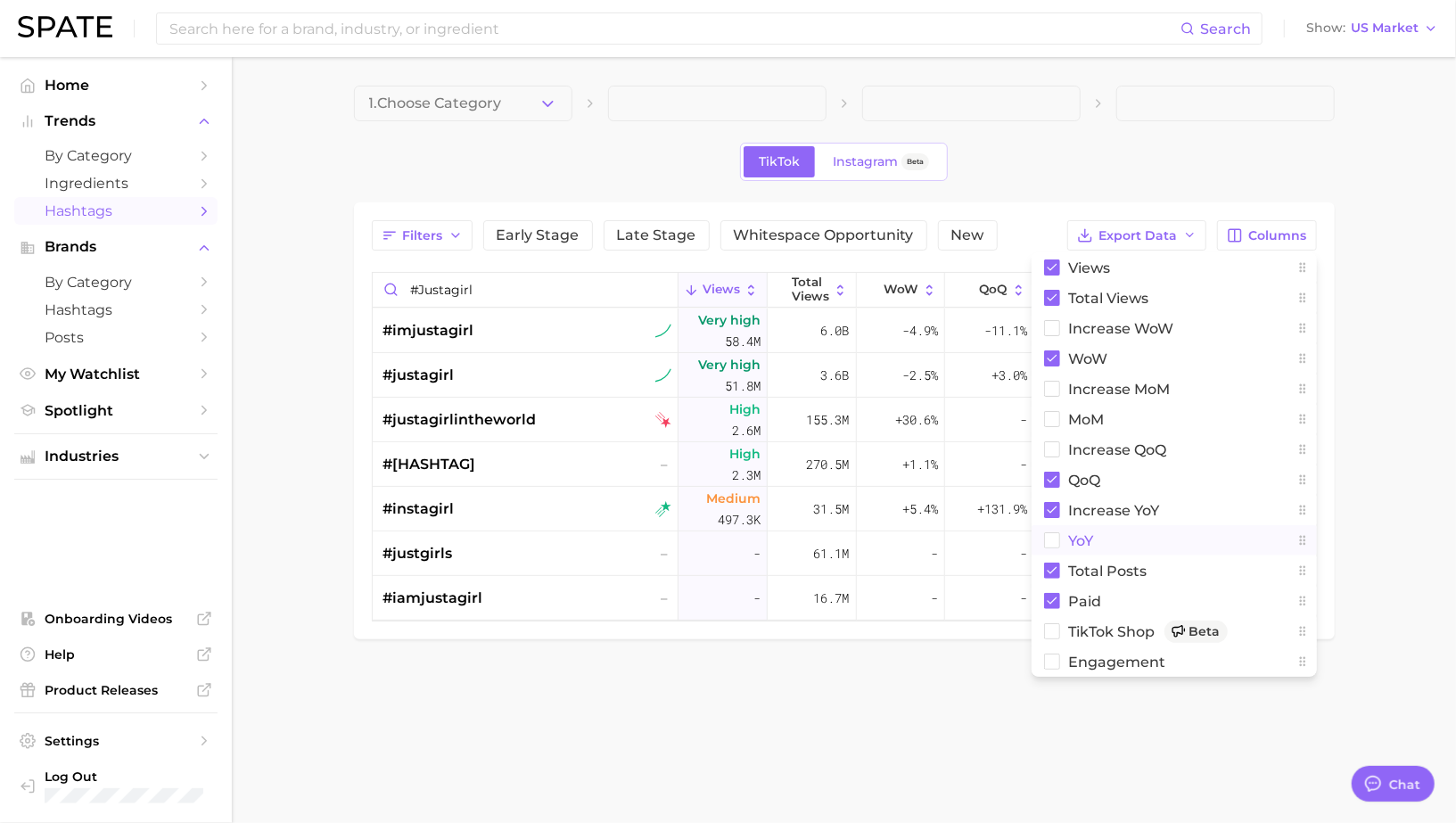 click on "YoY" at bounding box center (1174, 540) 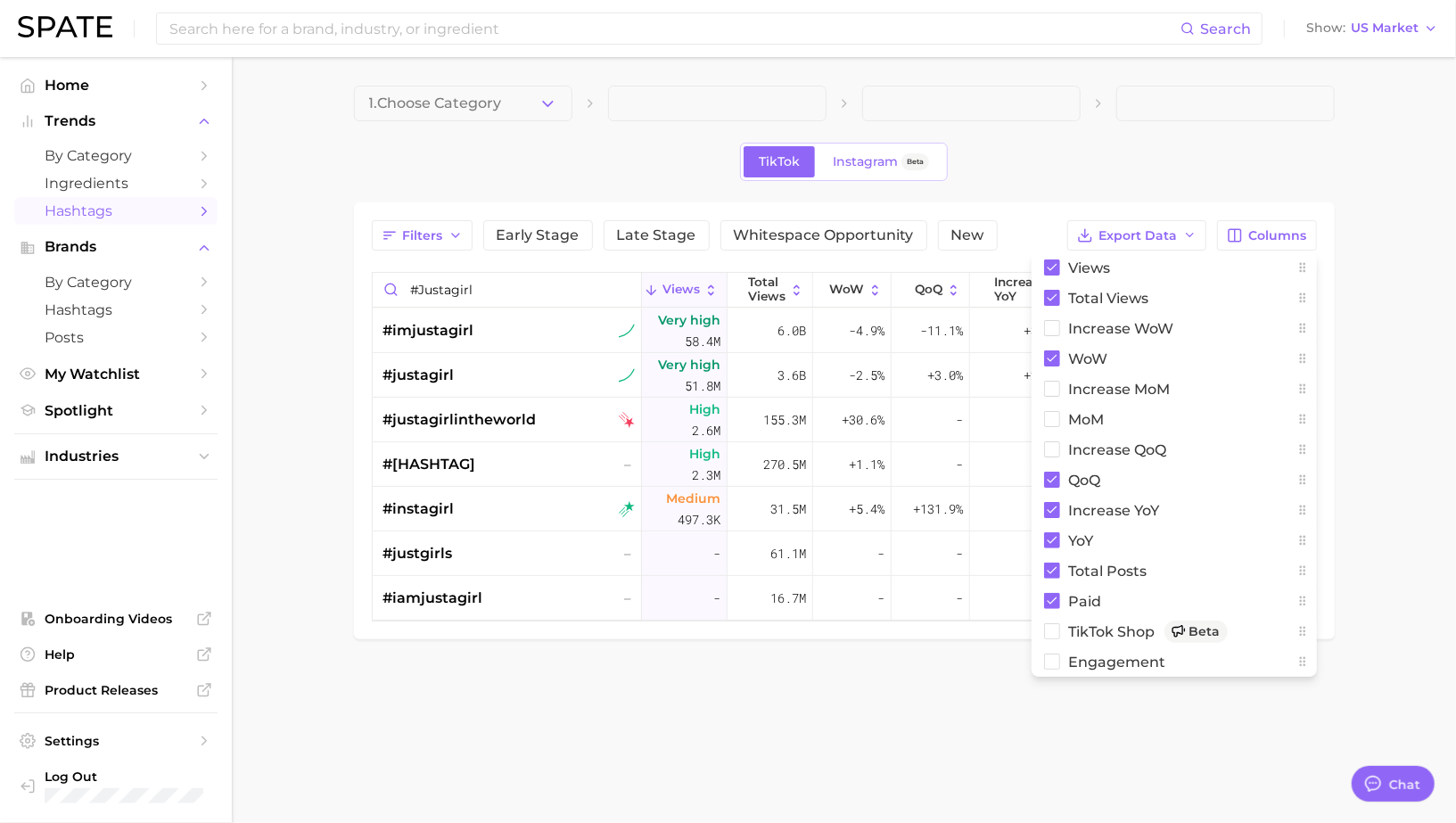 click on "1.  Choose Category TikTok Instagram Beta Filters Early Stage Late Stage Whitespace Opportunity New Export Data Columns Views Total Views Increase WoW WoW increase MoM MoM increase QoQ QoQ increase YoY YoY Total Posts Paid TikTok Shop Beta engagement #justagirl Views Total Views WoW QoQ increase YoY YoY Total Posts Paid #imjustagirl Very high 58.4m 6.0b -4.9% -11.1% +36.0m +91.7% Very high 666.1k Very low 0.4% #justagirl Very high 51.8m 3.6b -2.5% +3.0% +29.1m +147.4% Very high 547.6k Low 1.5% #justagirlintheworld High 2.6m 155.3m +30.6% - - - Very high 24.3k Medium 15.1% #imjustagirl🎀 – High 2.3m 270.5m +1.1% - - - Very high 37.7k Low 3.9% #instagirl Medium 497.3k 31.5m +5.4% +131.9% - - High 8.2k Very low 0.0% #justgirls – - 61.1m - - - - High 5.2k Very low 0.7% #iamjustagirl – - 16.7m - - - - Medium 1.5k Very low 0.0%" at bounding box center (843, 392) 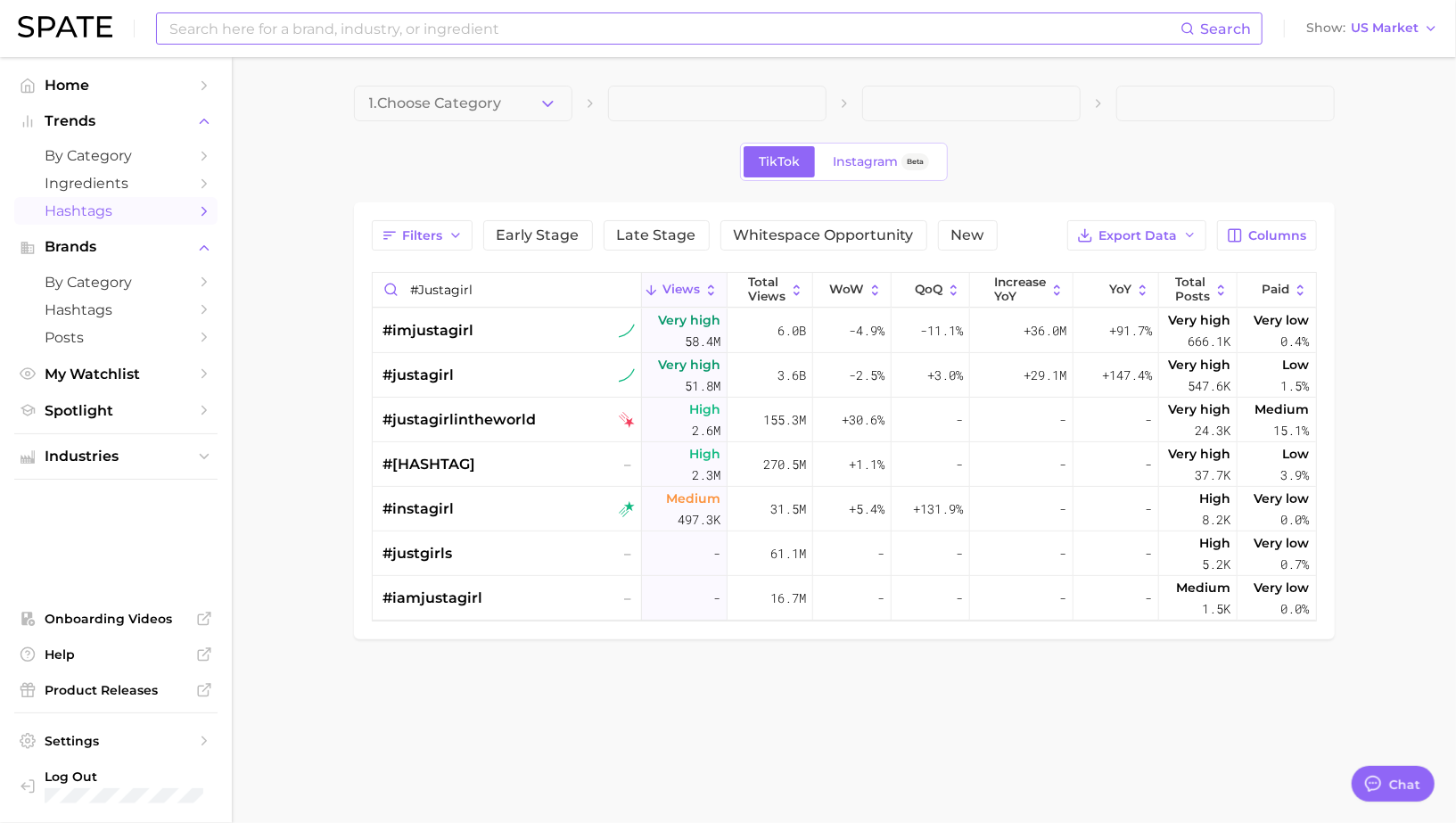 click at bounding box center [674, 29] 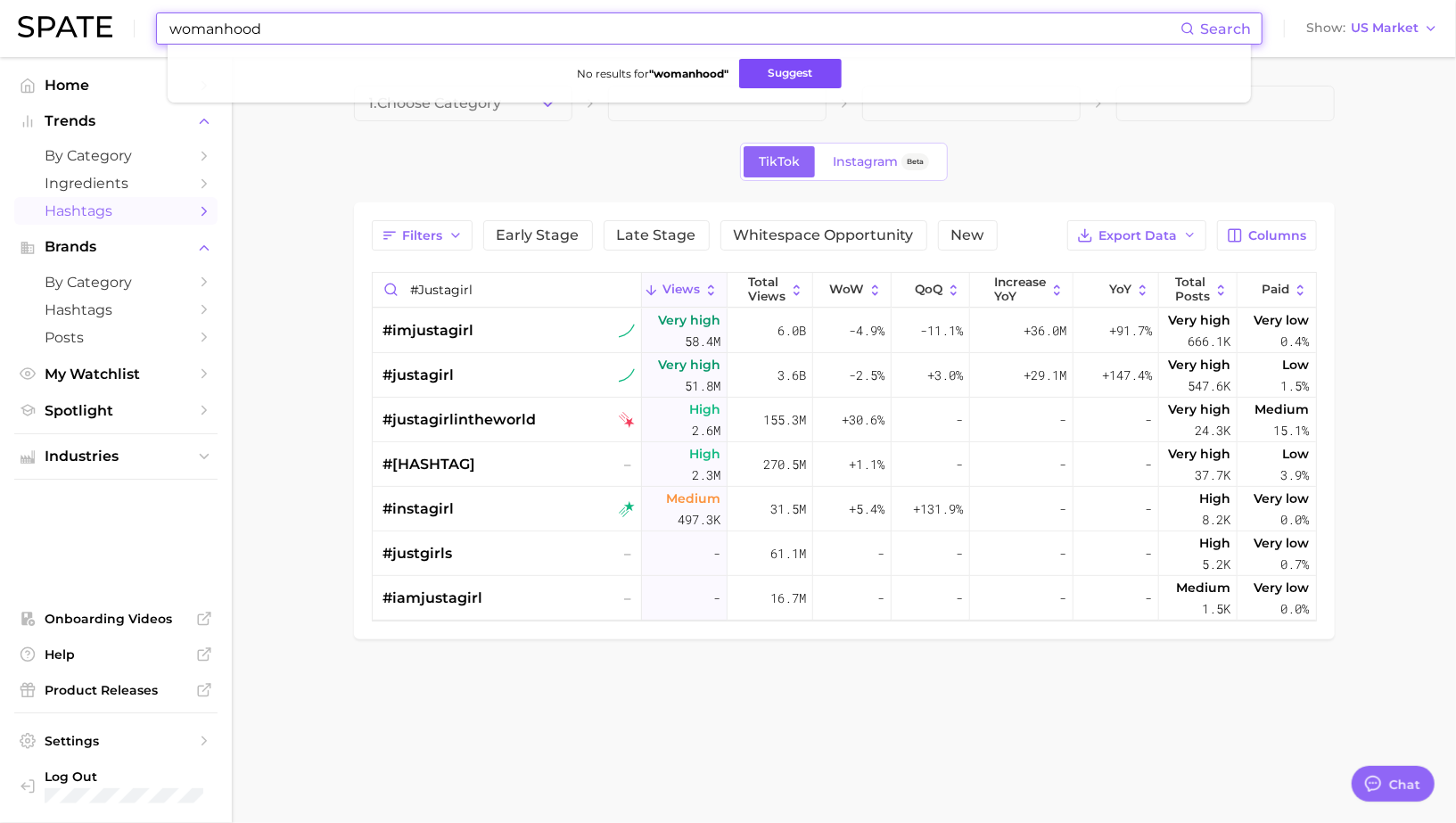 click on "Suggest" at bounding box center (790, 73) 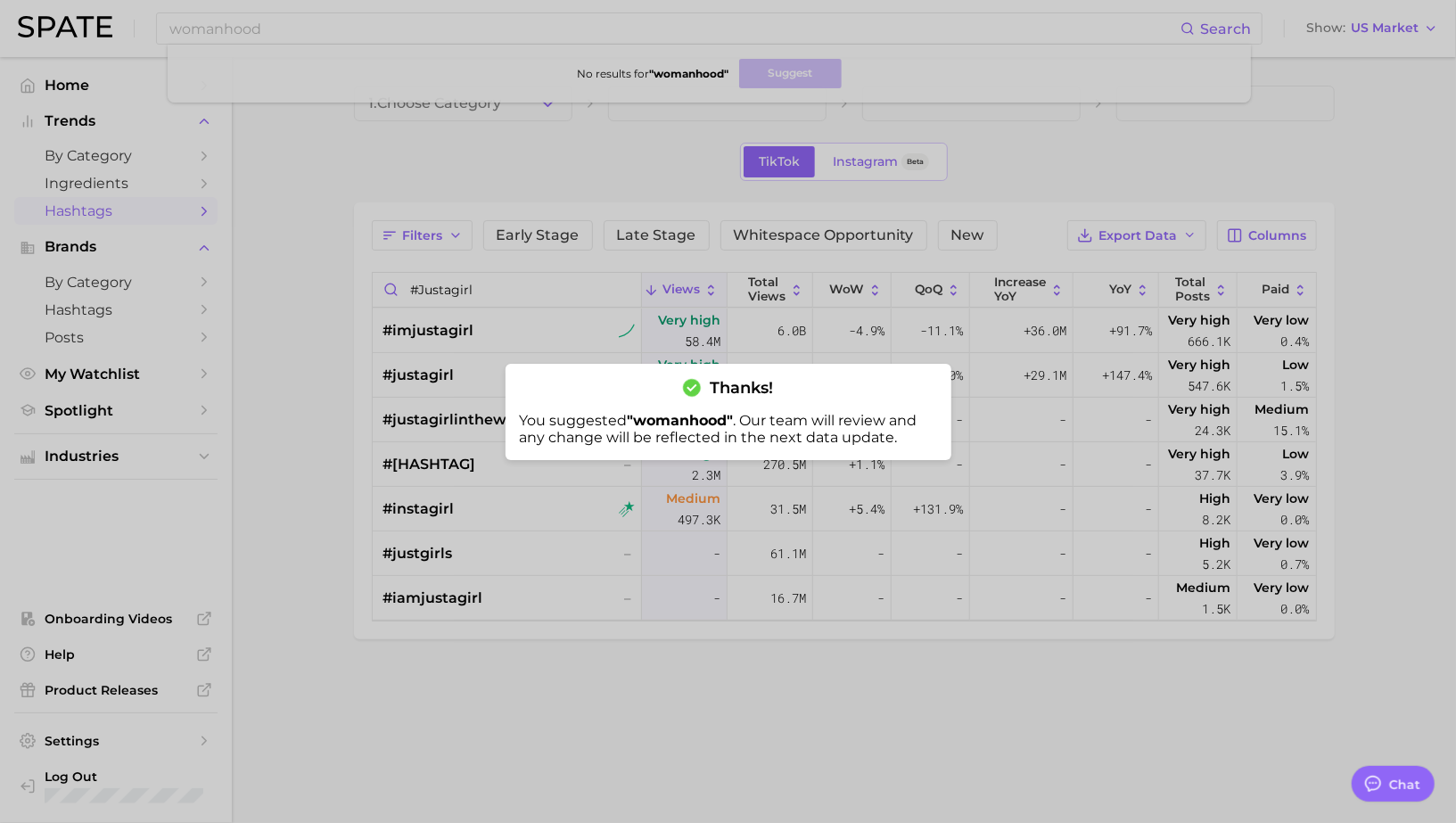 click at bounding box center [728, 411] 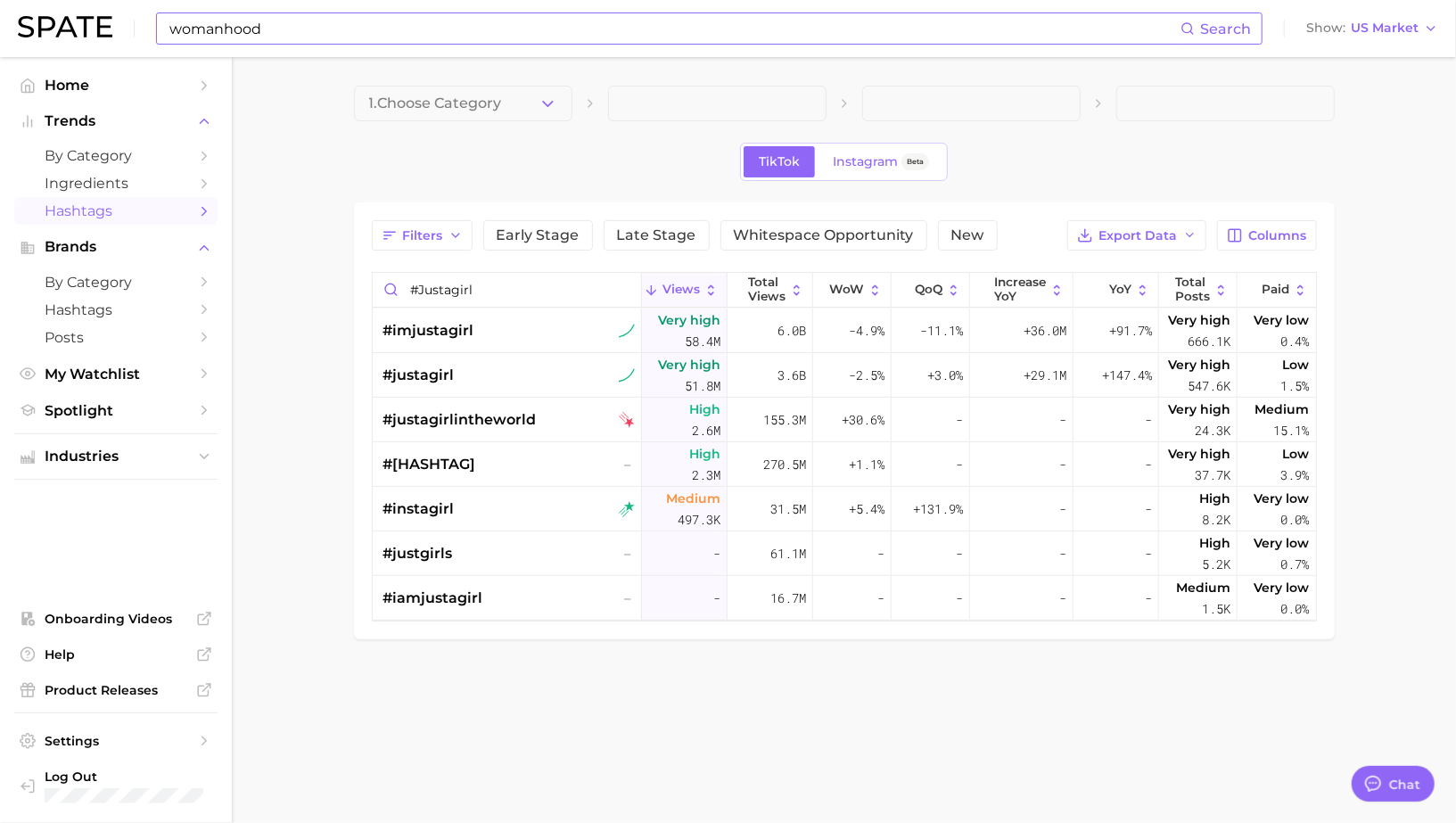 click on "womanhood" at bounding box center [674, 29] 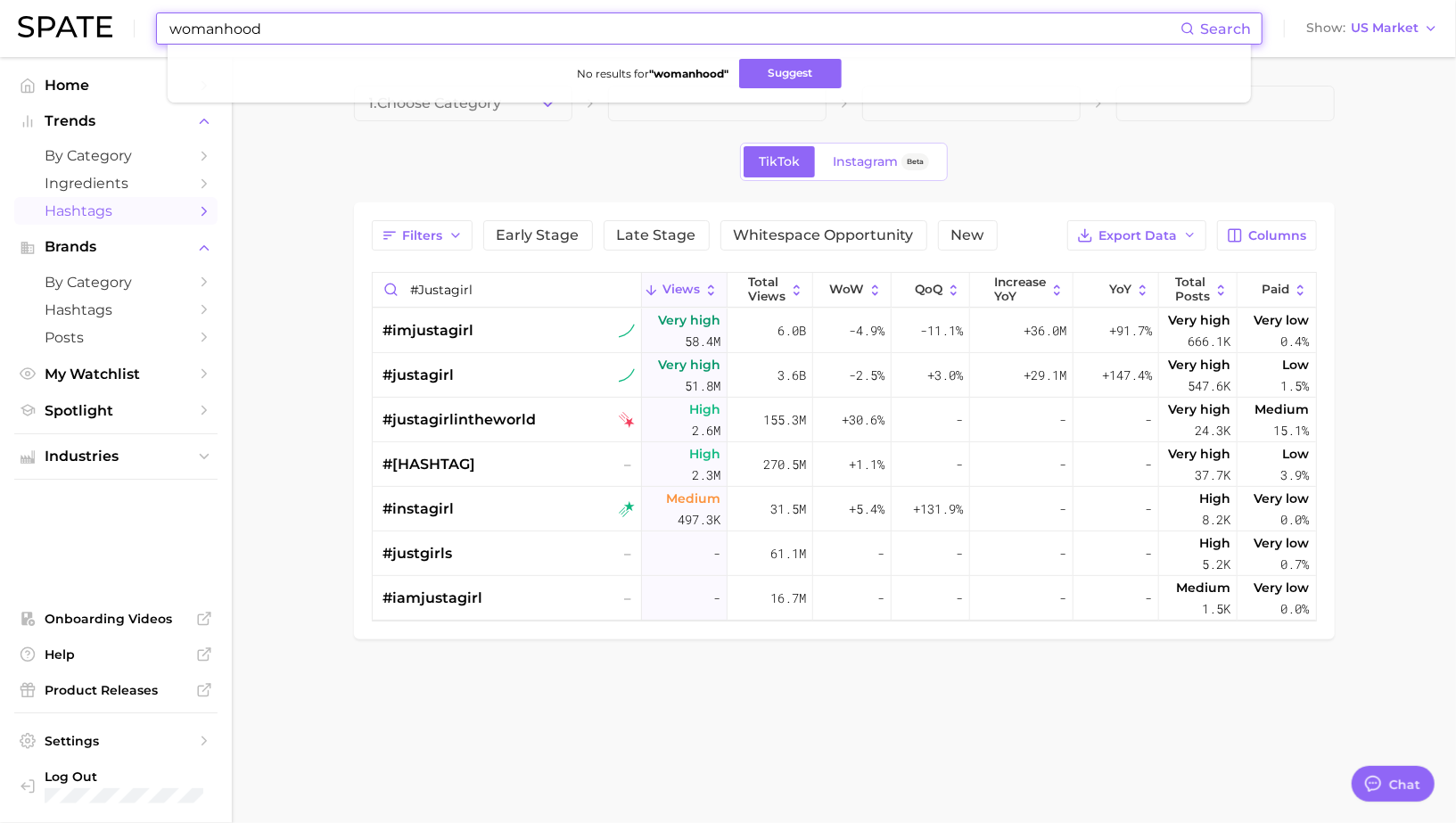 click on "womanhood" at bounding box center [674, 29] 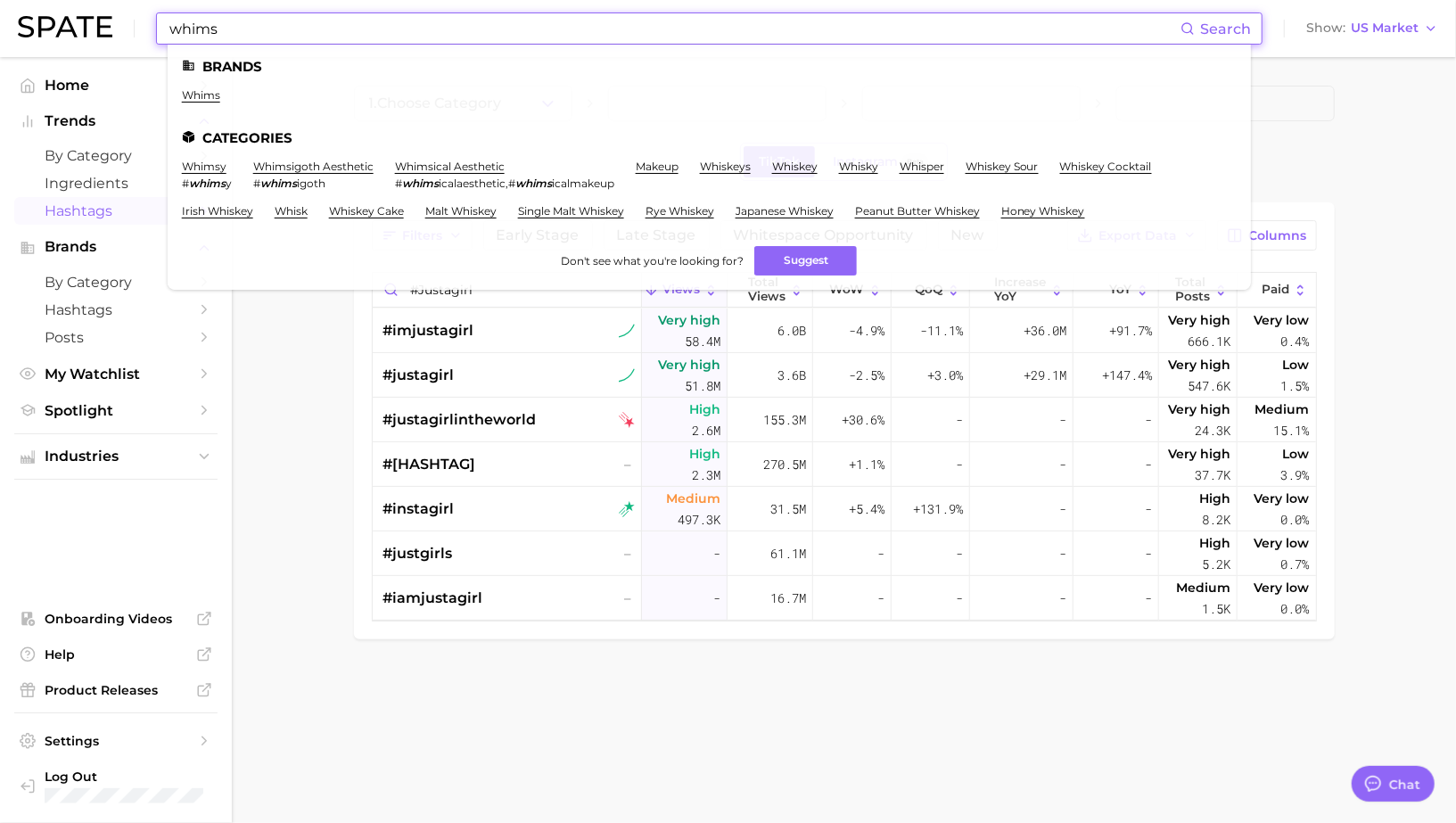 click on "whims" at bounding box center (674, 29) 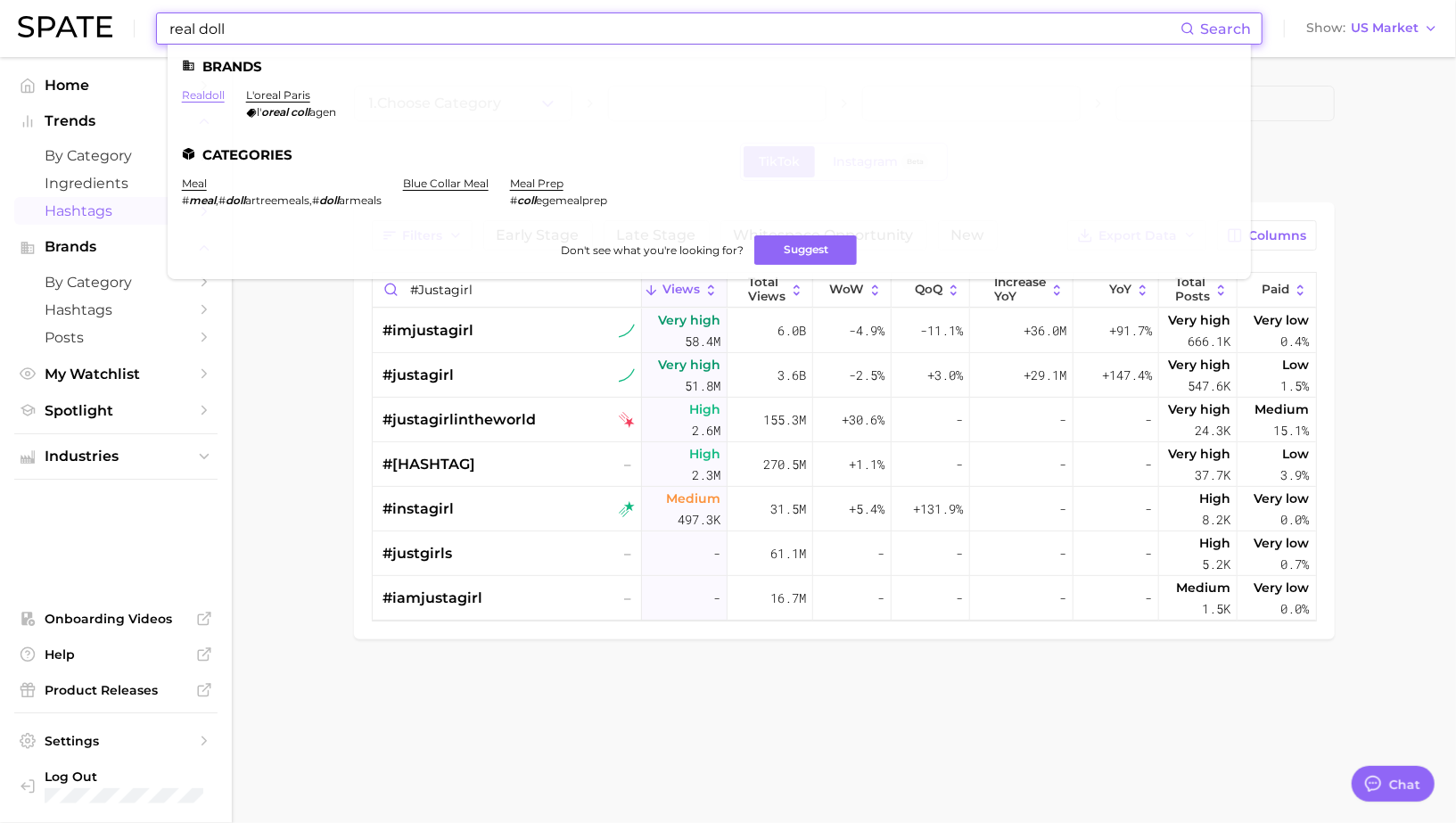 type on "real doll" 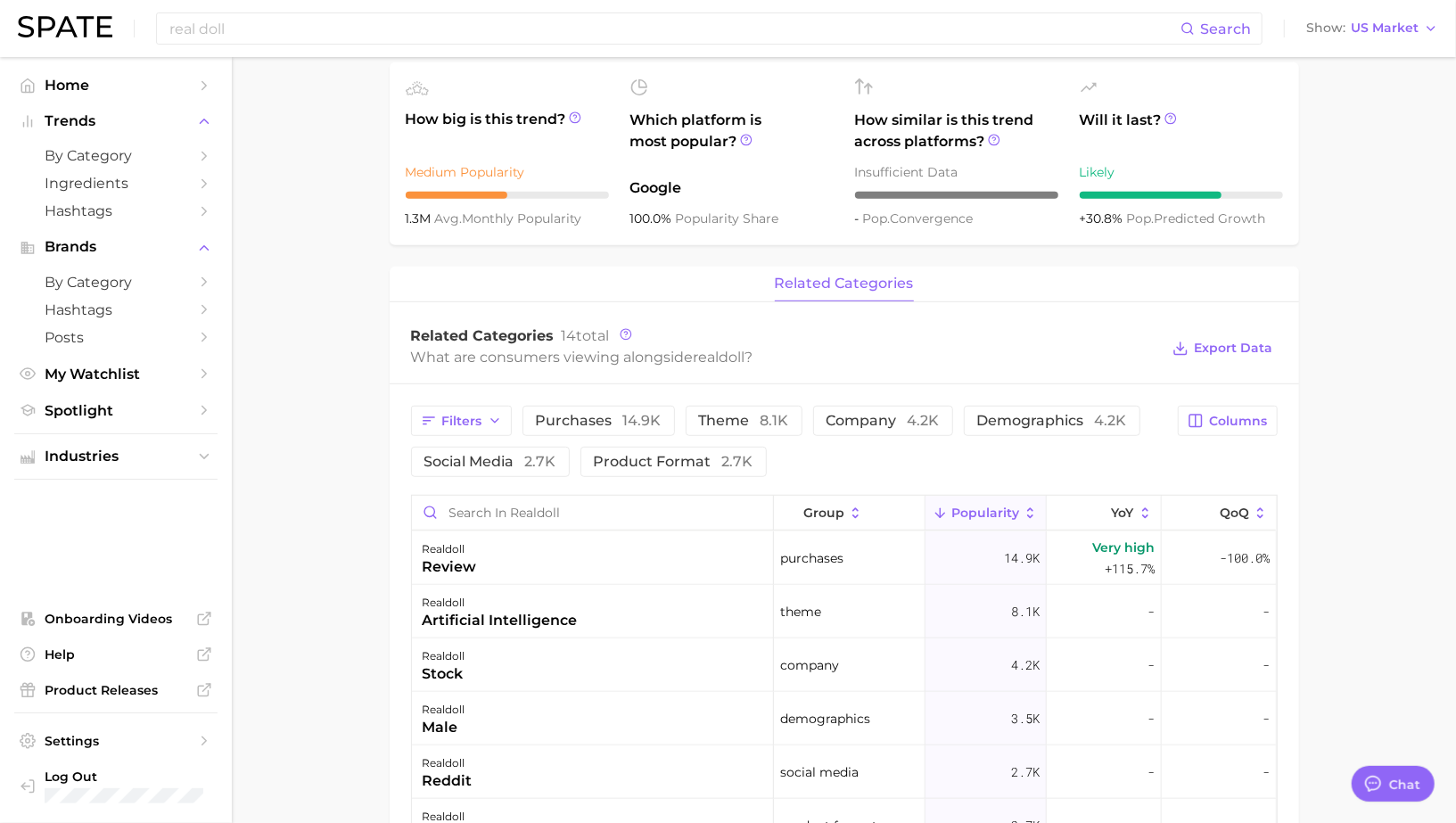 scroll, scrollTop: 0, scrollLeft: 0, axis: both 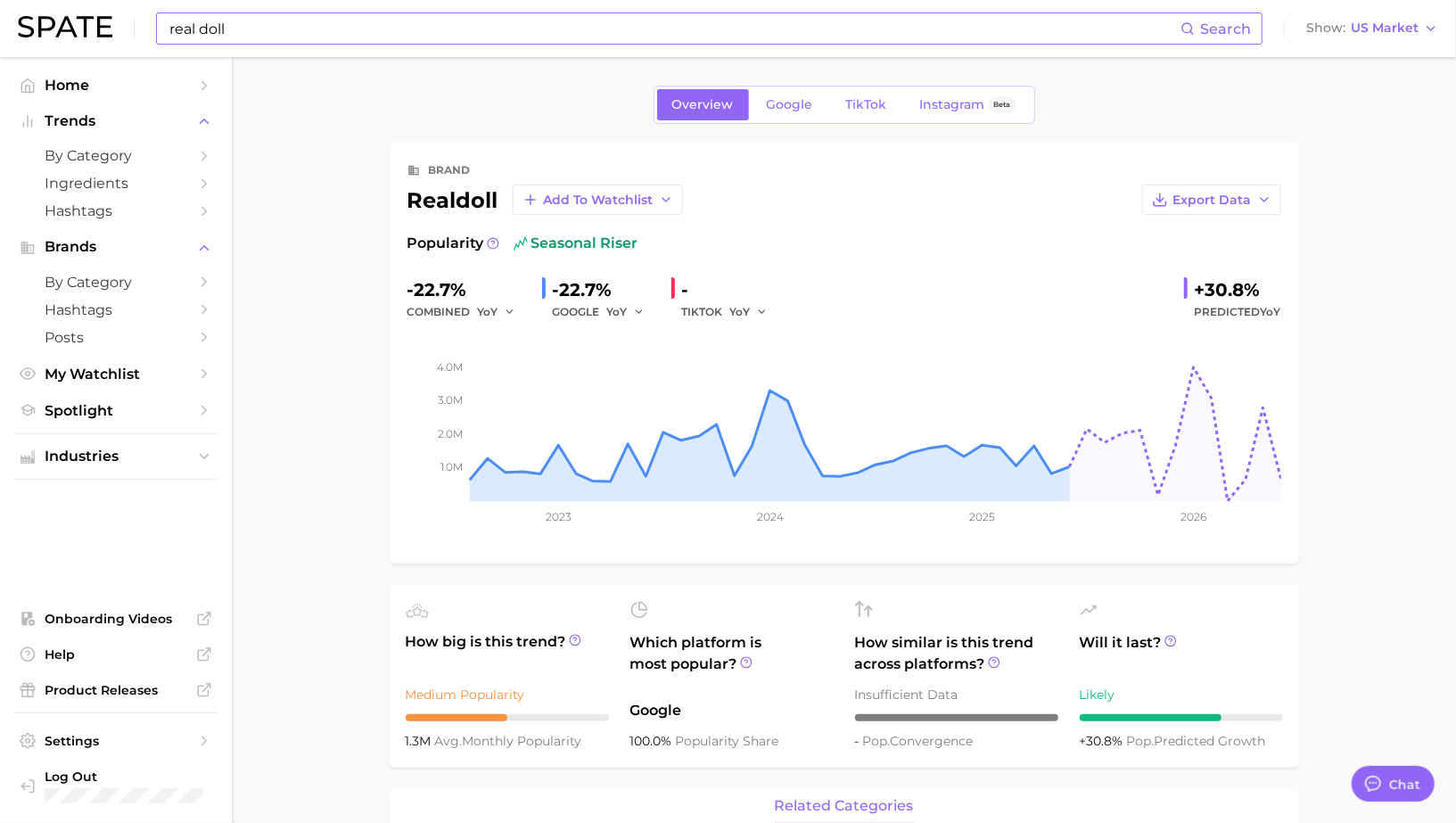 click on "real doll" at bounding box center (674, 29) 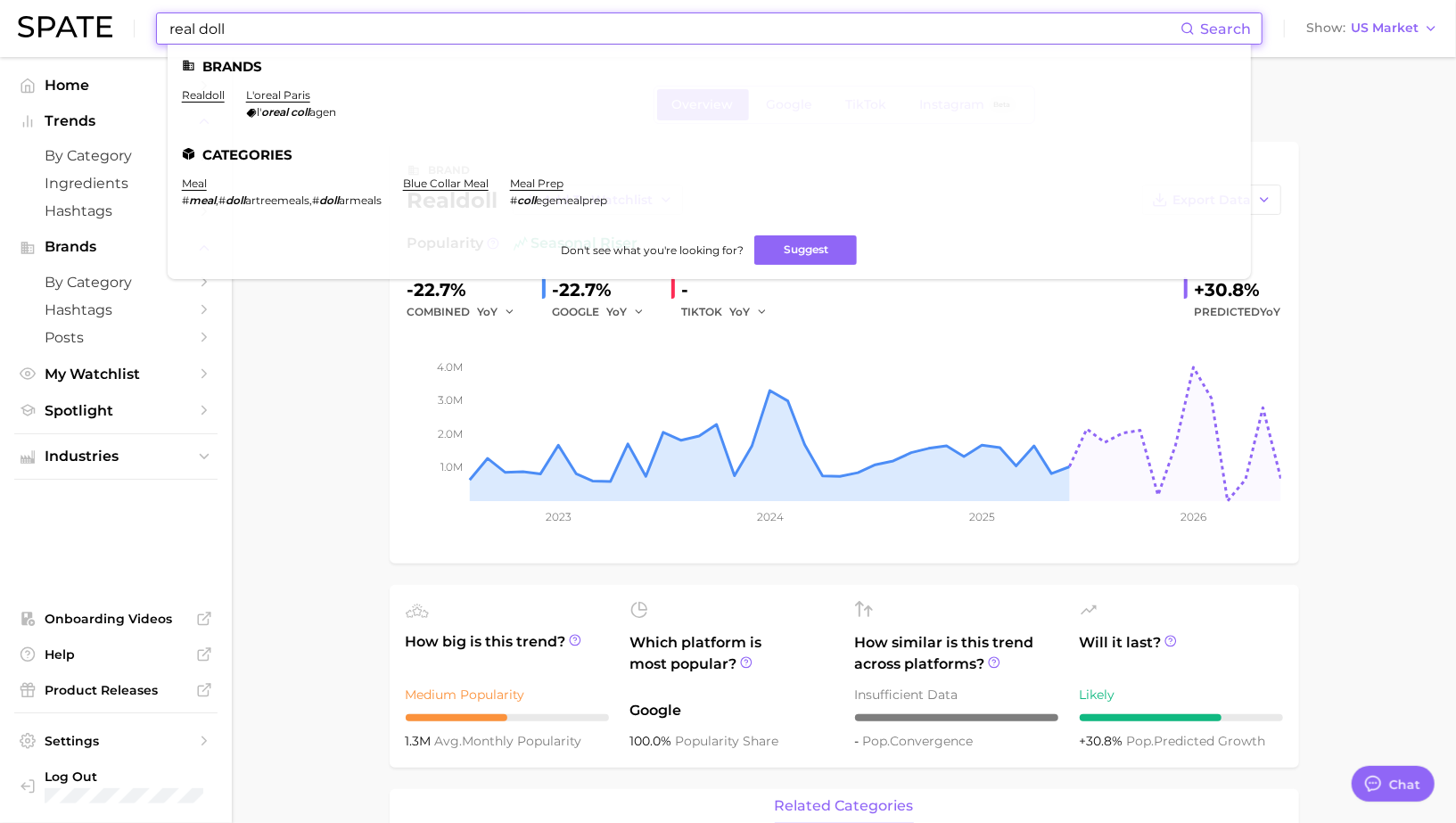 click on "real doll" at bounding box center (674, 29) 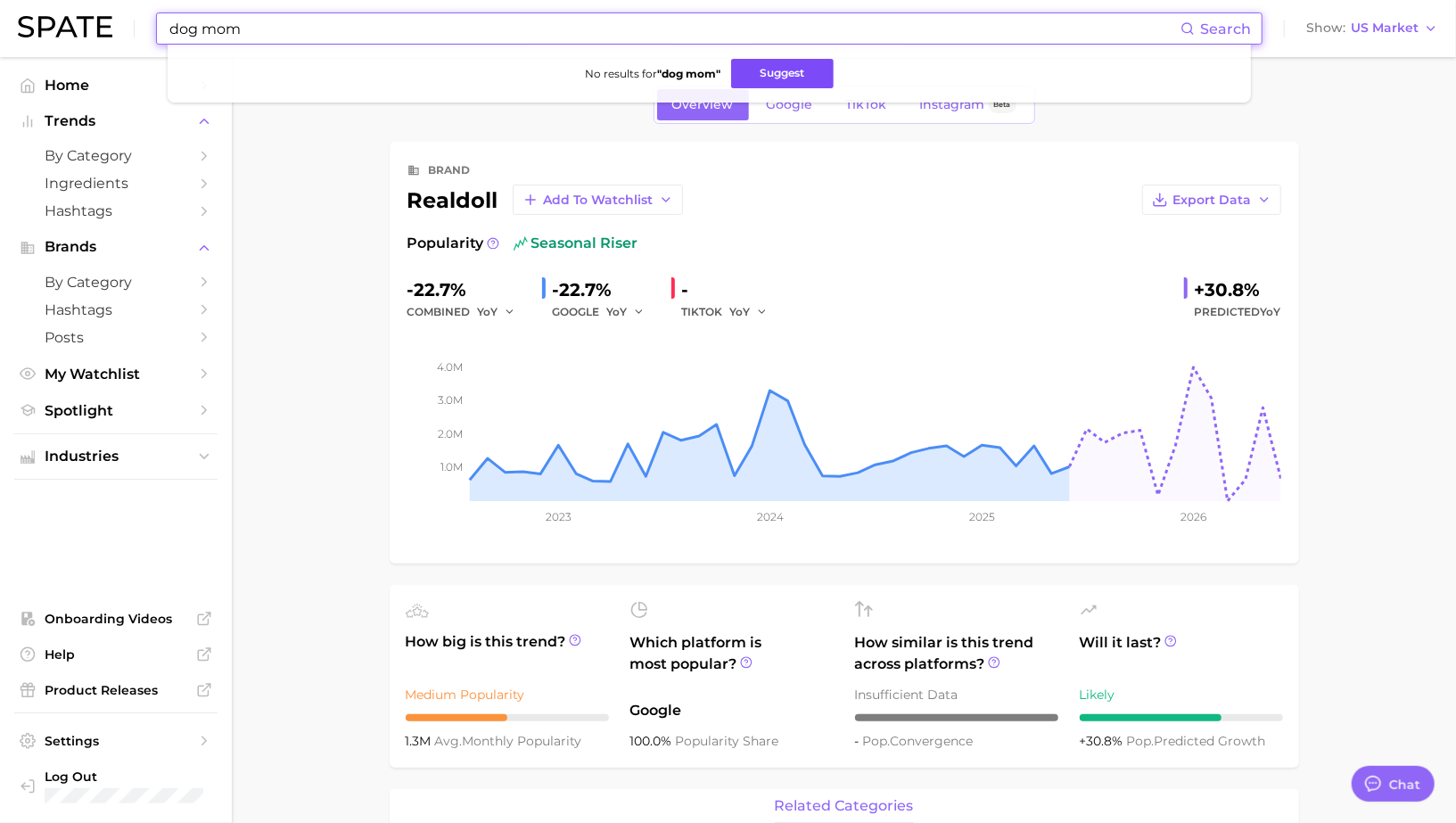 click on "Suggest" at bounding box center (782, 73) 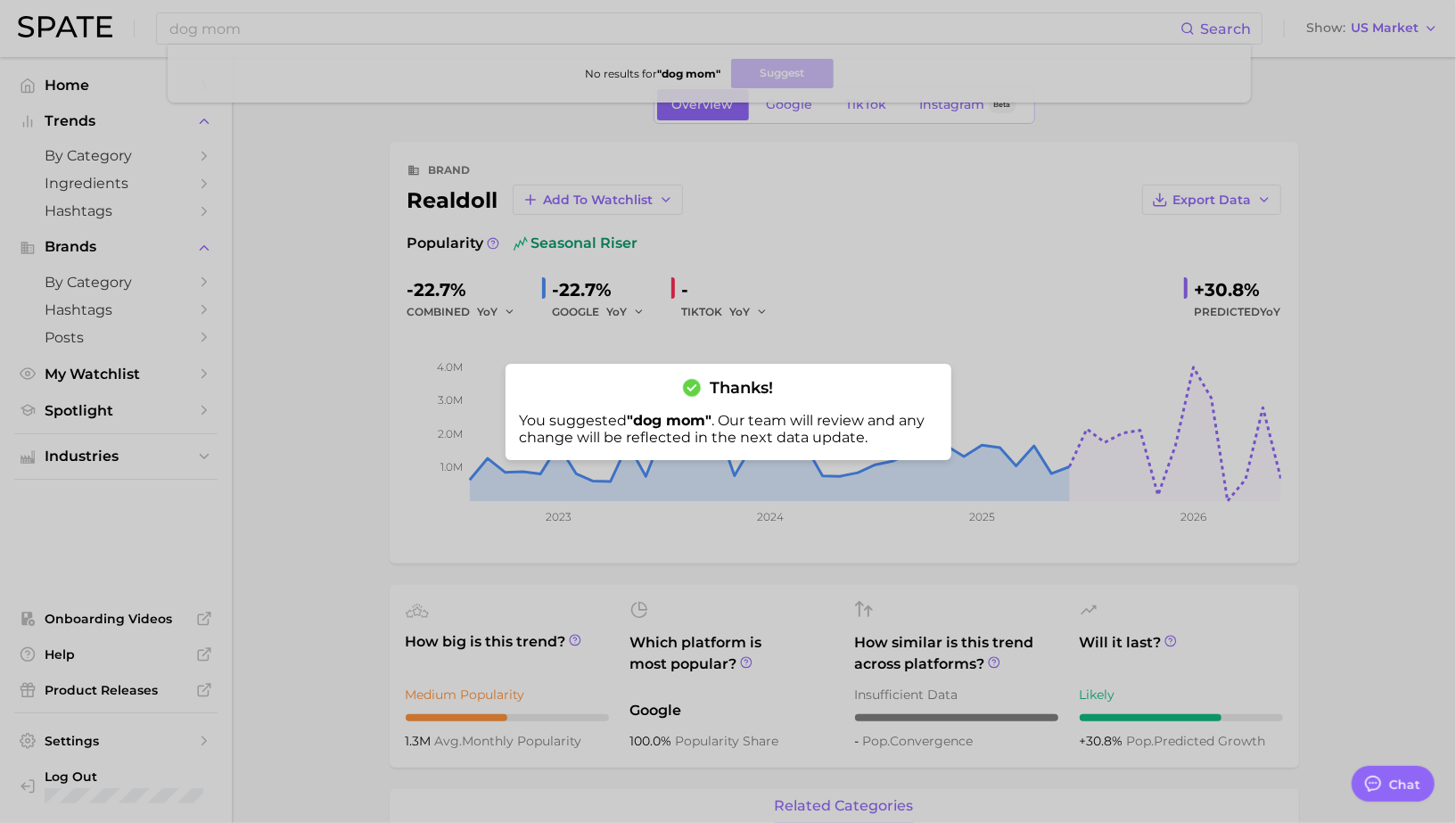 click at bounding box center [728, 411] 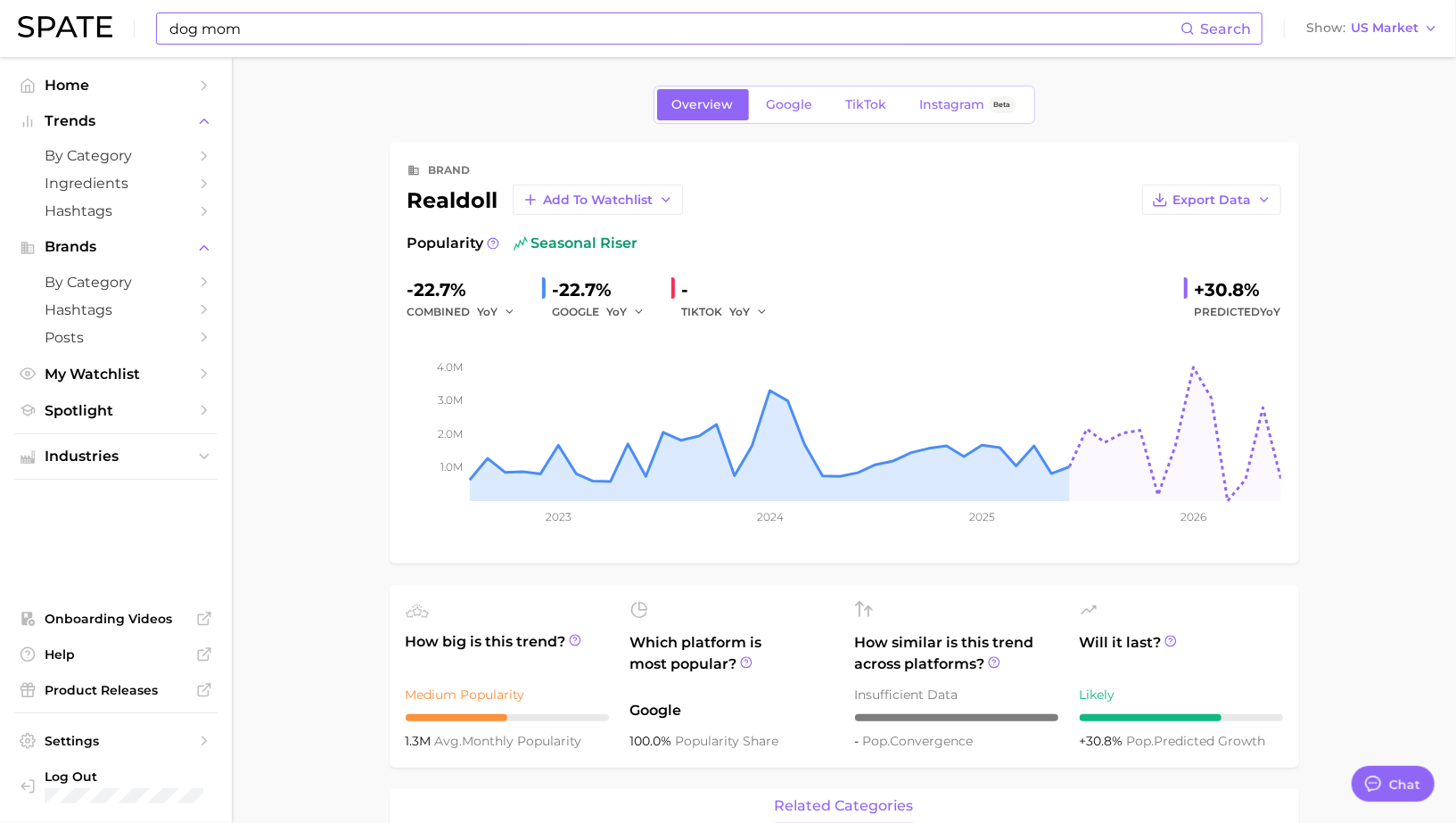 click on "dog mom" at bounding box center (674, 29) 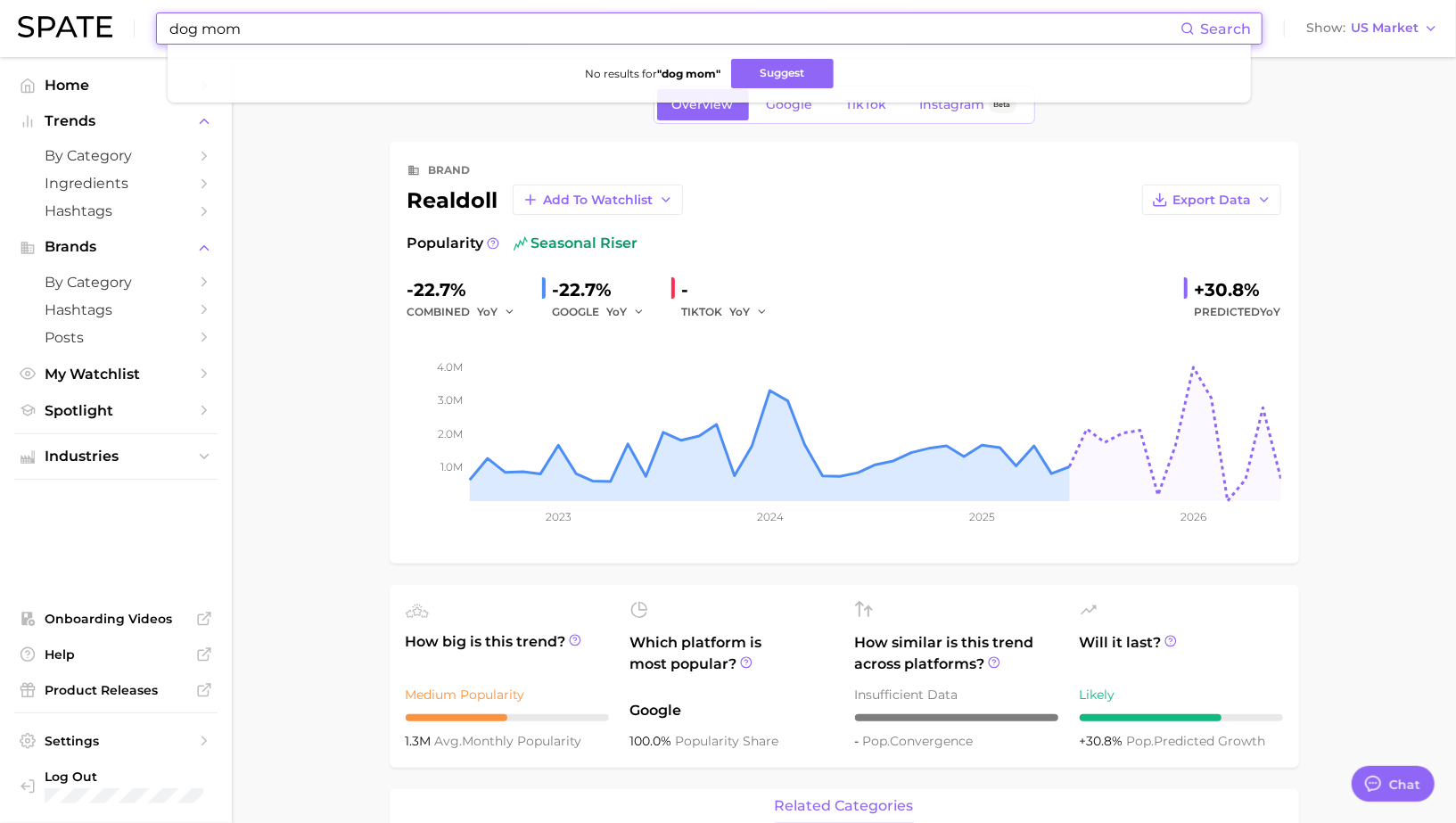 click on "dog mom" at bounding box center [674, 29] 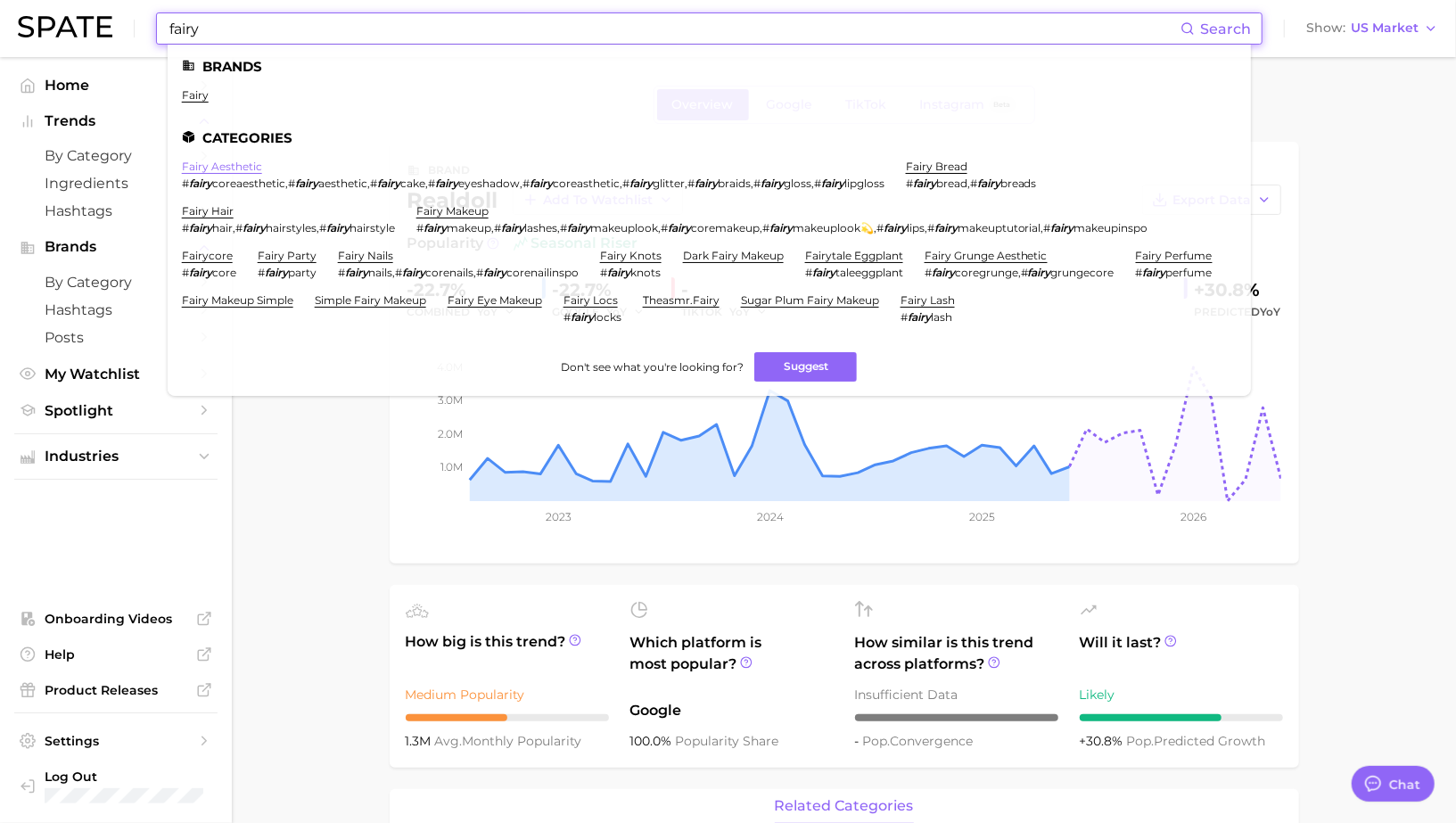 type on "fairy" 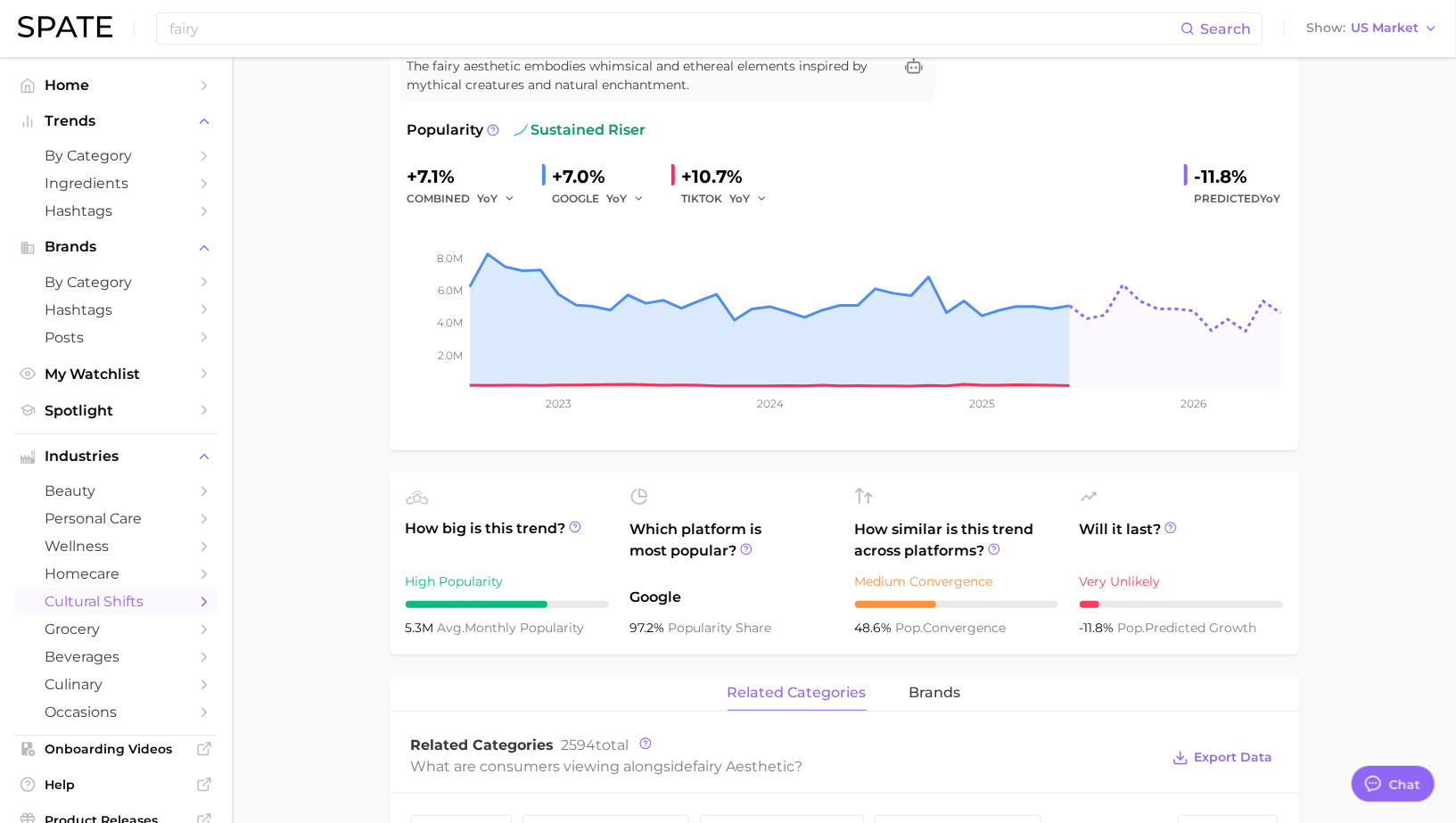 scroll, scrollTop: 0, scrollLeft: 0, axis: both 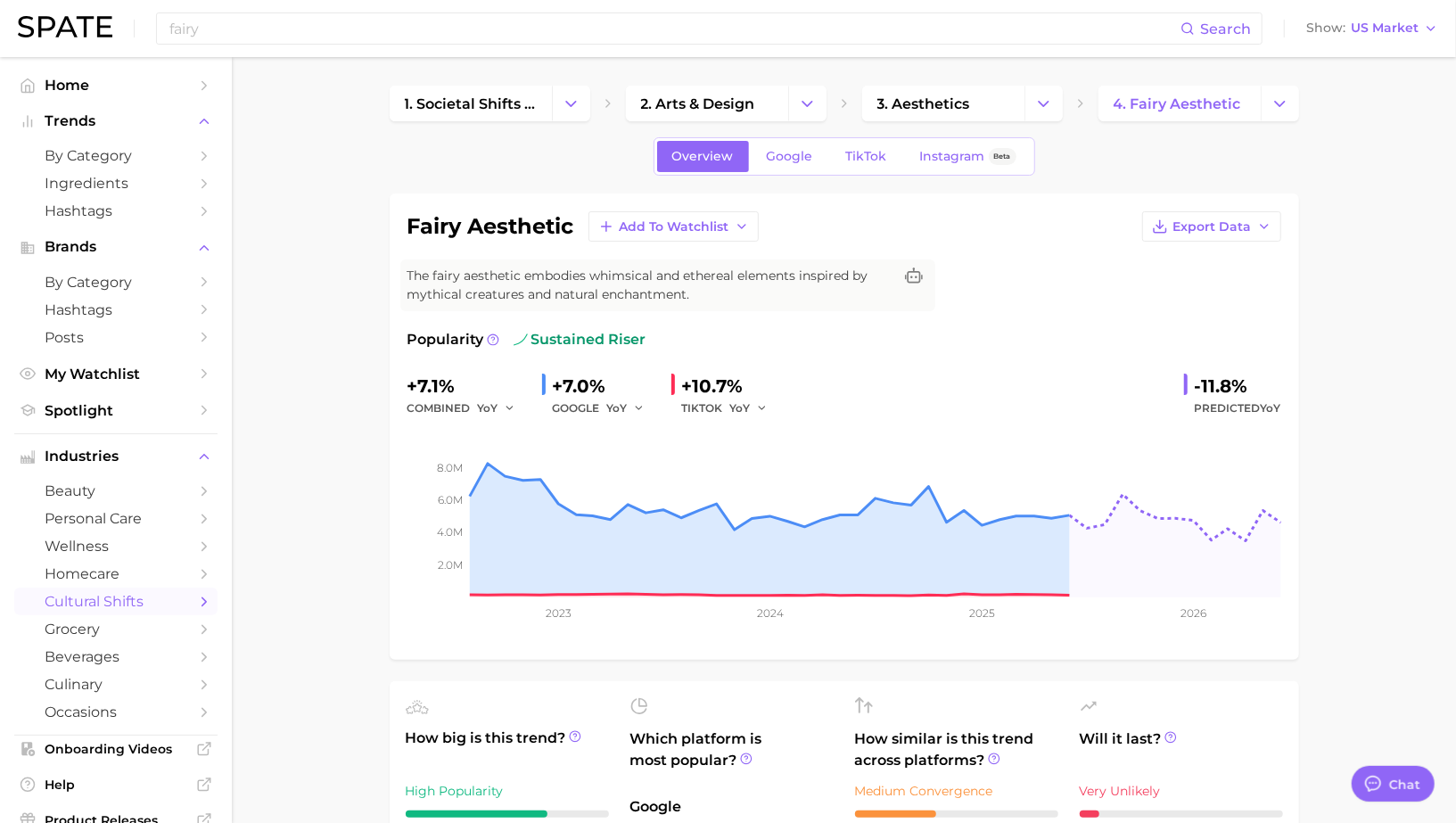 click on "fairy aesthetic" at bounding box center [490, 226] 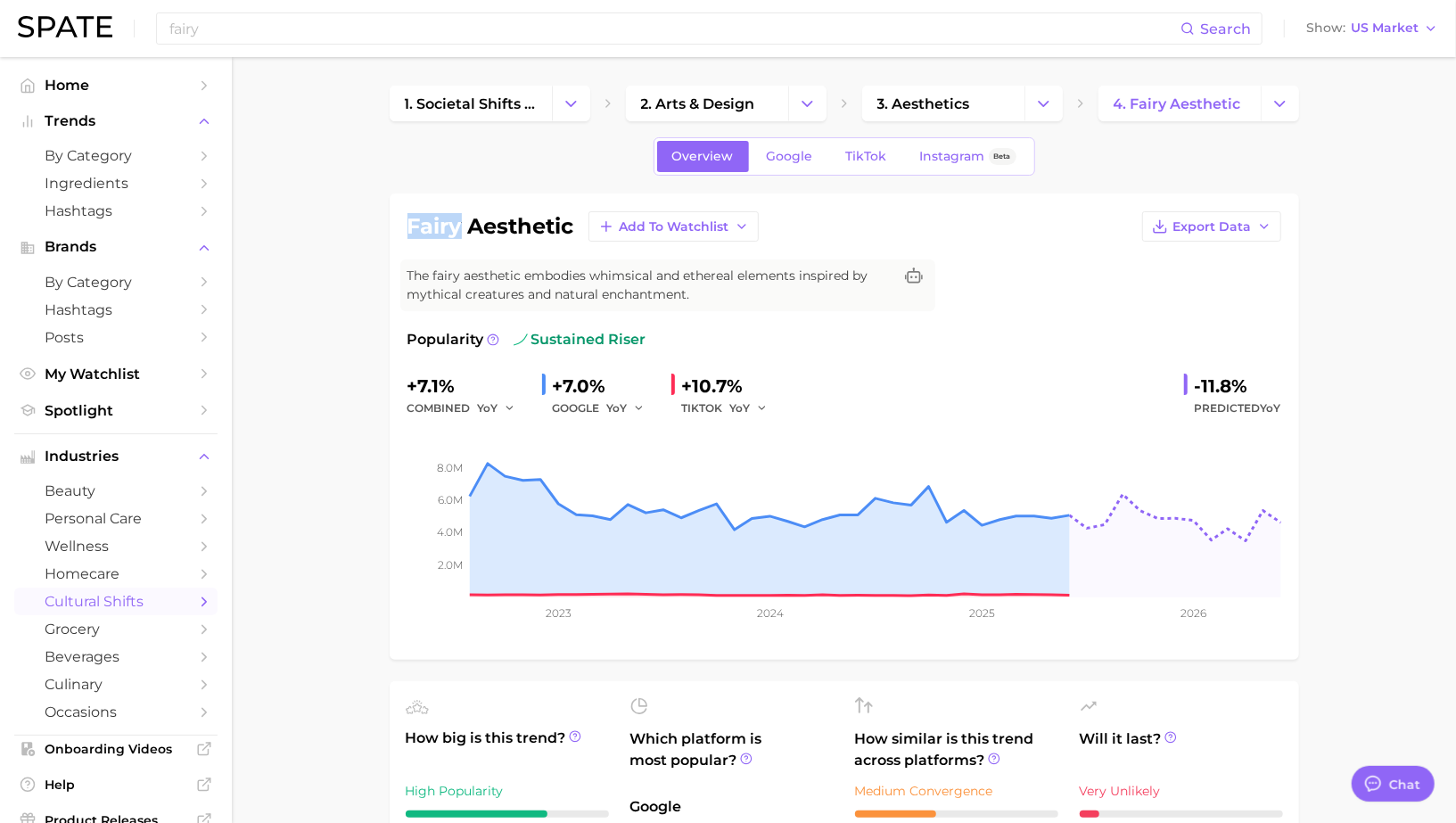 click on "fairy aesthetic" at bounding box center (490, 226) 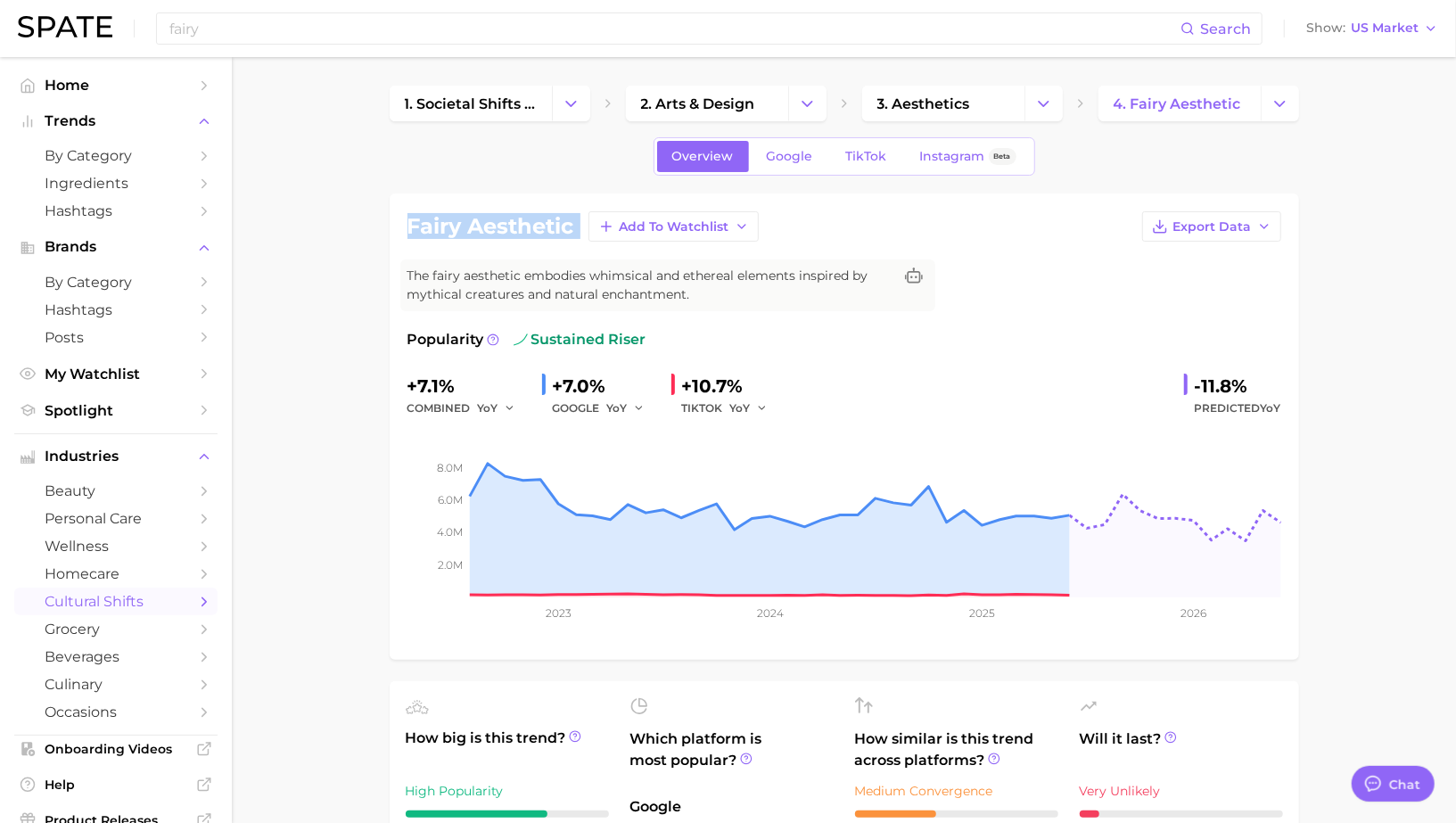 click on "fairy aesthetic" at bounding box center (490, 226) 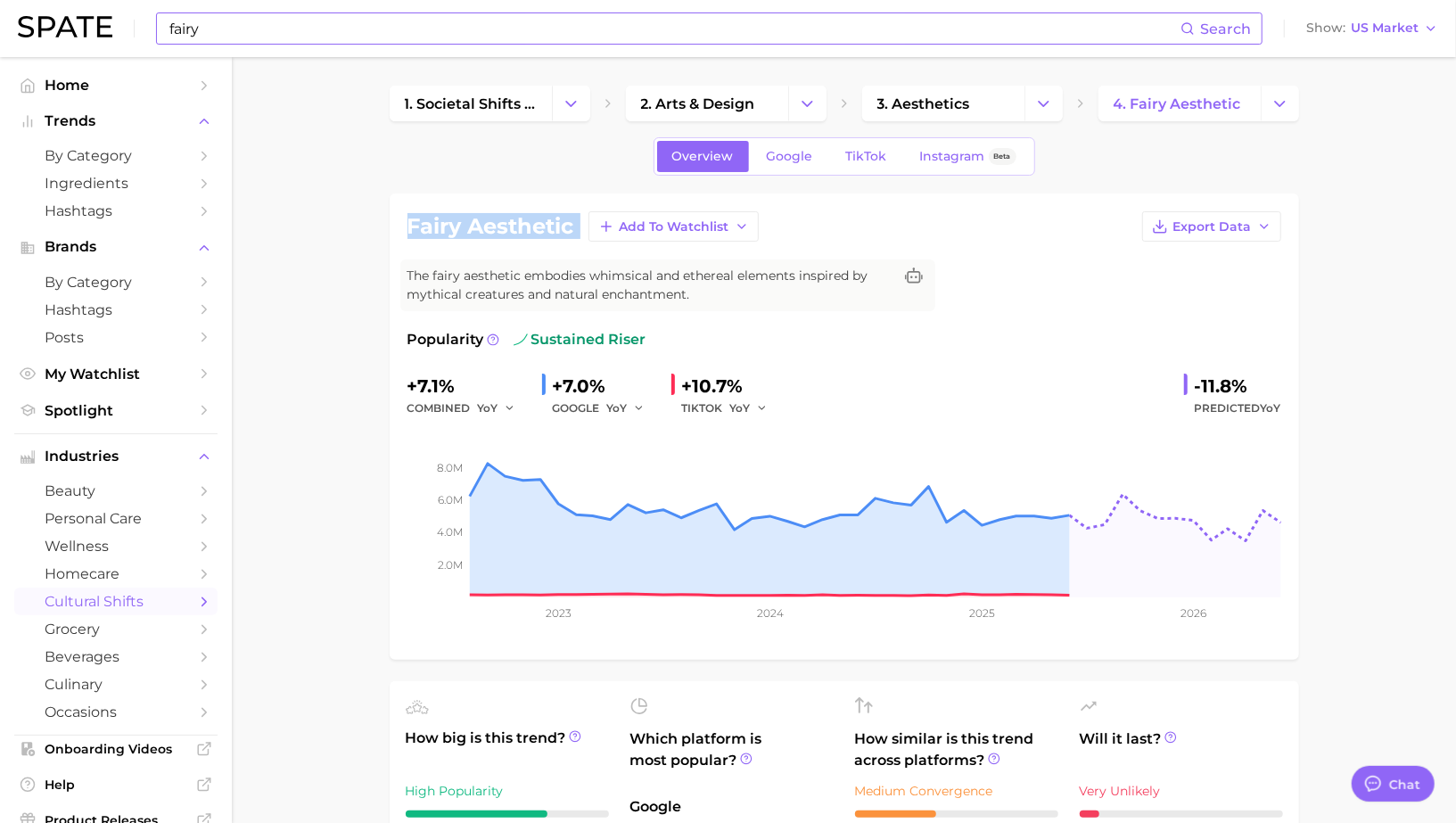 click on "fairy" at bounding box center [674, 29] 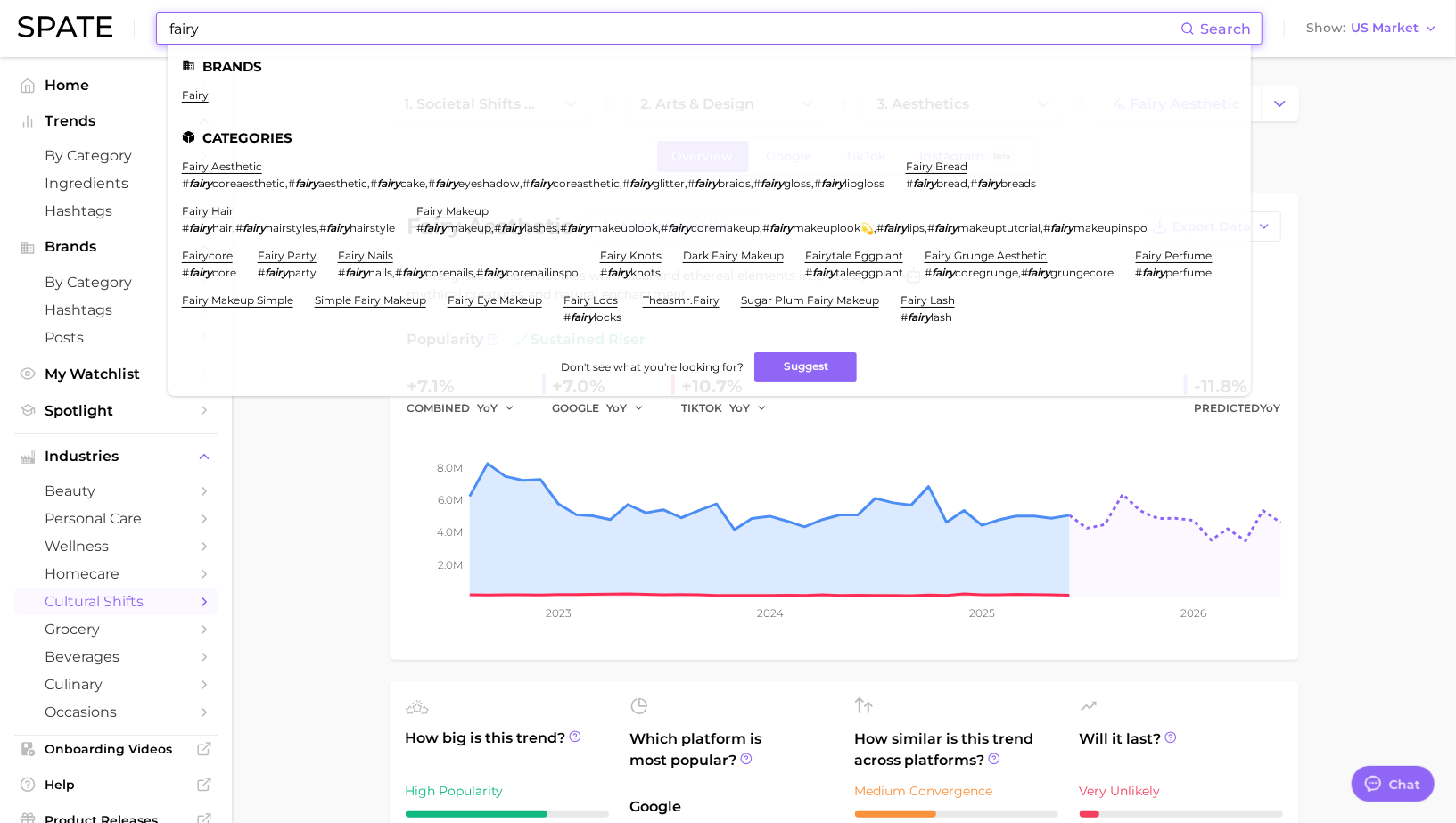 click on "fairy" at bounding box center (674, 29) 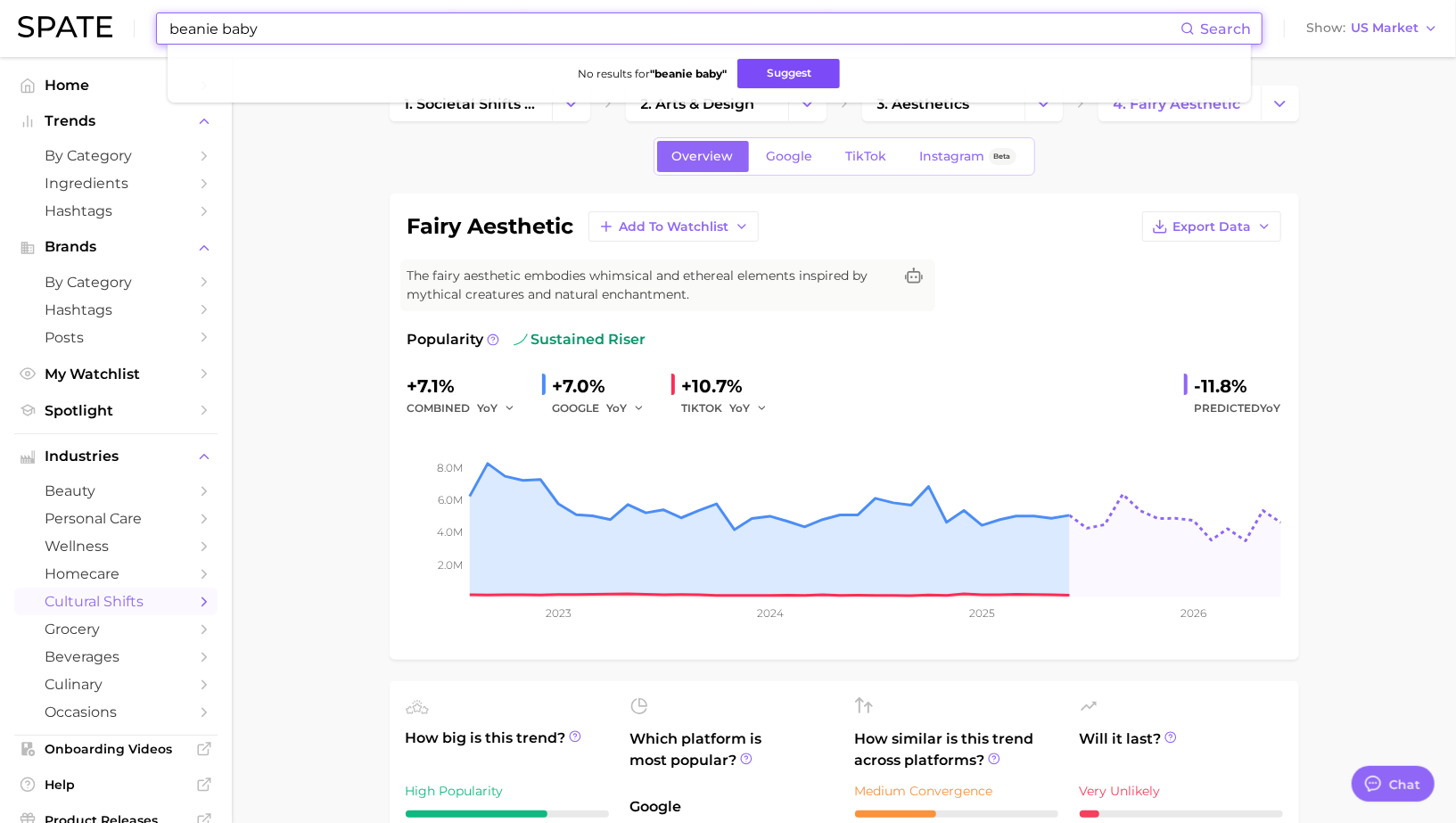 type on "beanie baby" 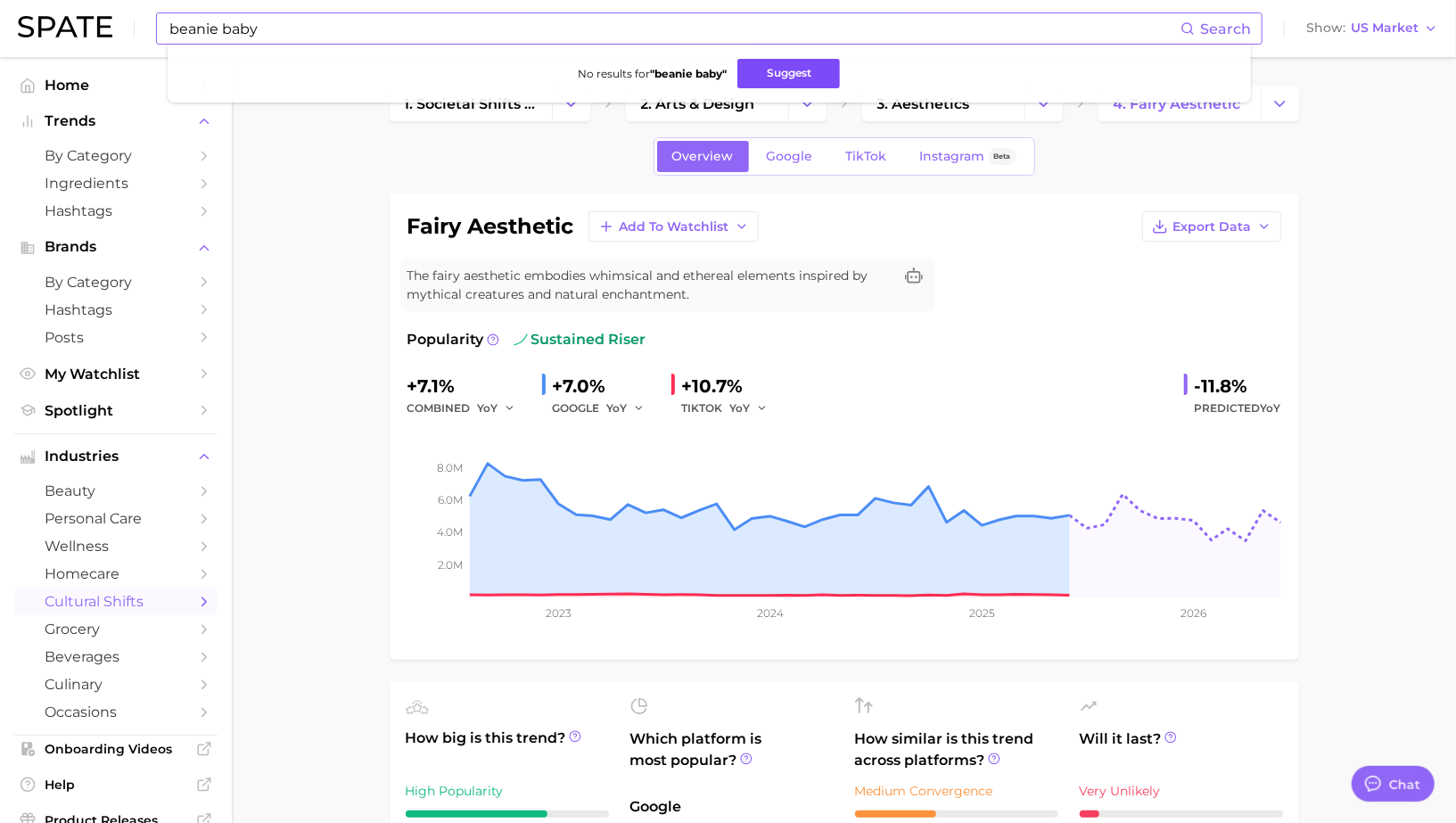 click on "Suggest" at bounding box center (788, 73) 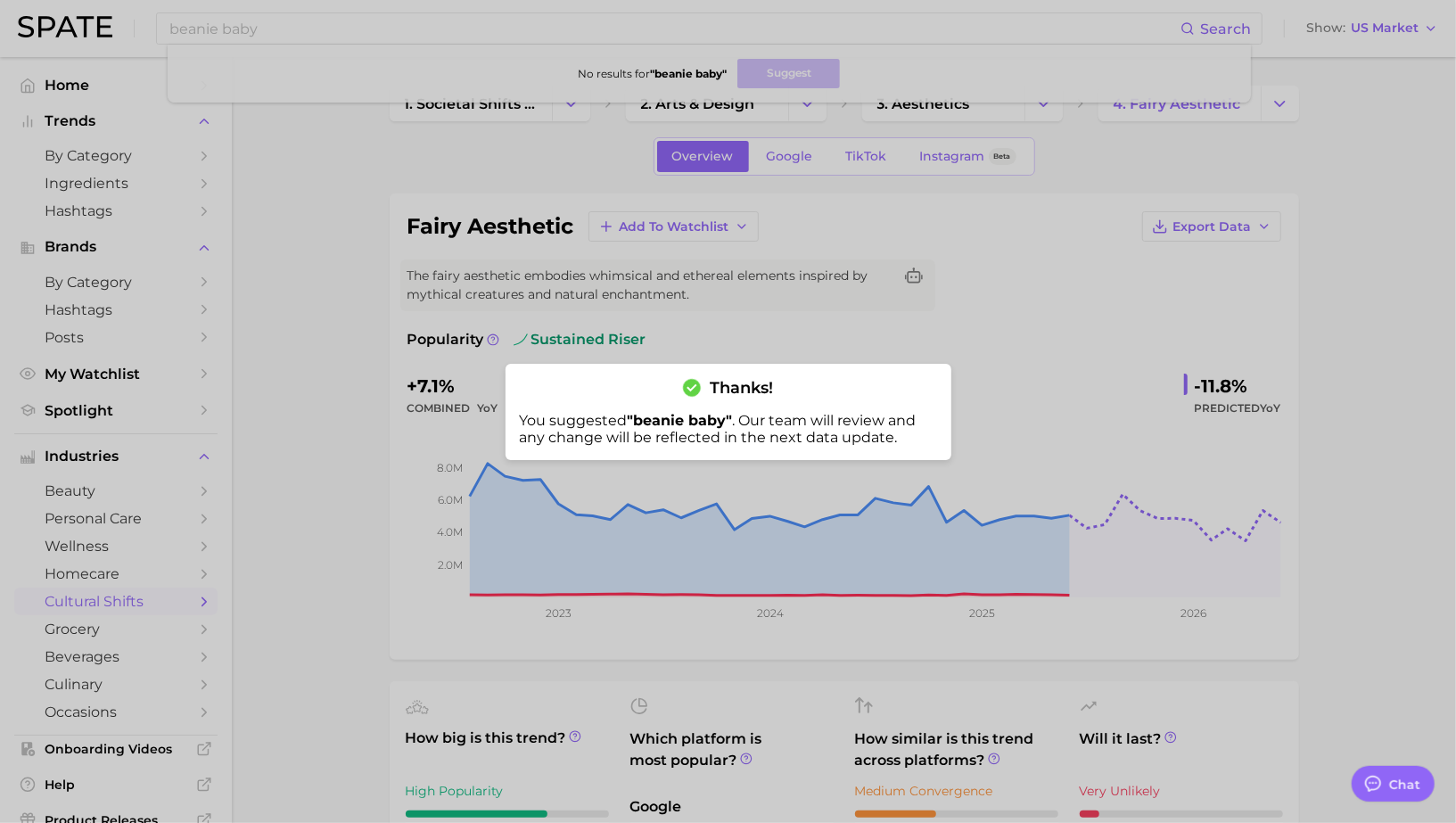 click at bounding box center [728, 411] 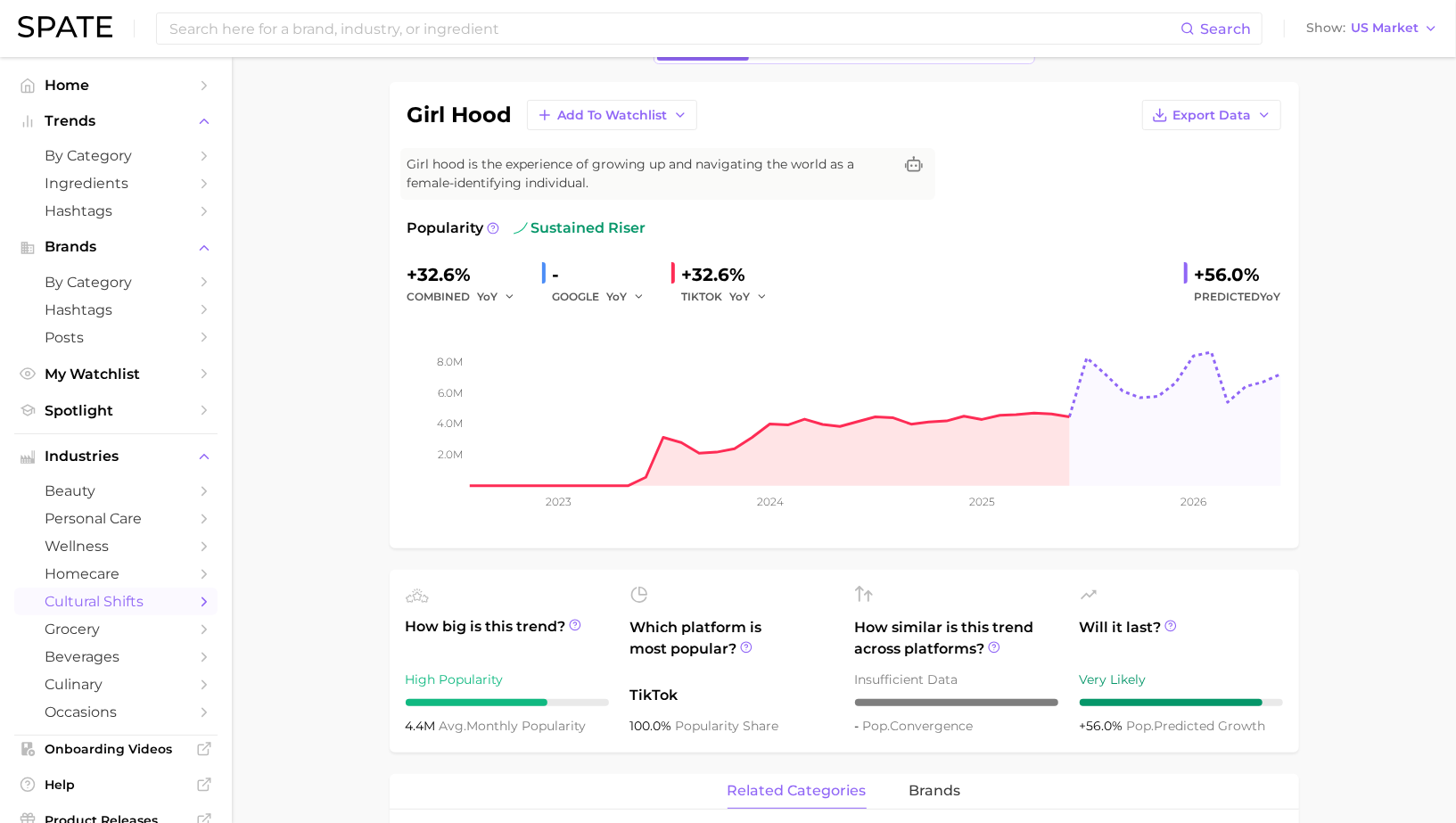 scroll, scrollTop: 0, scrollLeft: 0, axis: both 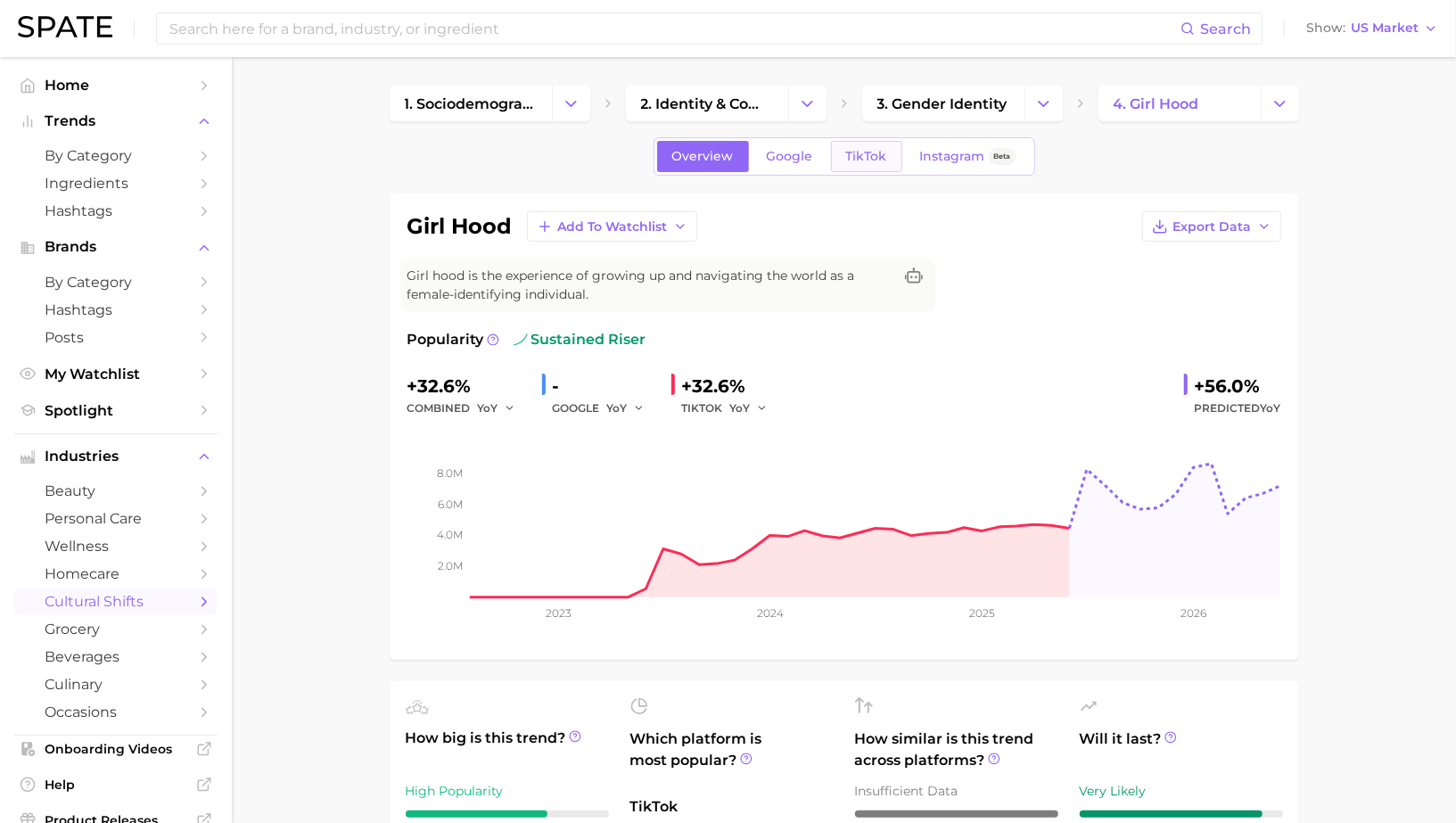 click on "TikTok" at bounding box center [867, 156] 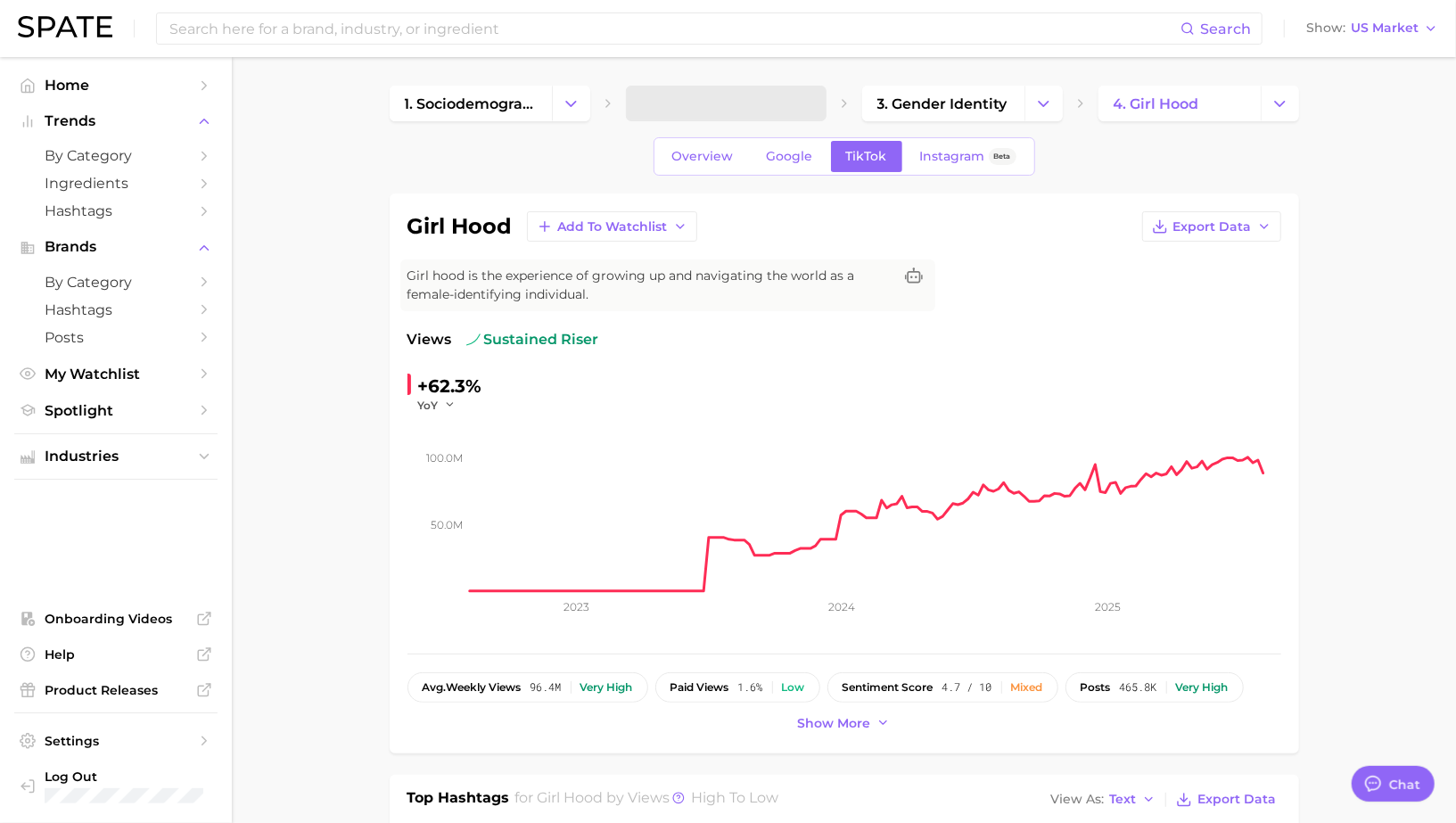 scroll, scrollTop: 319, scrollLeft: 0, axis: vertical 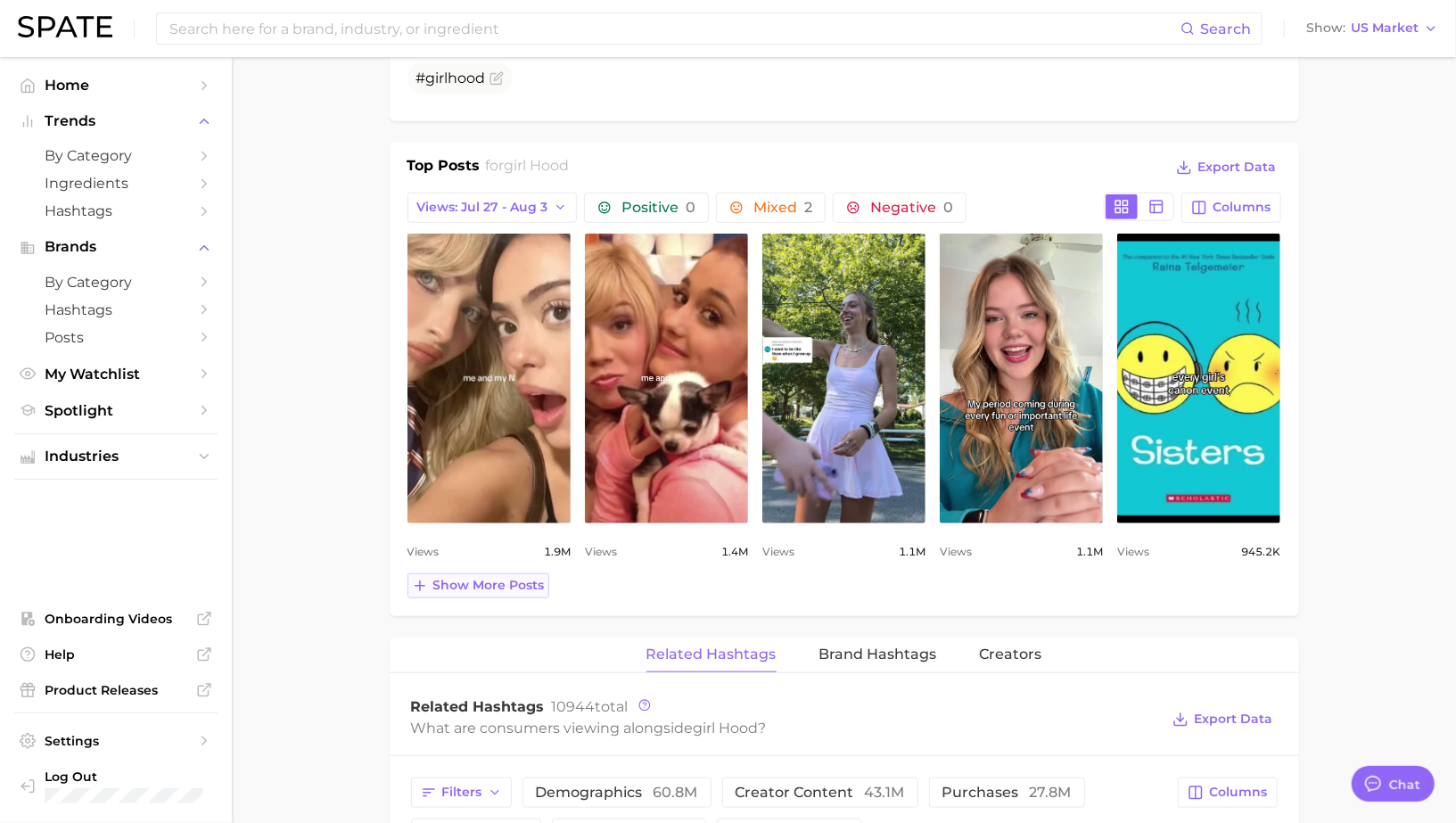 click on "Show more posts" at bounding box center [489, 585] 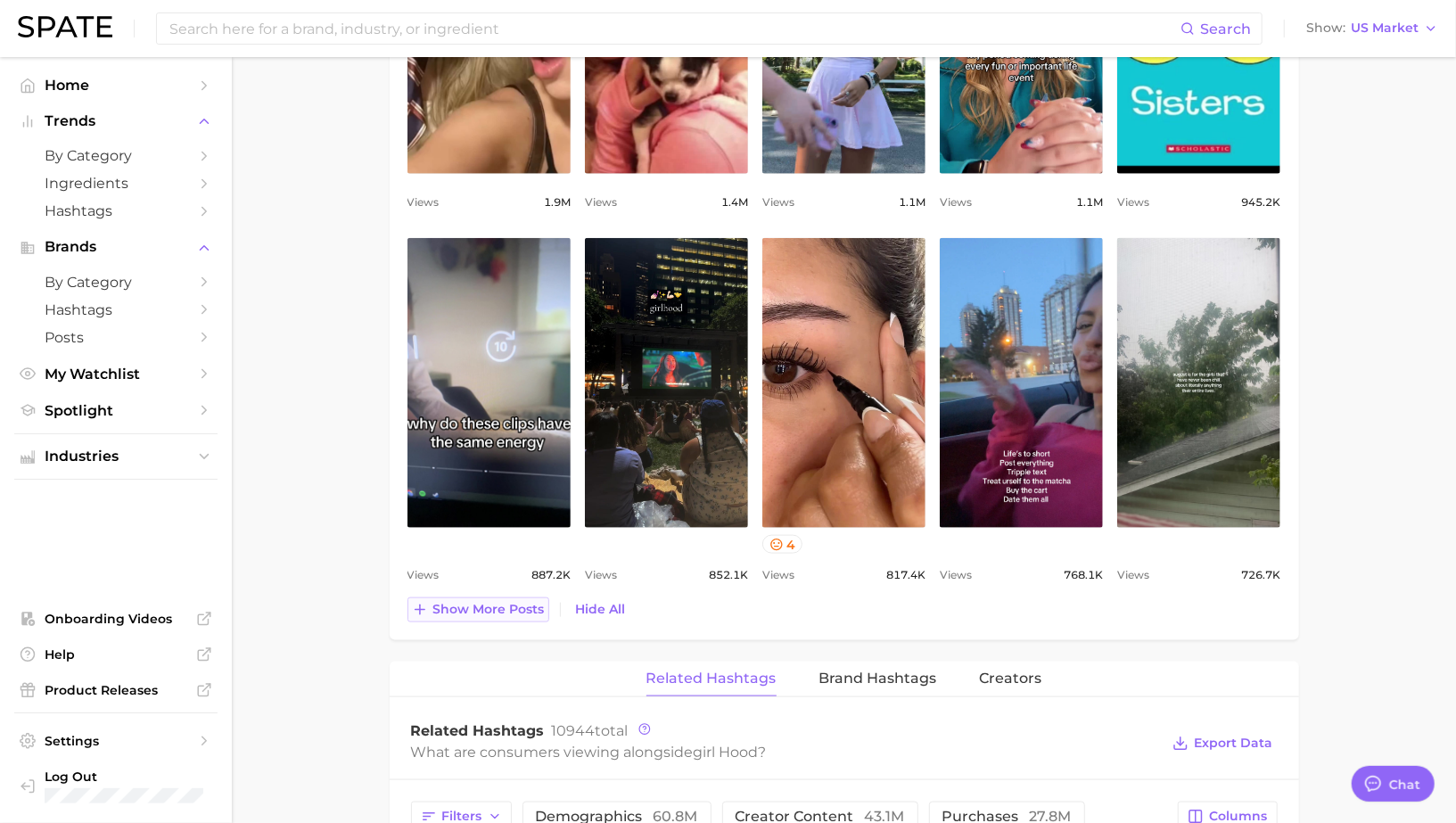scroll, scrollTop: 290, scrollLeft: 0, axis: vertical 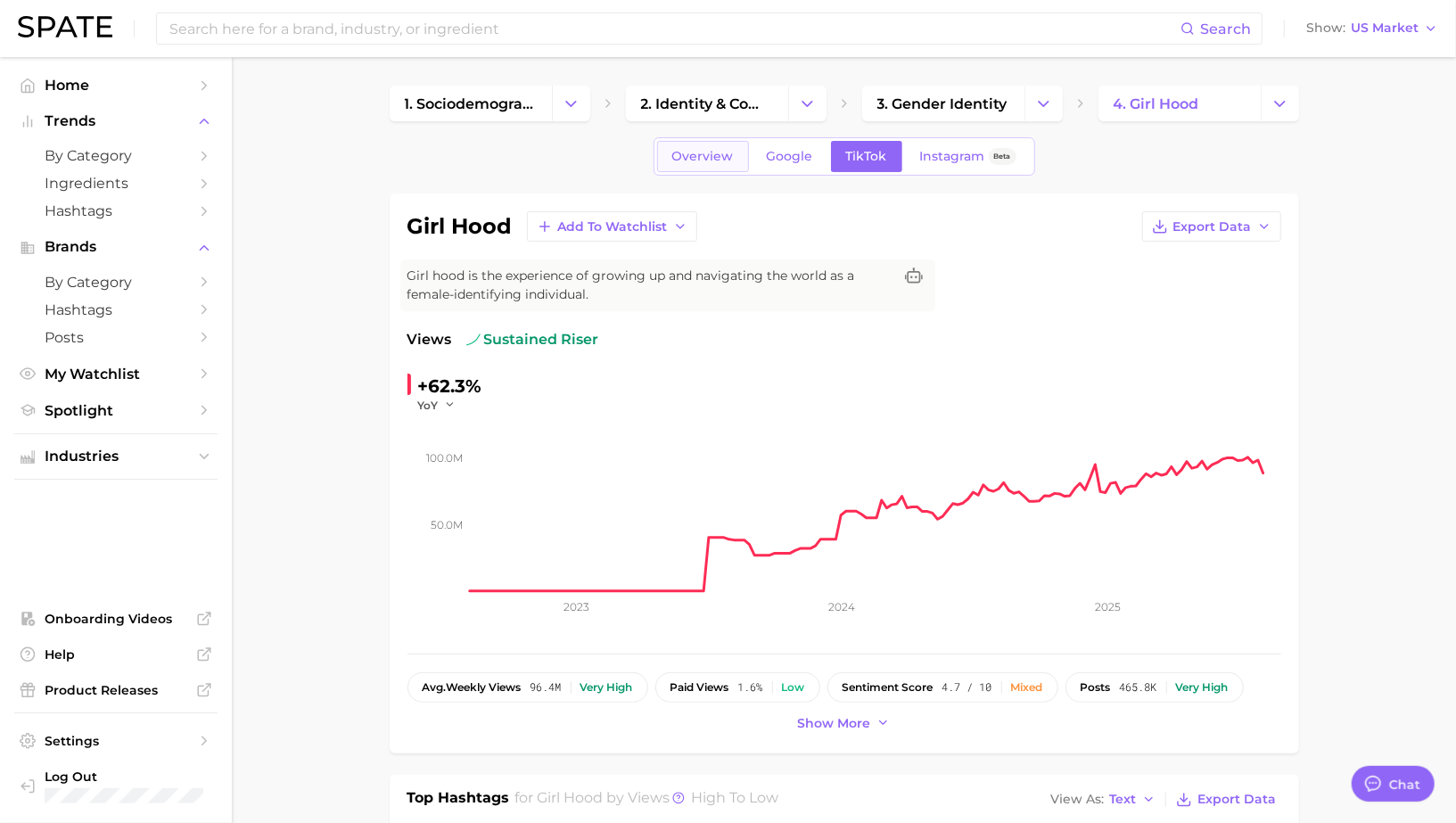 click on "Overview" at bounding box center [703, 156] 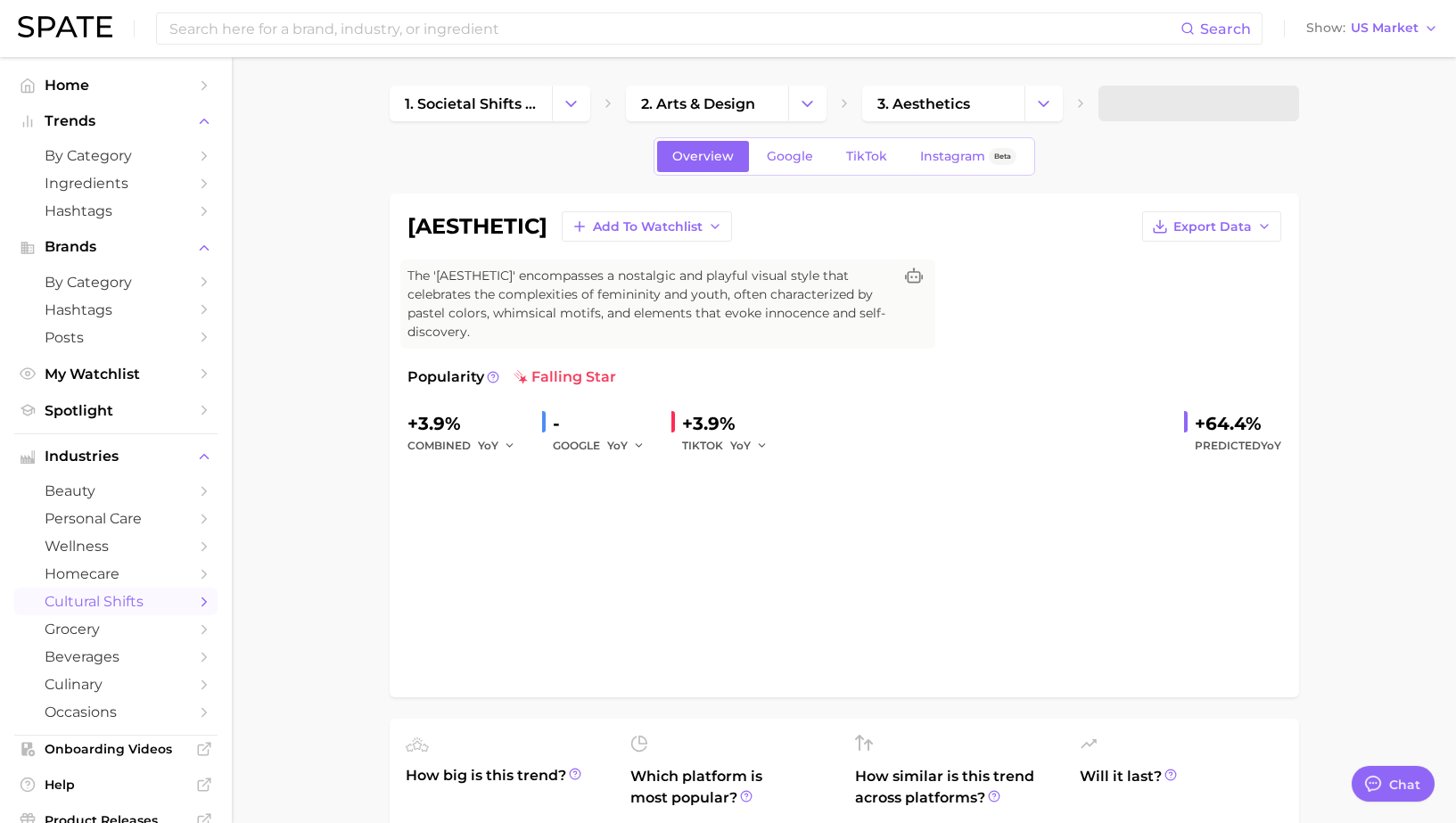 type on "x" 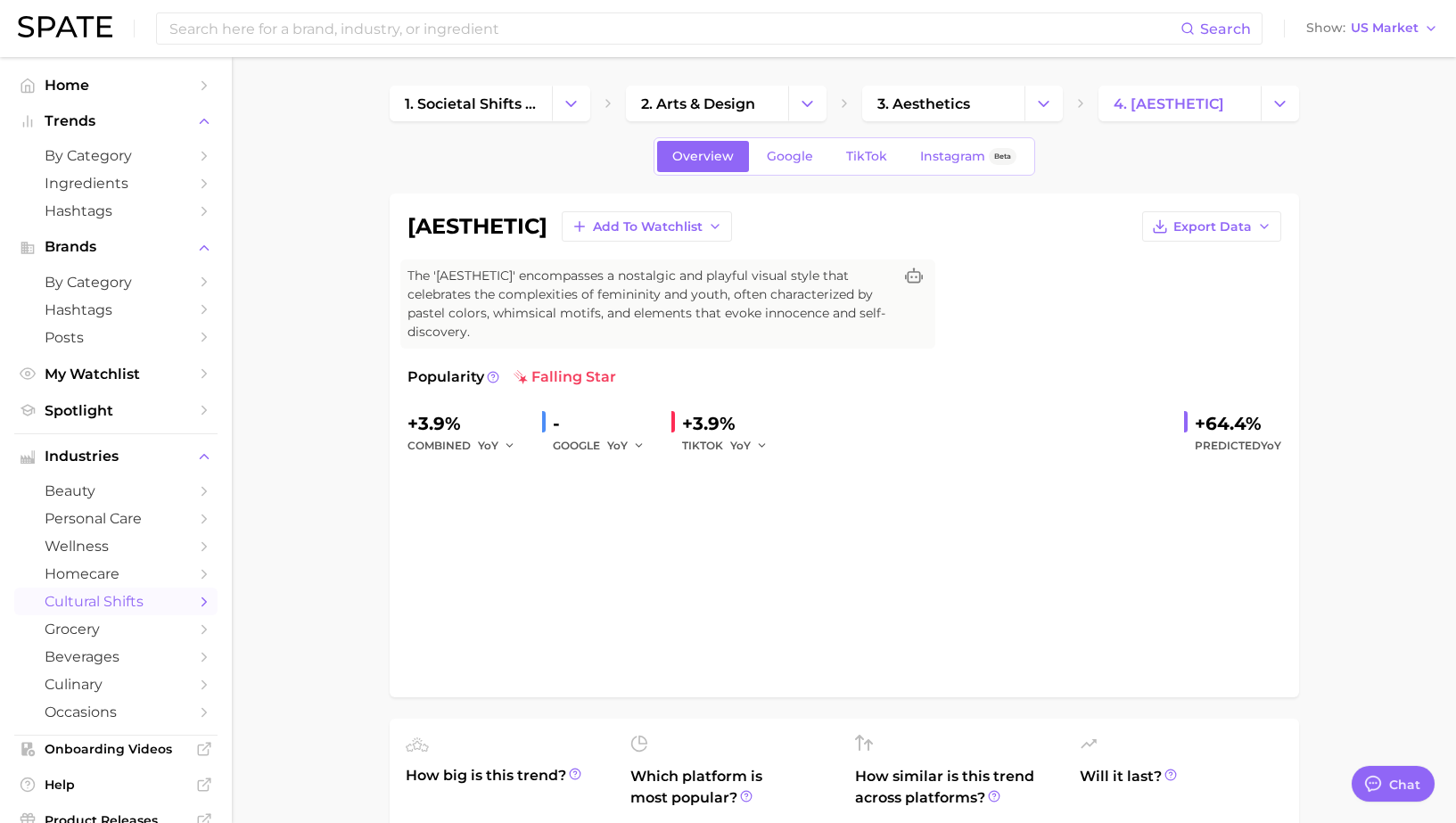 scroll, scrollTop: 0, scrollLeft: 0, axis: both 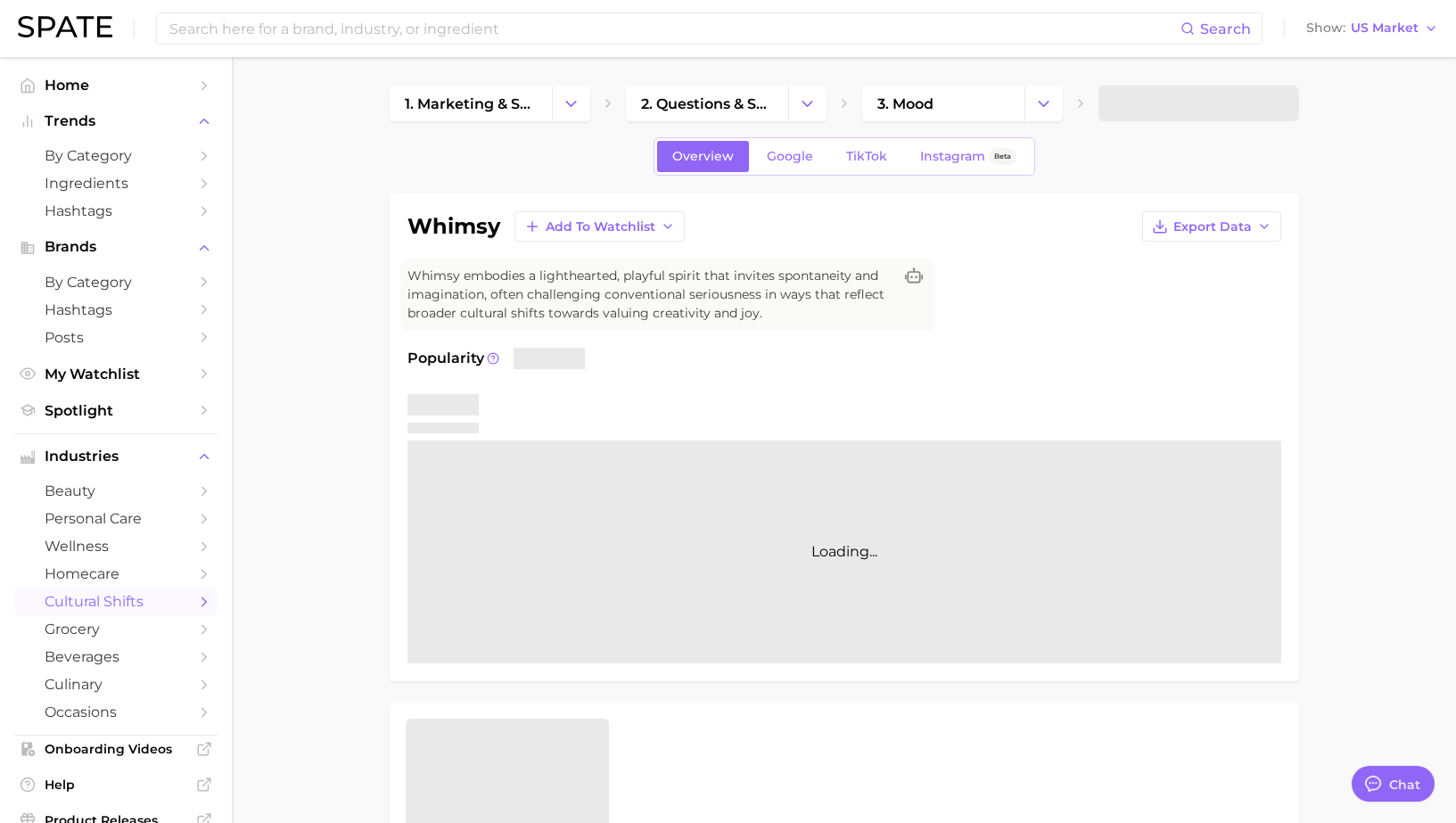 type on "x" 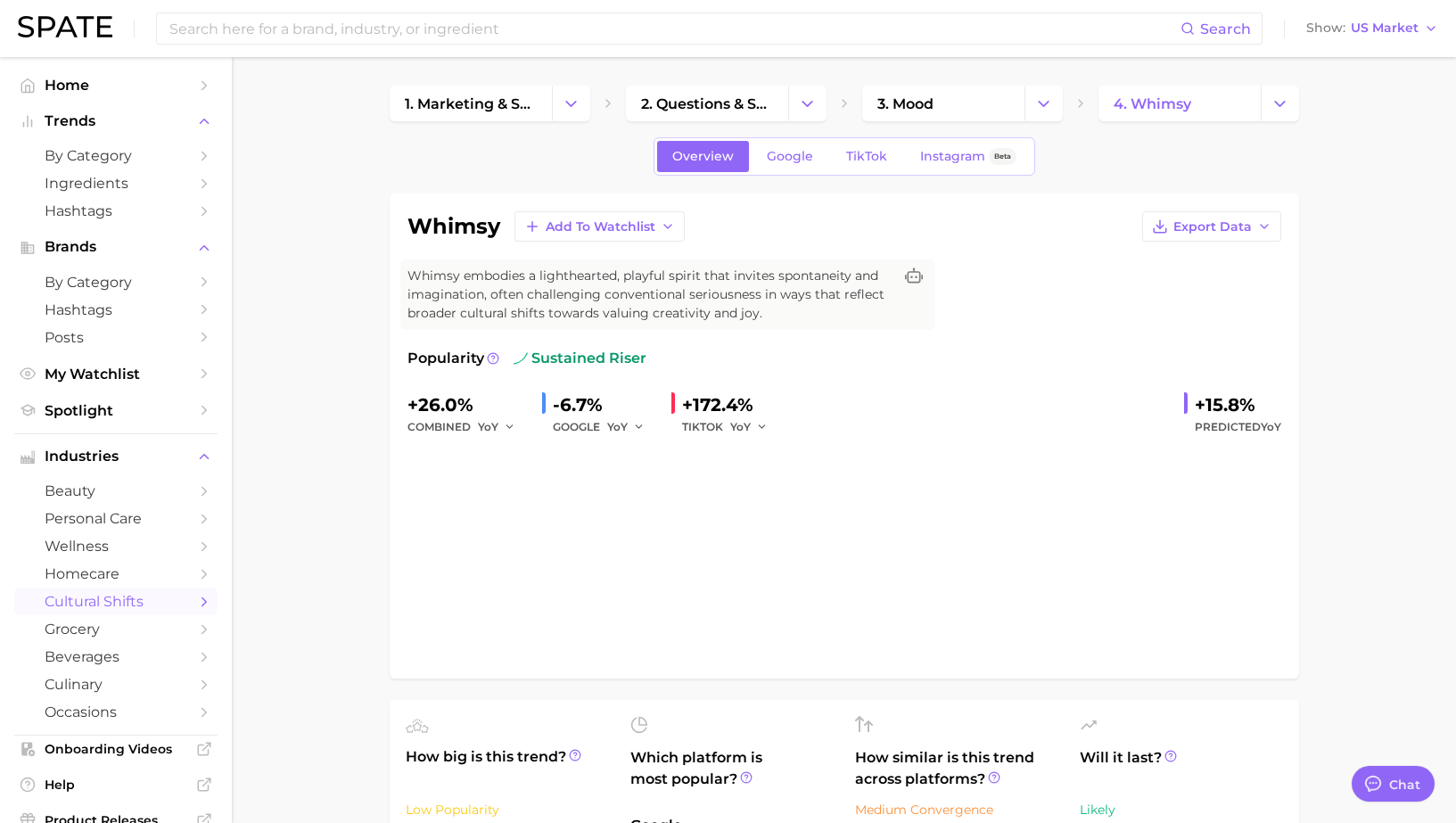 scroll, scrollTop: 0, scrollLeft: 0, axis: both 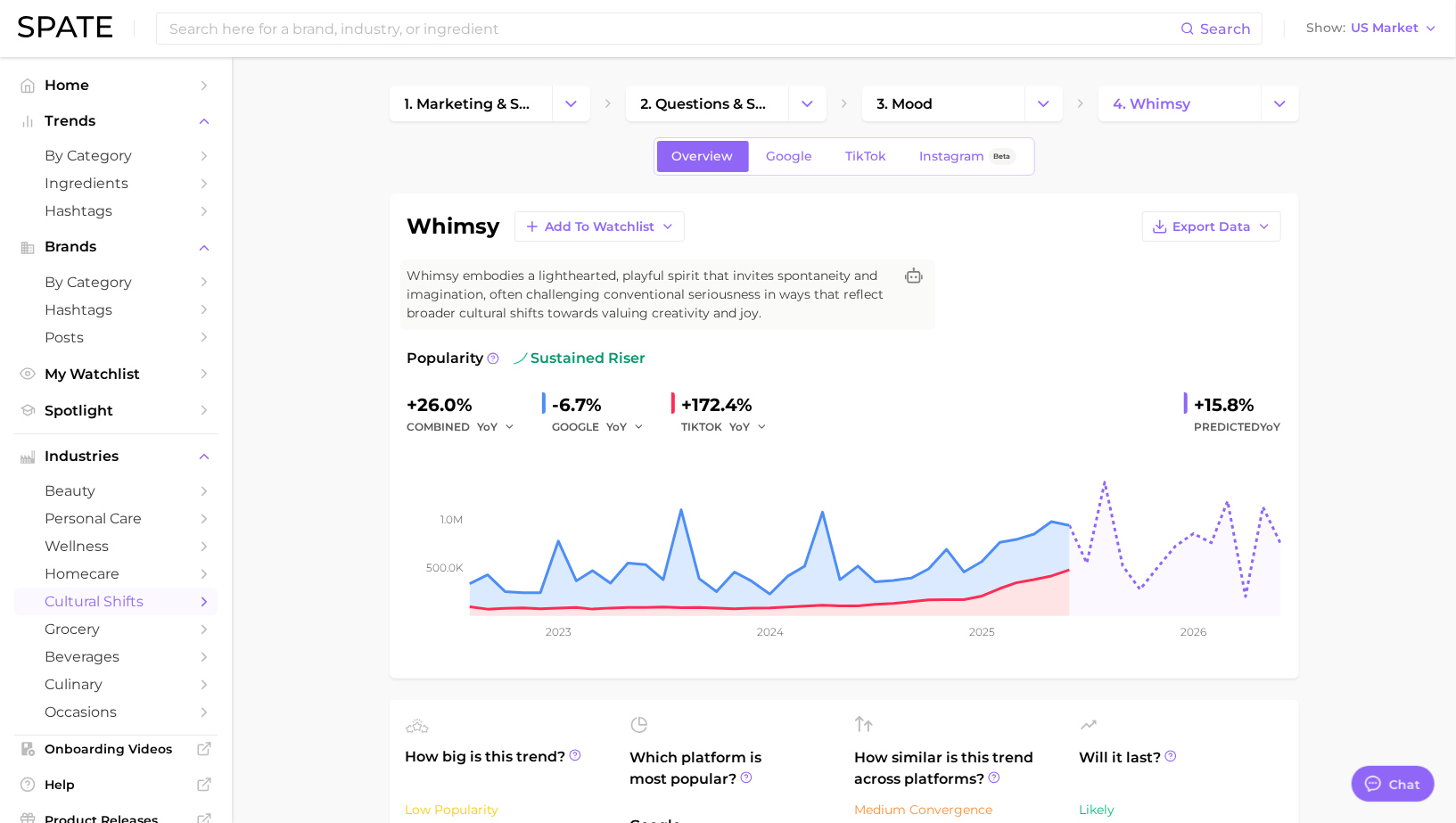click on "whimsy" at bounding box center (454, 226) 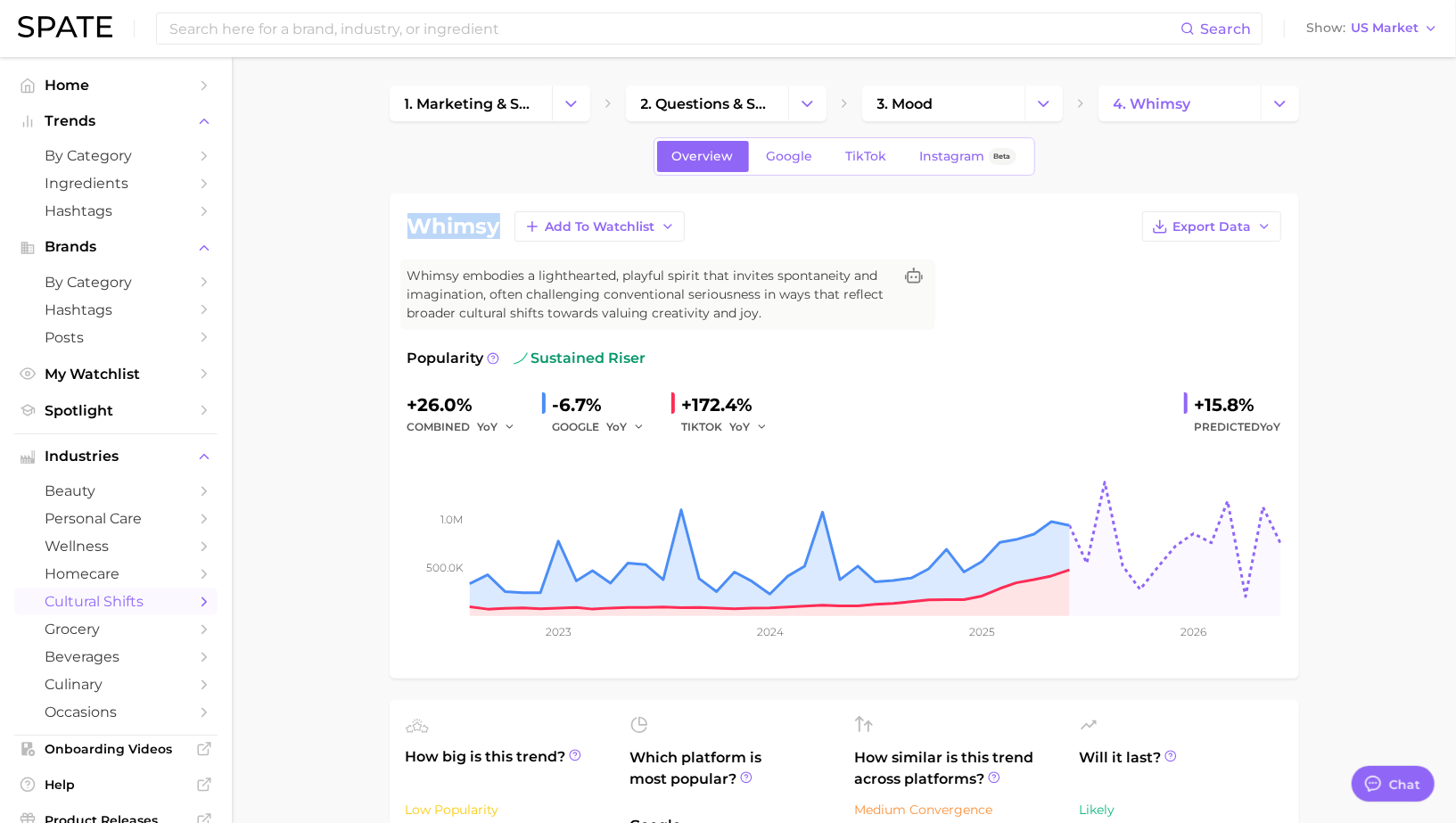 click on "whimsy" at bounding box center [454, 226] 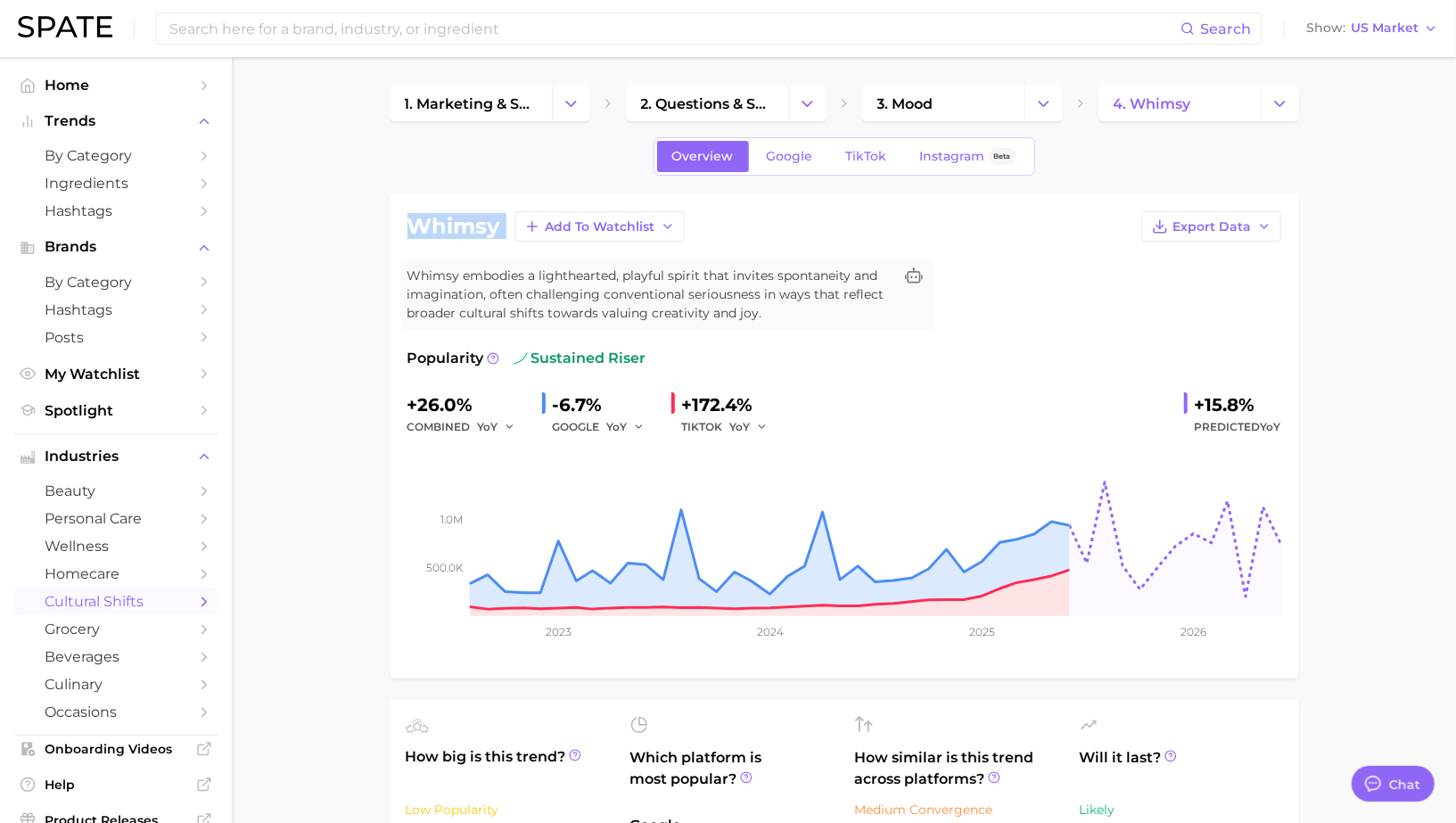 click on "whimsy" at bounding box center [454, 226] 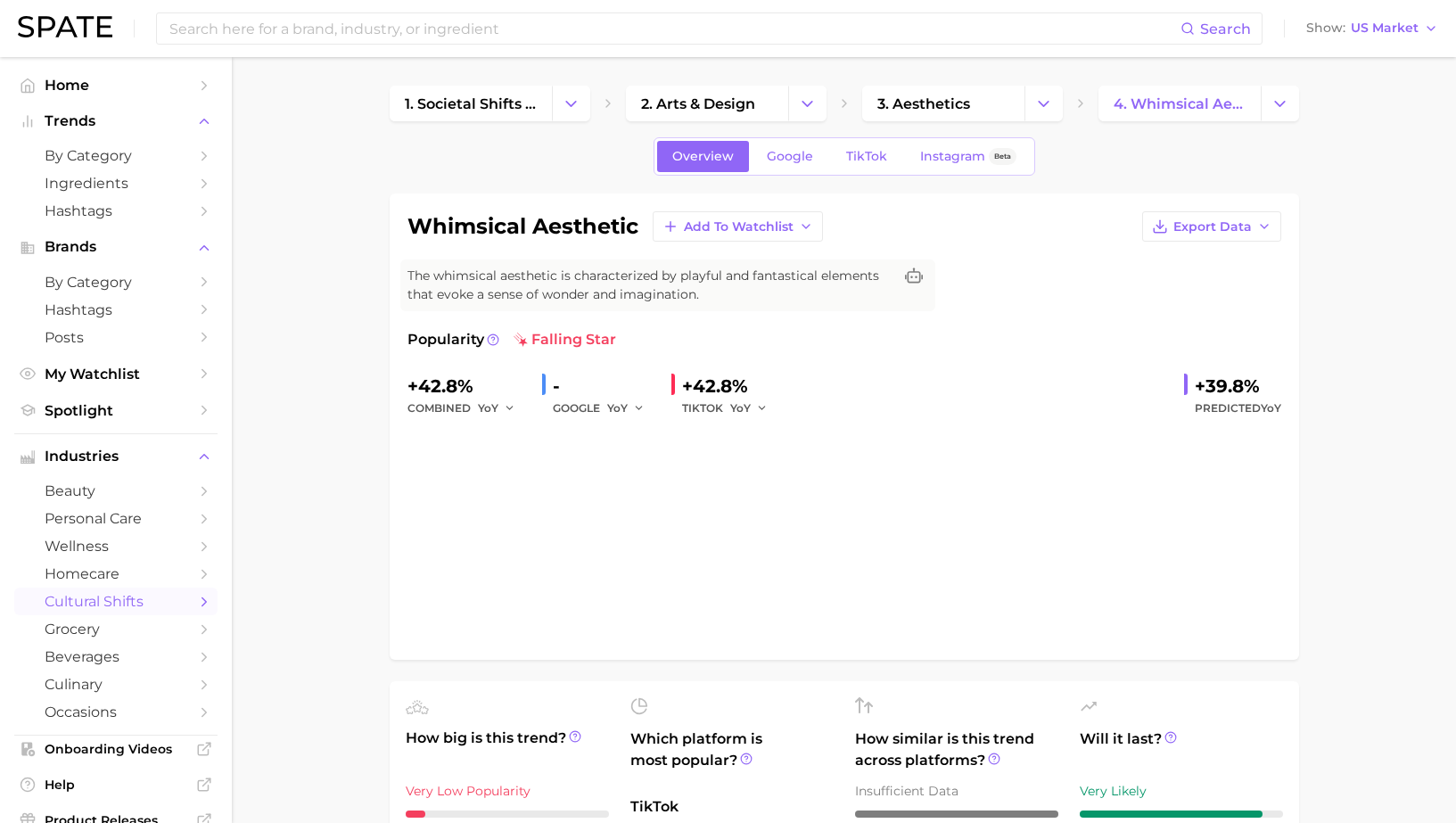 scroll, scrollTop: 0, scrollLeft: 0, axis: both 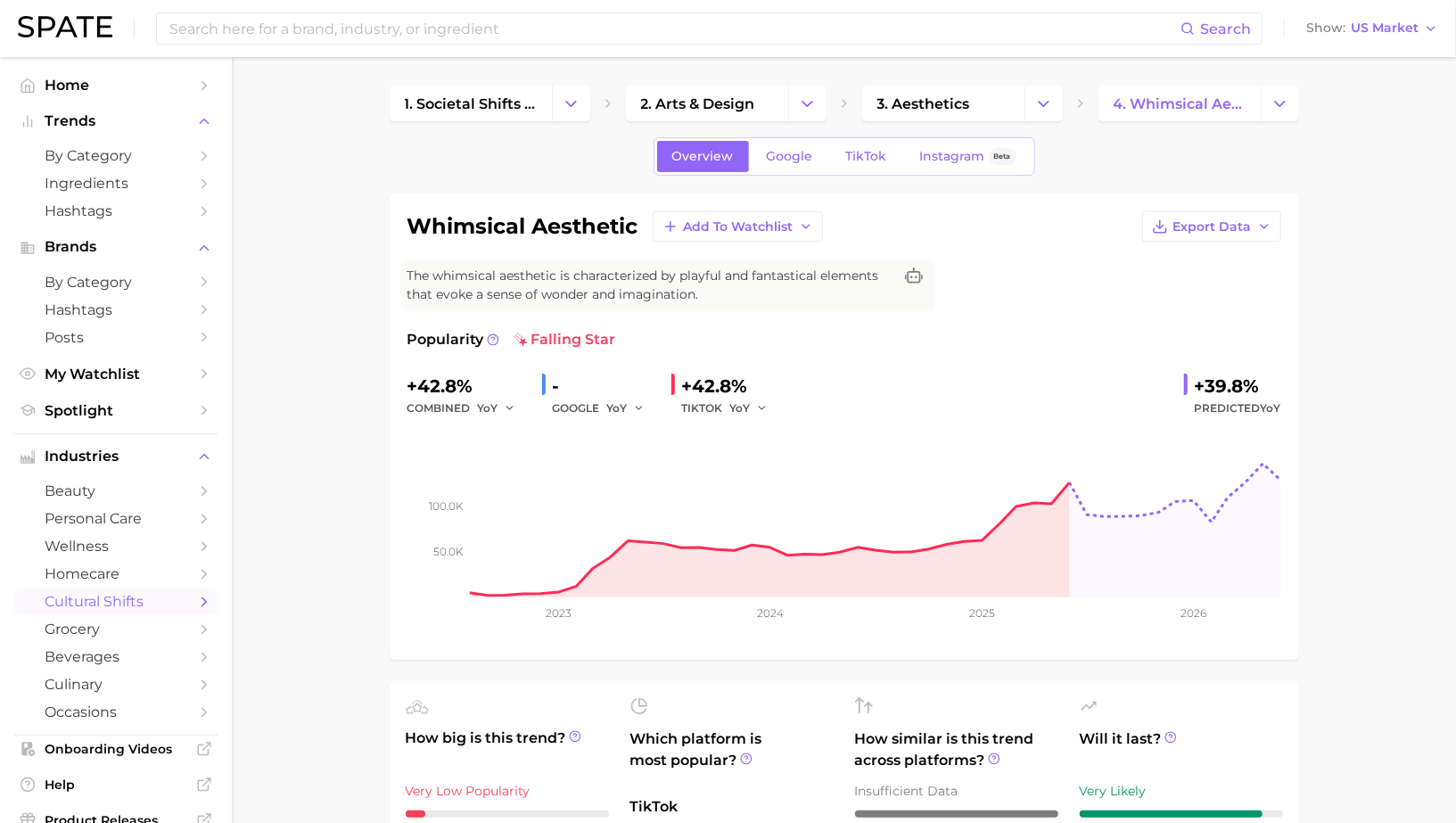 click on "whimsical aesthetic" at bounding box center (522, 226) 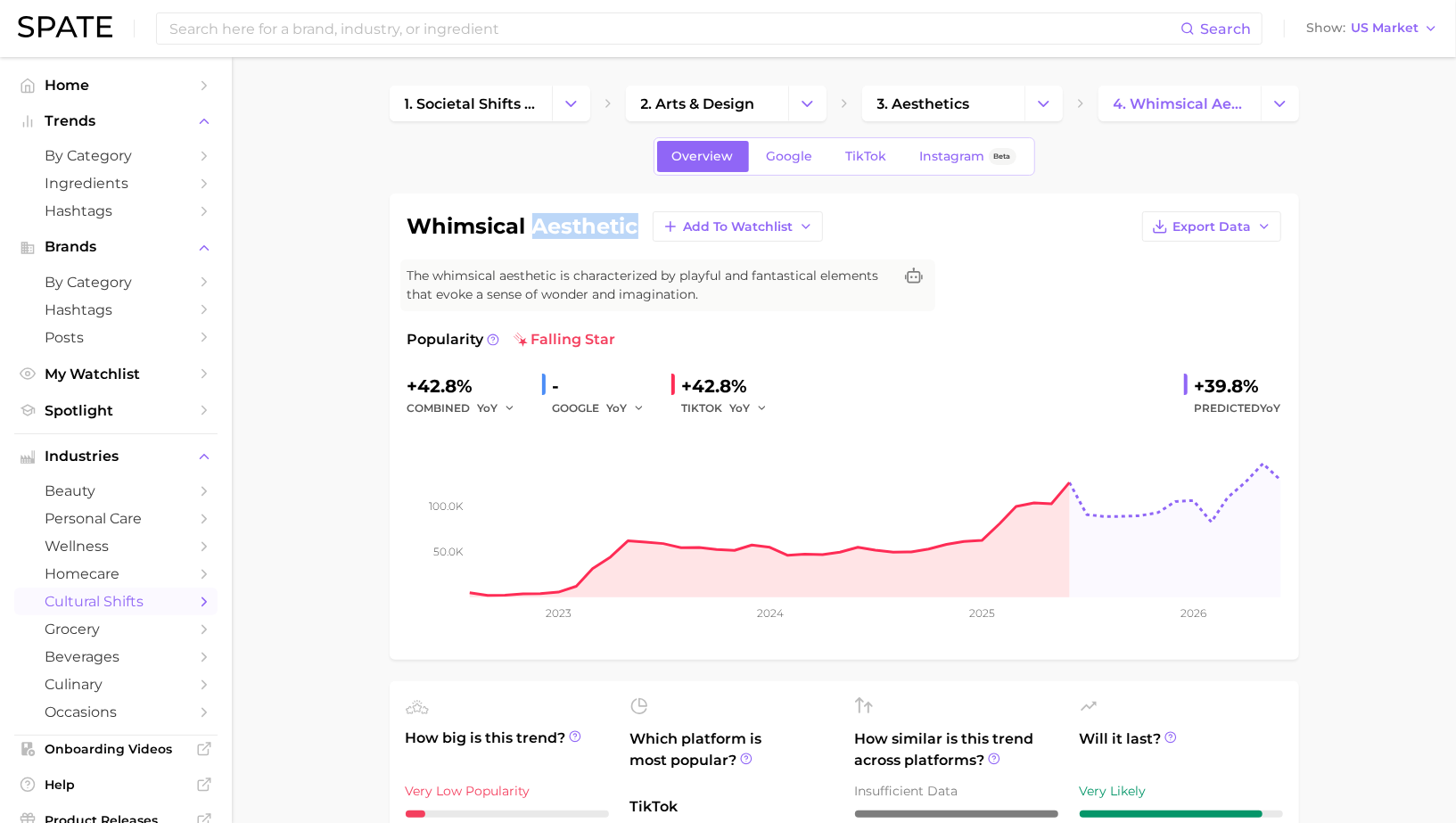 click on "whimsical aesthetic" at bounding box center [522, 226] 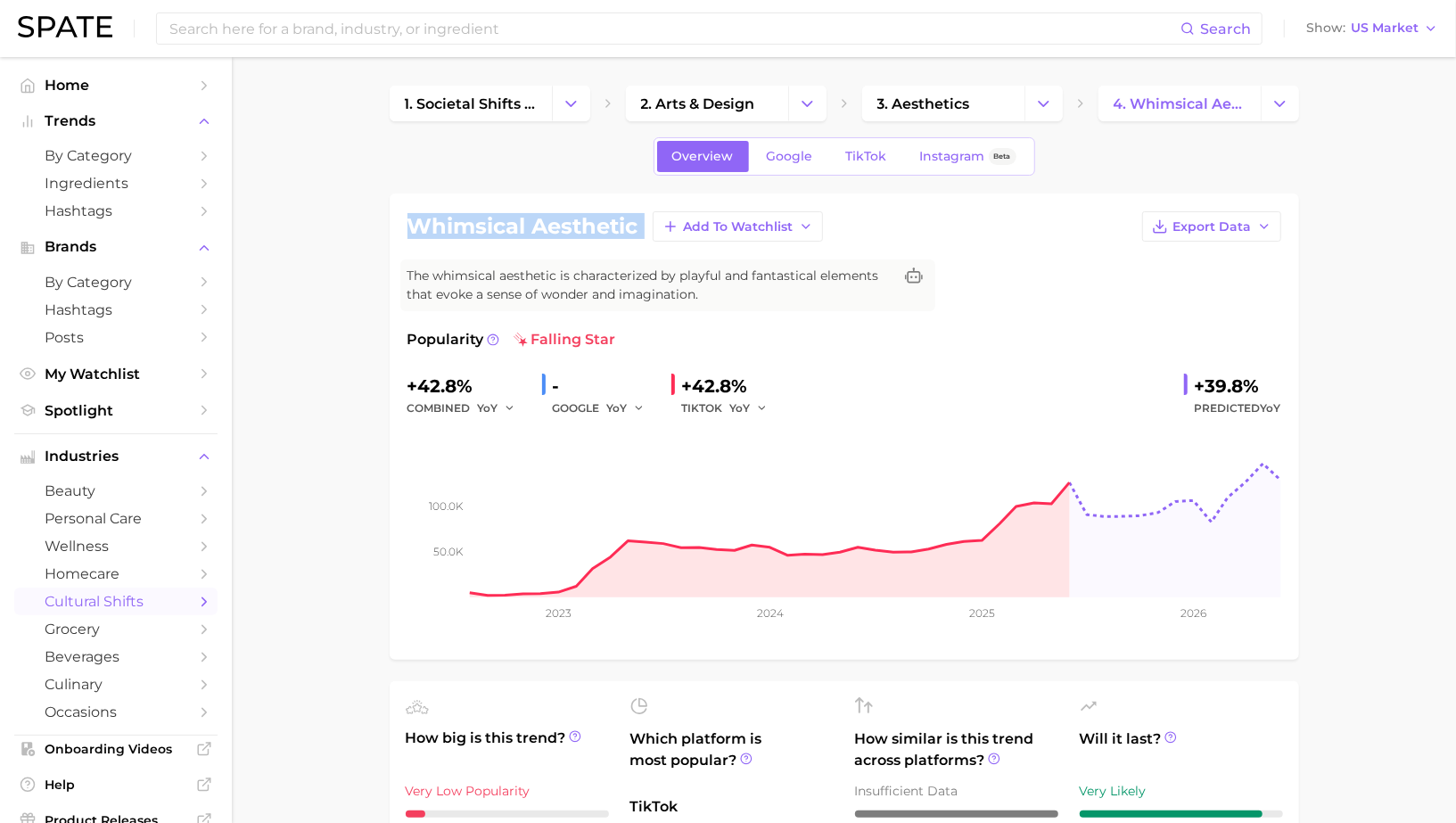 click on "whimsical aesthetic" at bounding box center [522, 226] 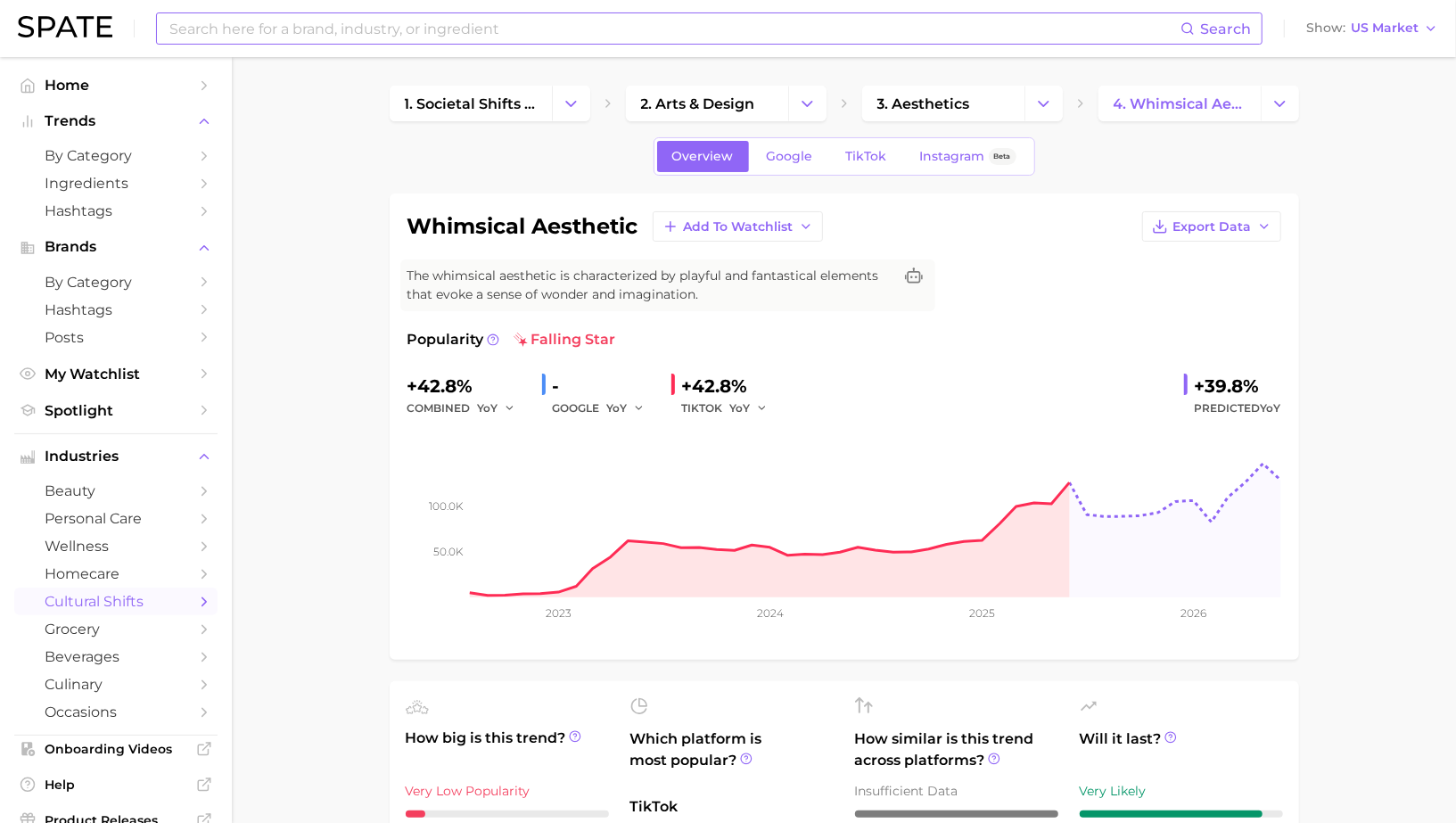 click at bounding box center (674, 29) 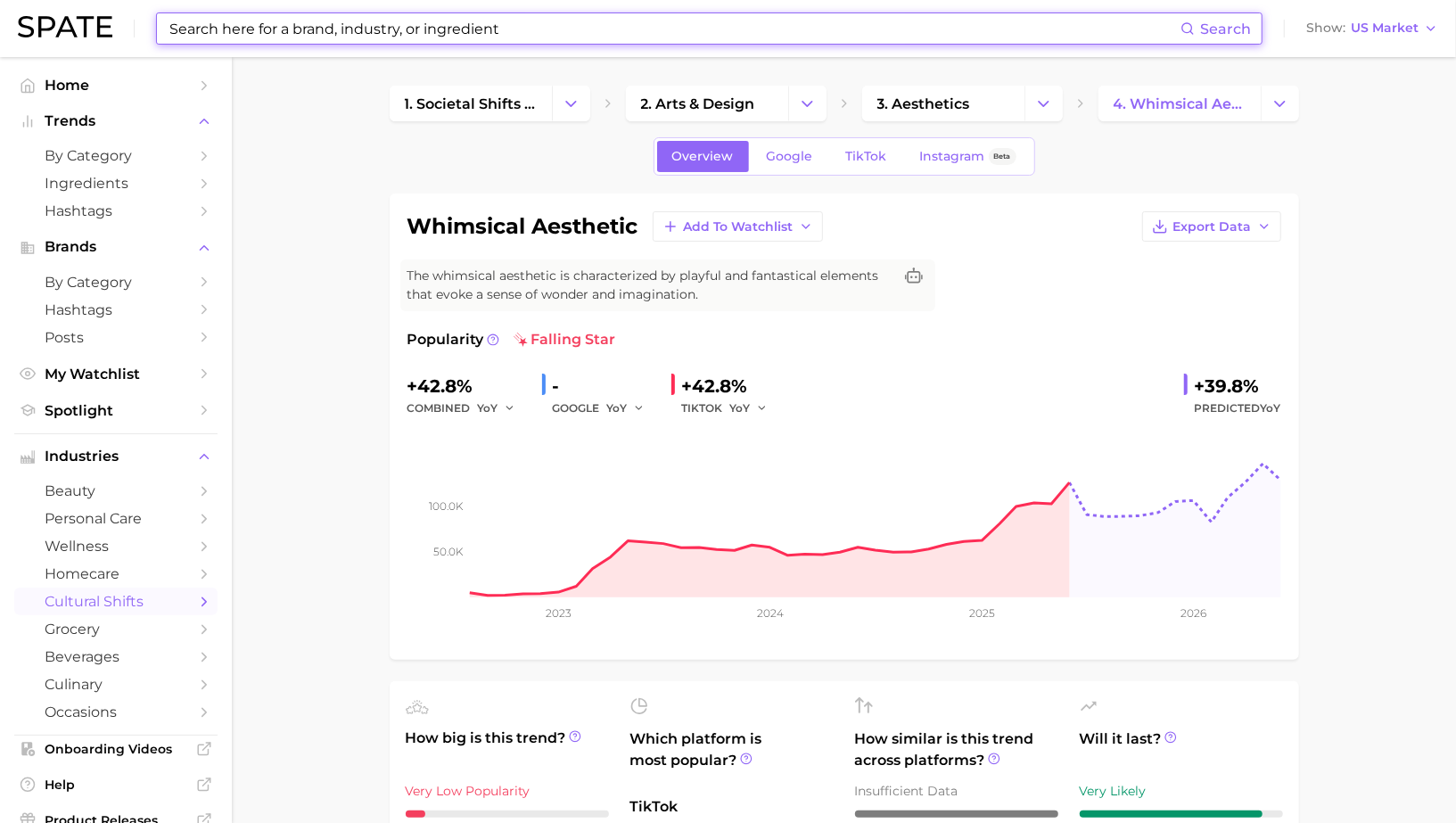 click at bounding box center (674, 29) 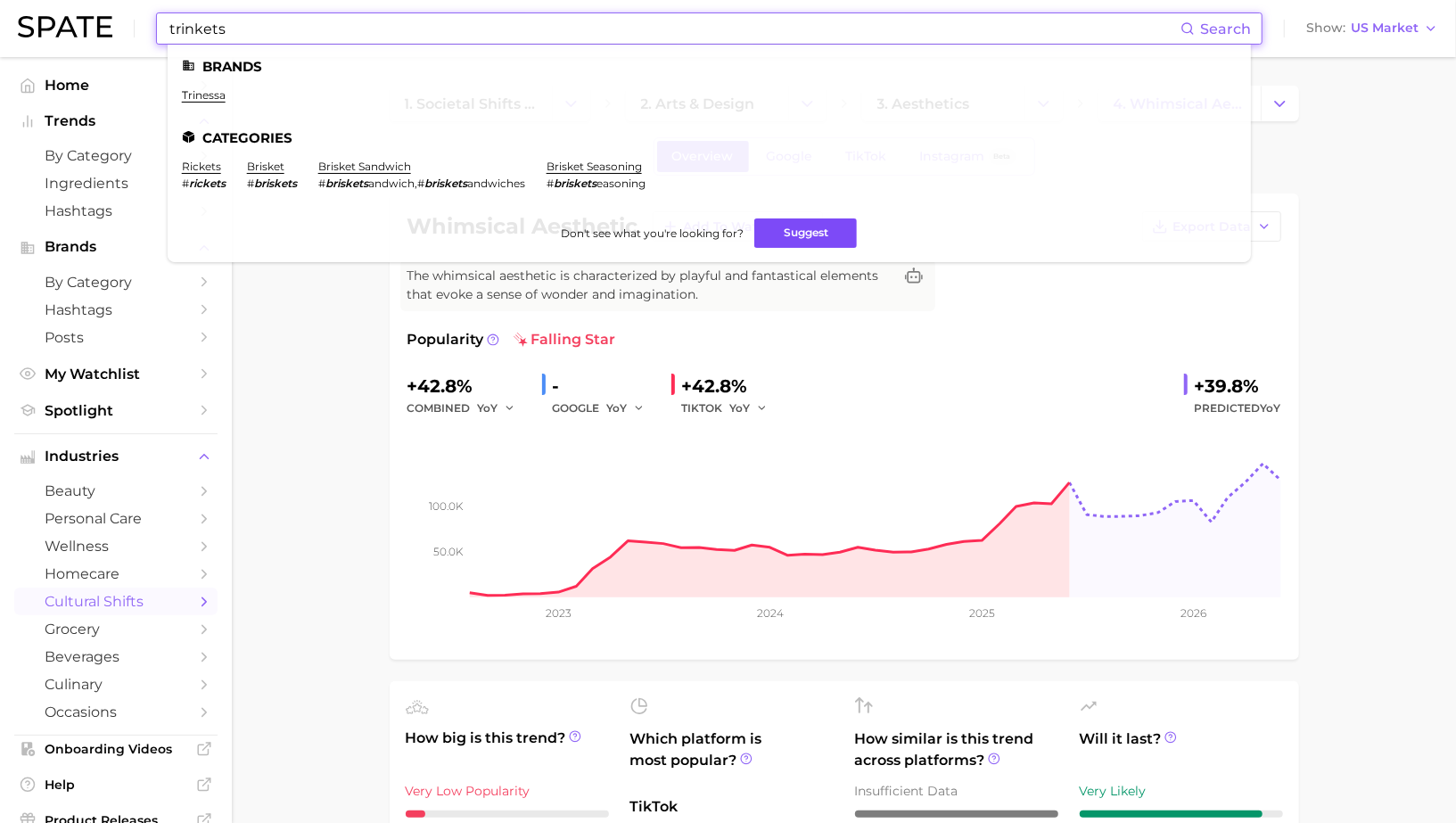 click on "Suggest" at bounding box center [805, 233] 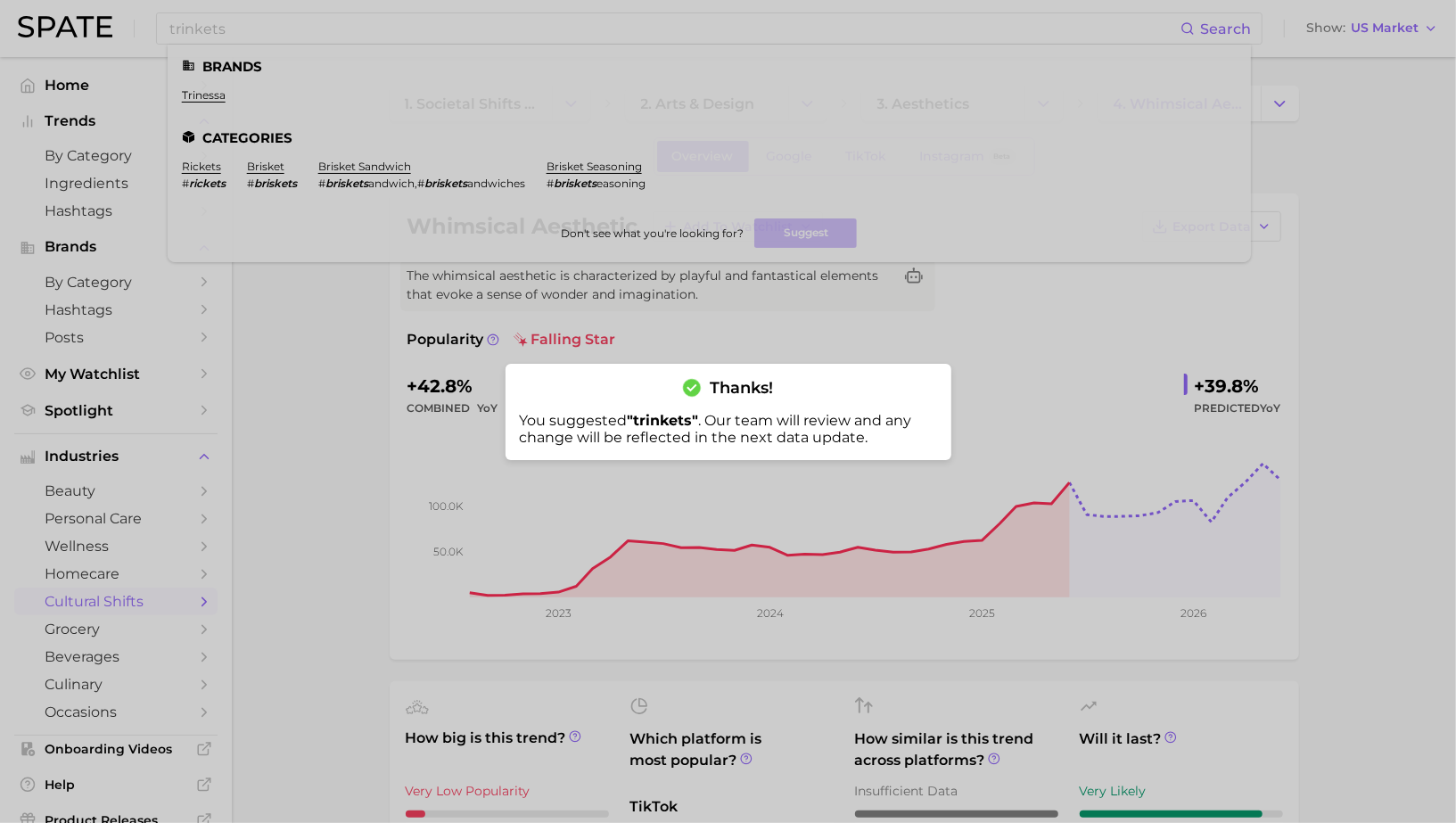 click at bounding box center [728, 411] 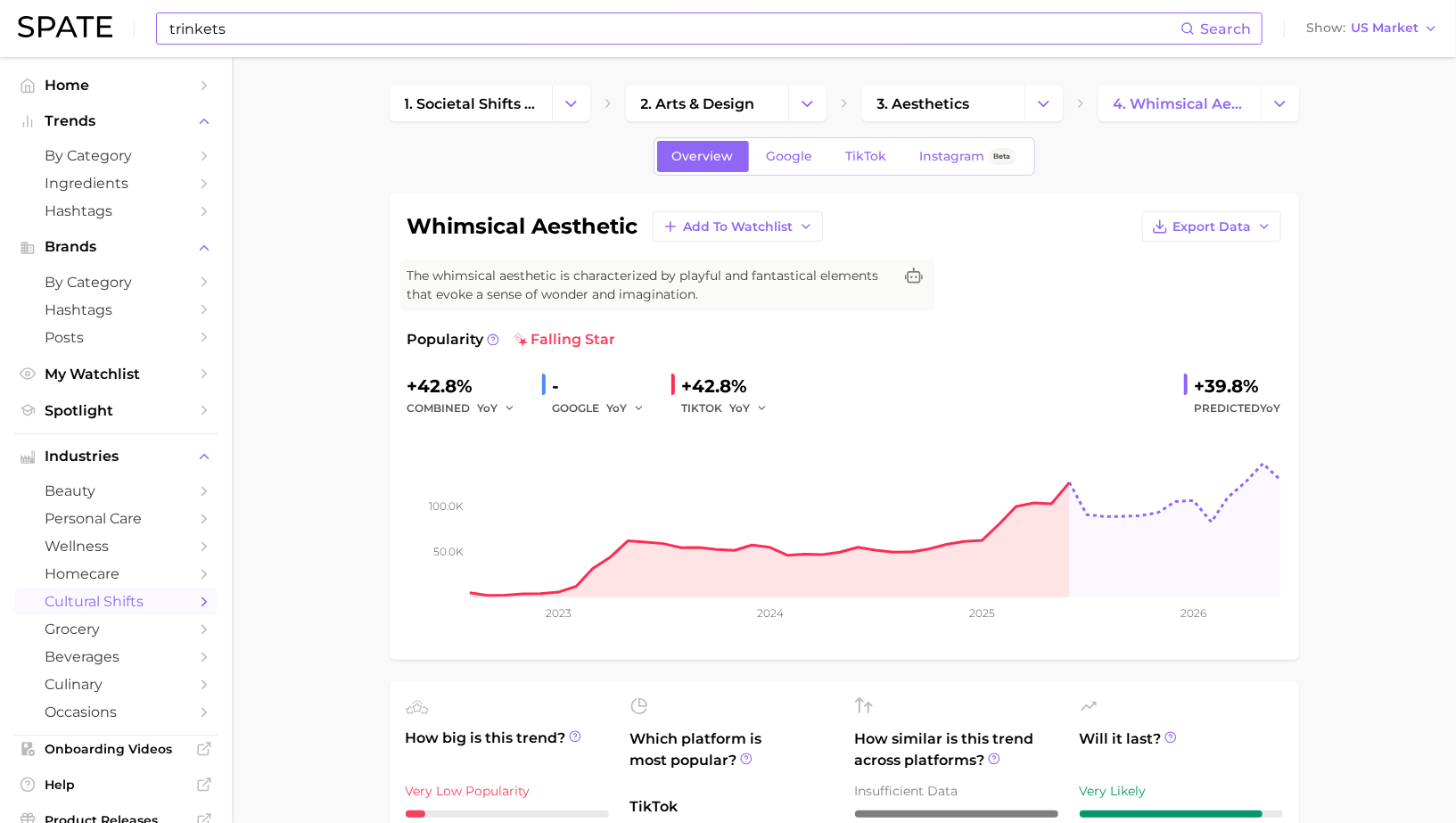 click on "trinkets" at bounding box center (674, 29) 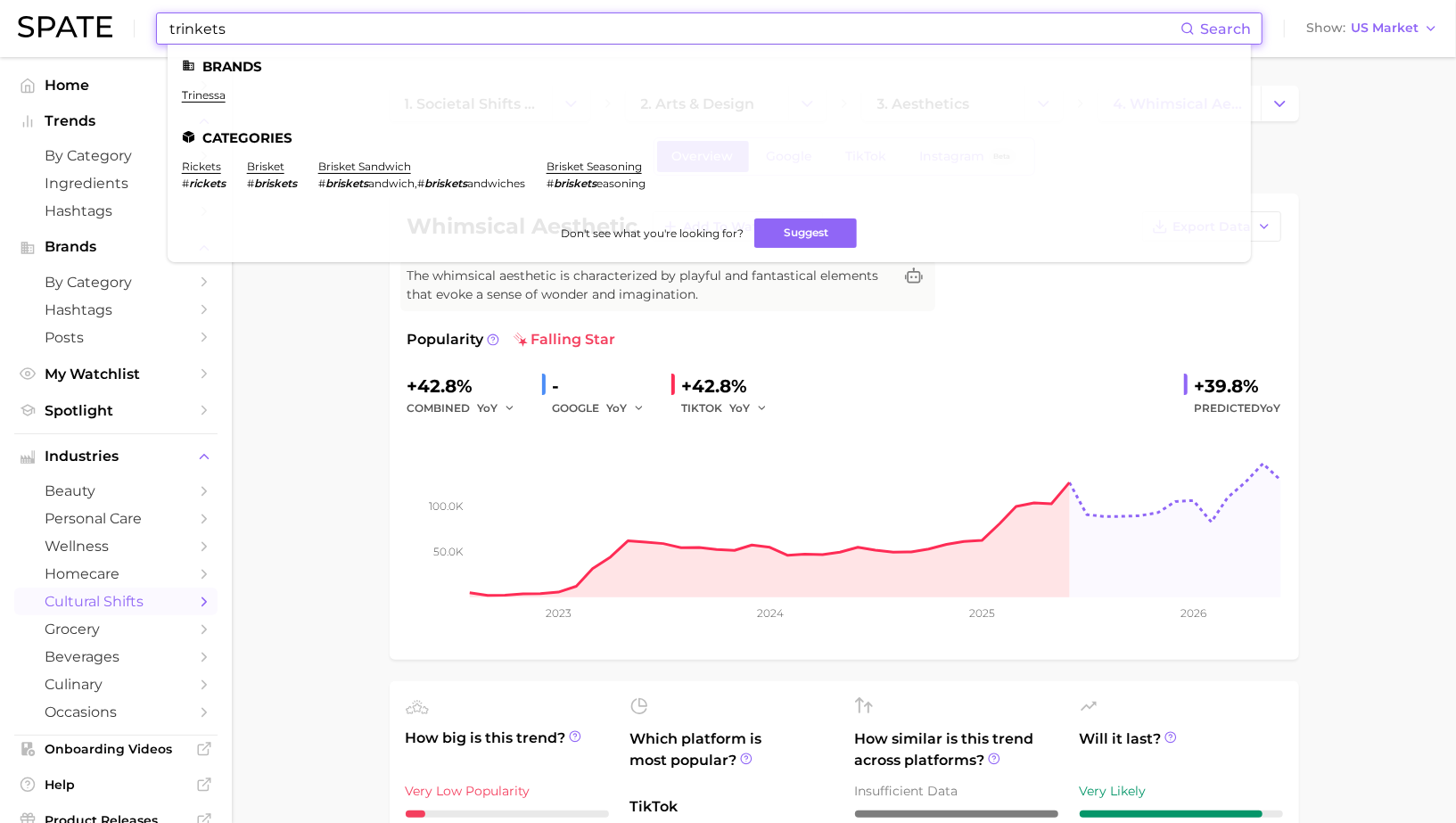 click on "trinkets" at bounding box center (674, 29) 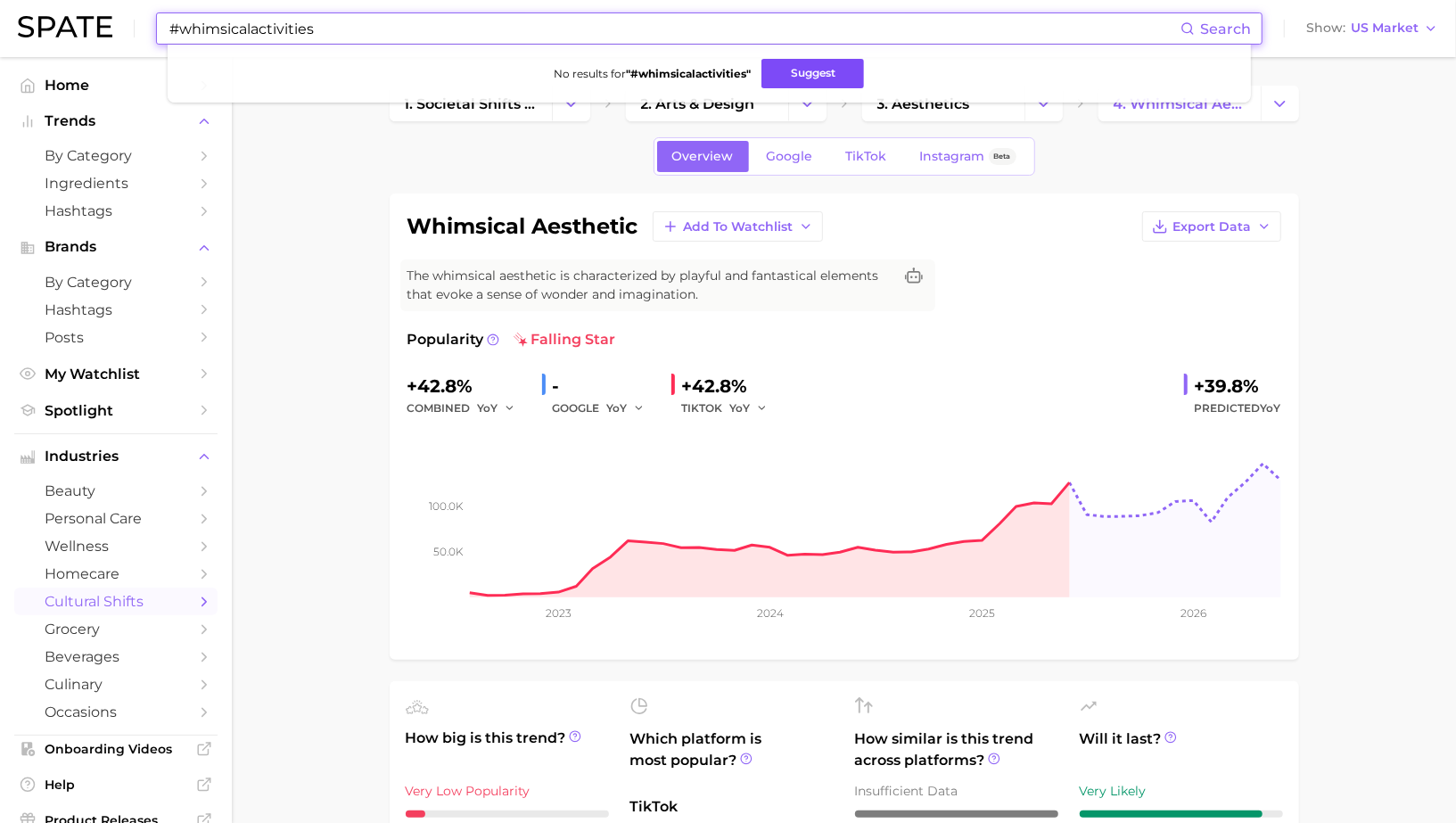 click on "Suggest" at bounding box center [812, 73] 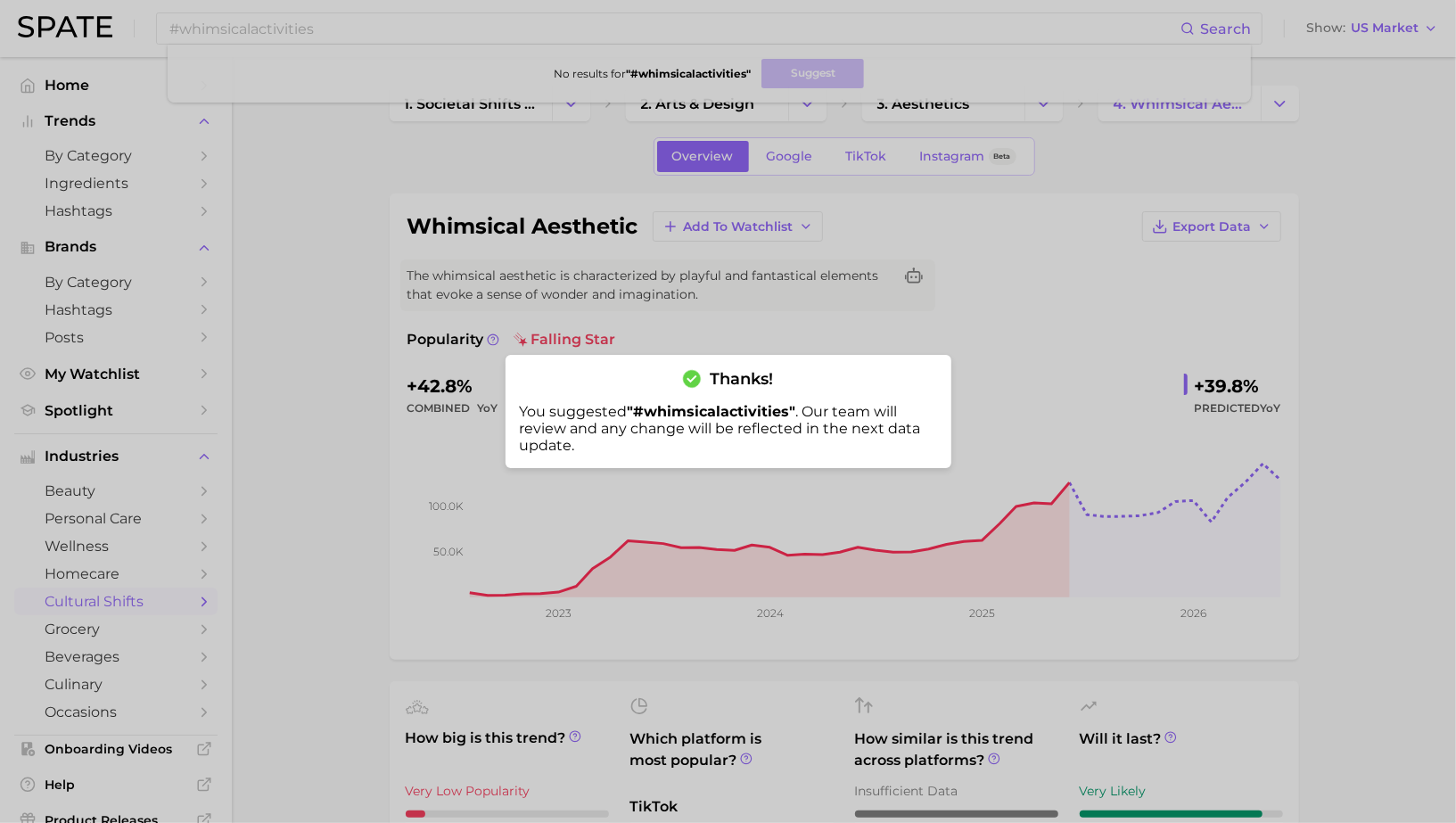 click at bounding box center [728, 411] 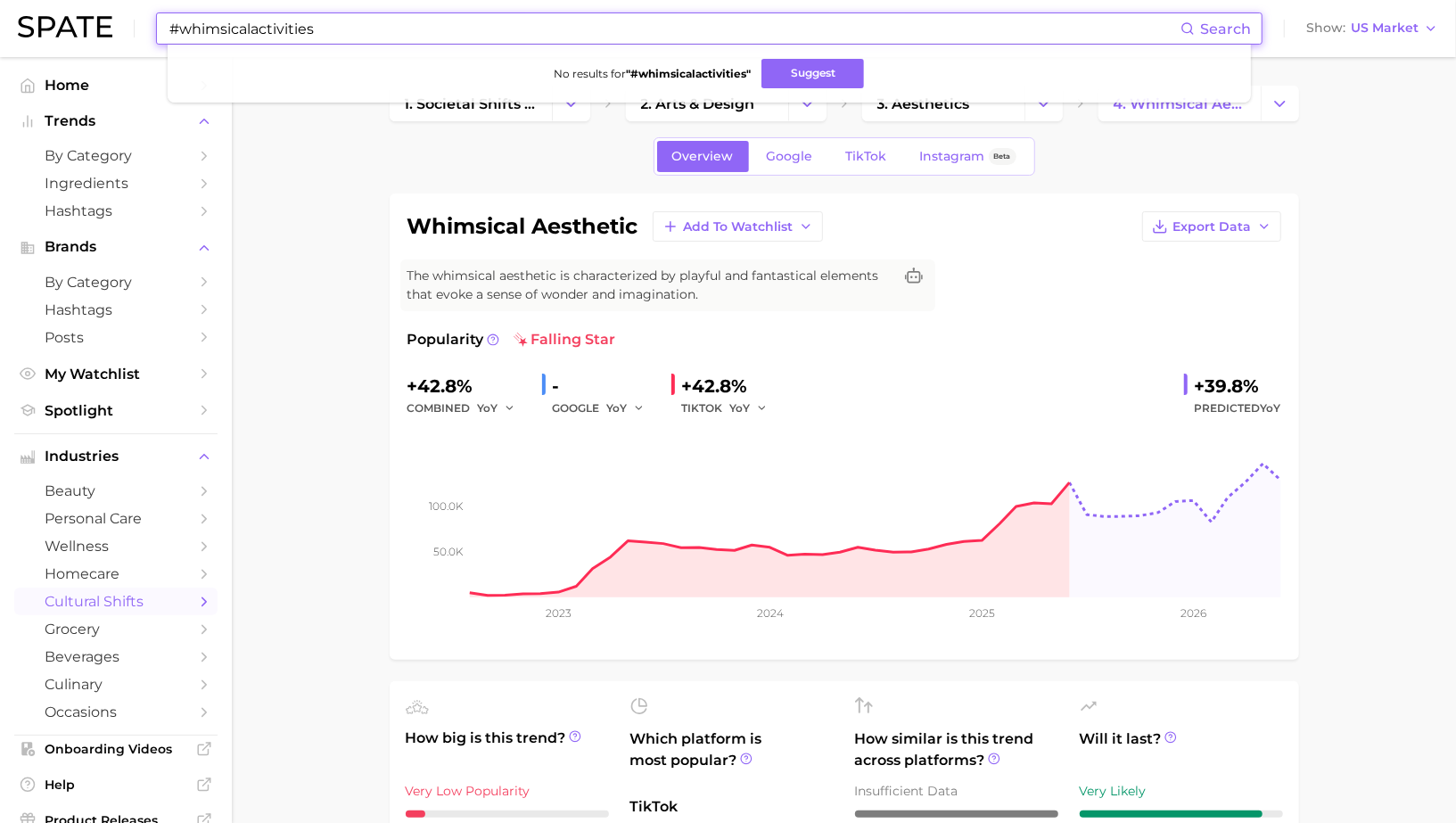 drag, startPoint x: 252, startPoint y: 32, endPoint x: 481, endPoint y: 32, distance: 229 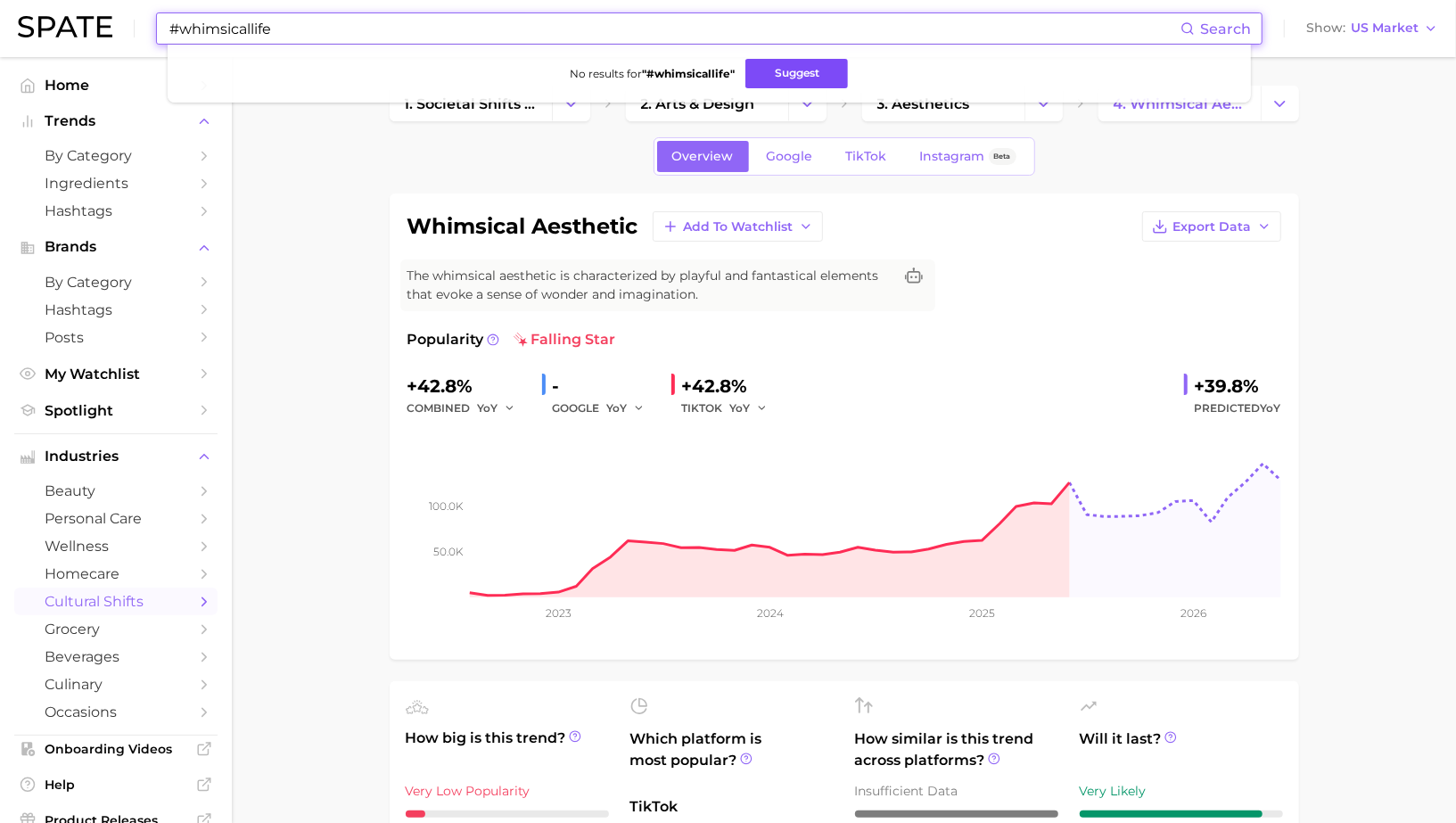 click on "Suggest" at bounding box center [796, 73] 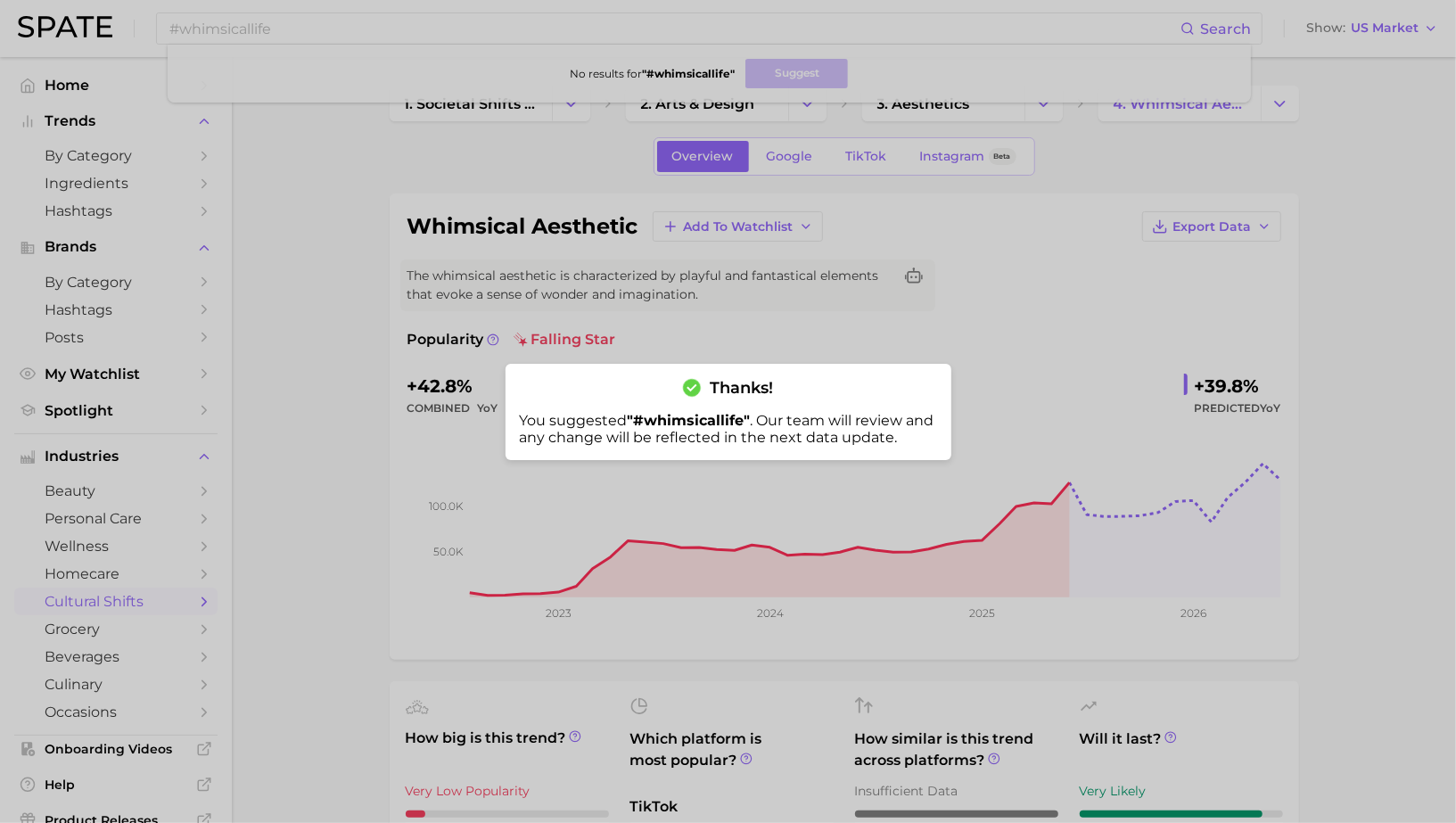 click at bounding box center (728, 411) 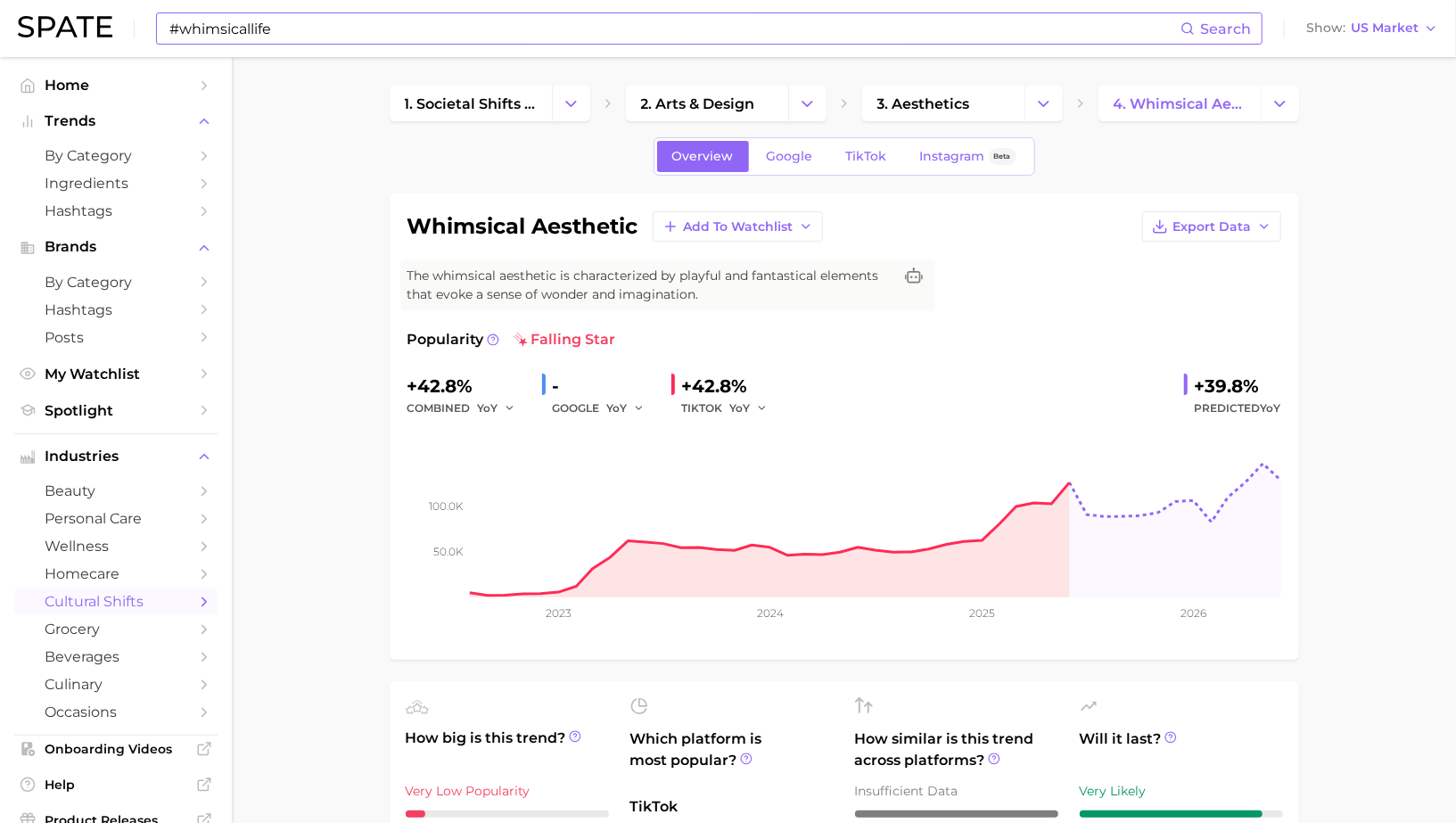 click on "#whimsicallife" at bounding box center [674, 29] 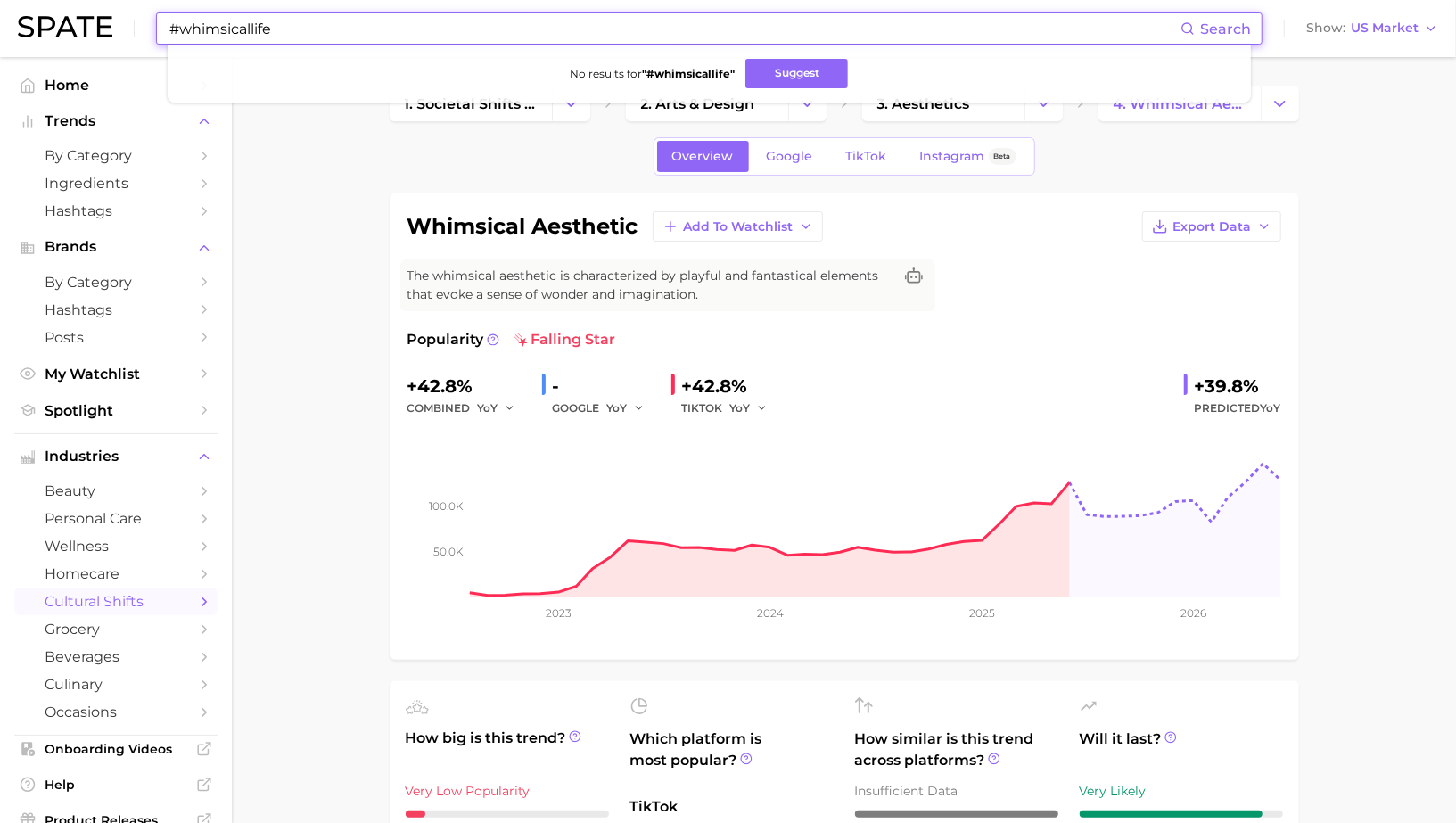 click on "#whimsicallife" at bounding box center (674, 29) 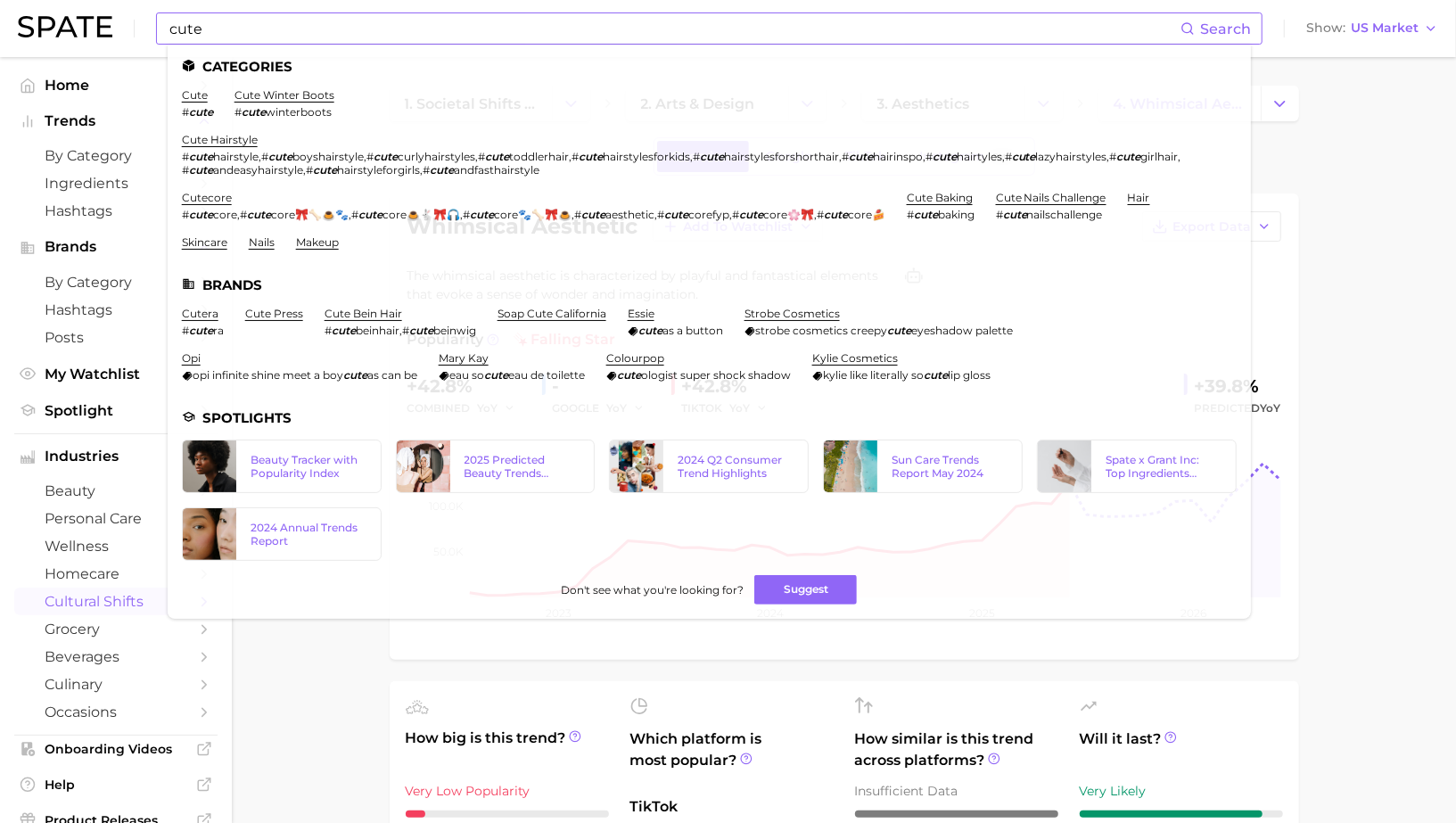 click on "cute" at bounding box center (674, 29) 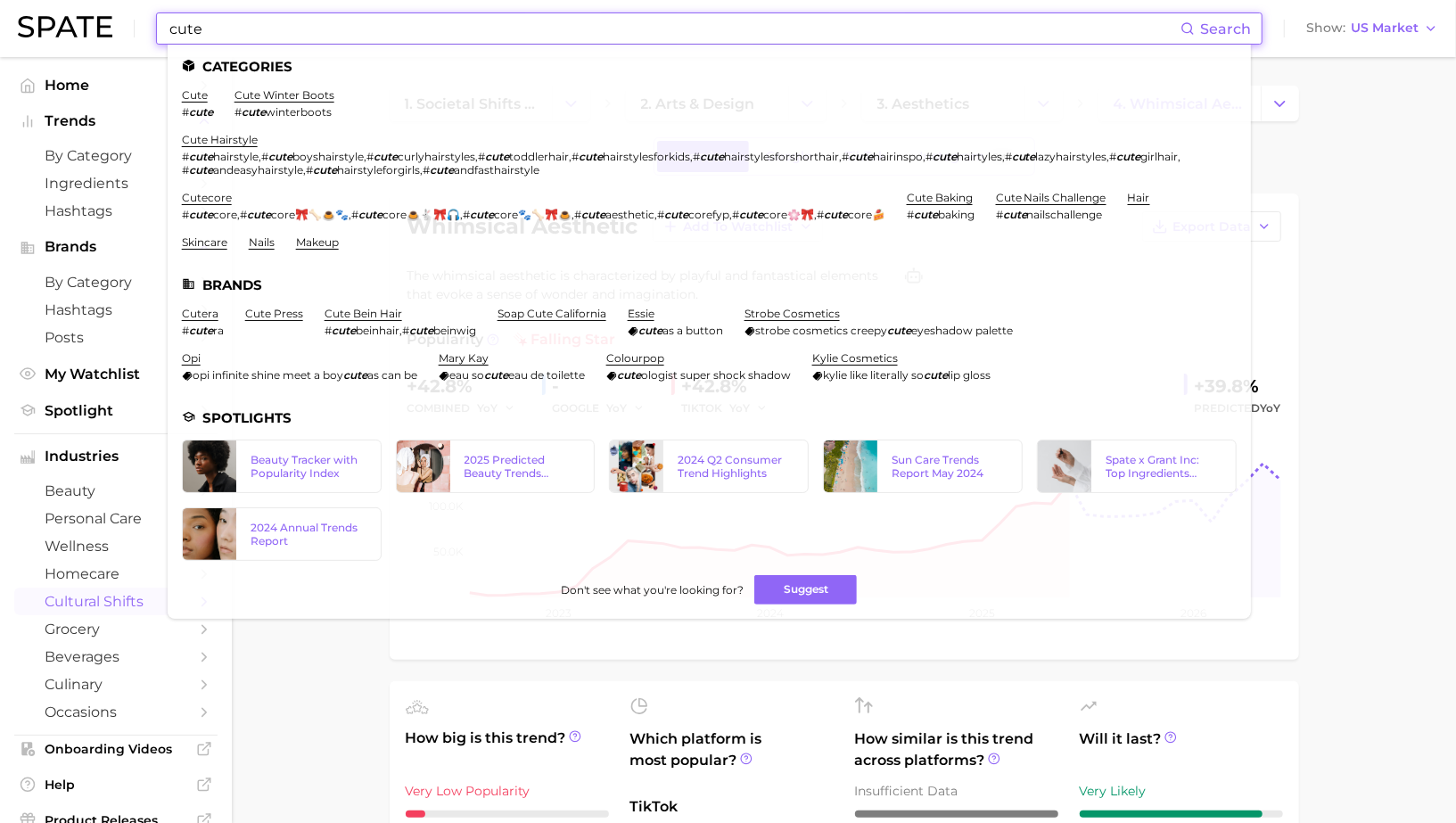 click on "cute" at bounding box center [674, 29] 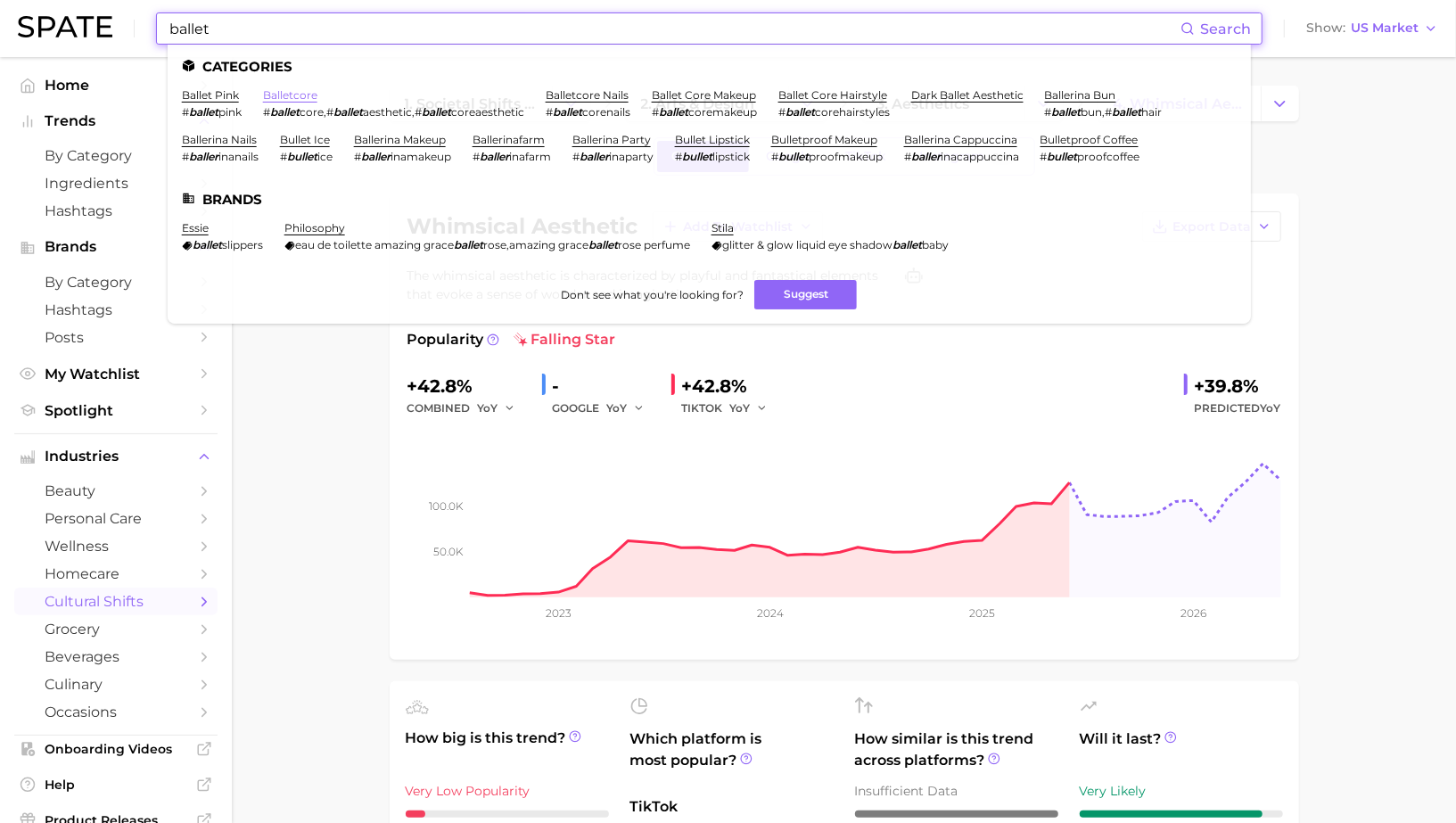 type on "ballet" 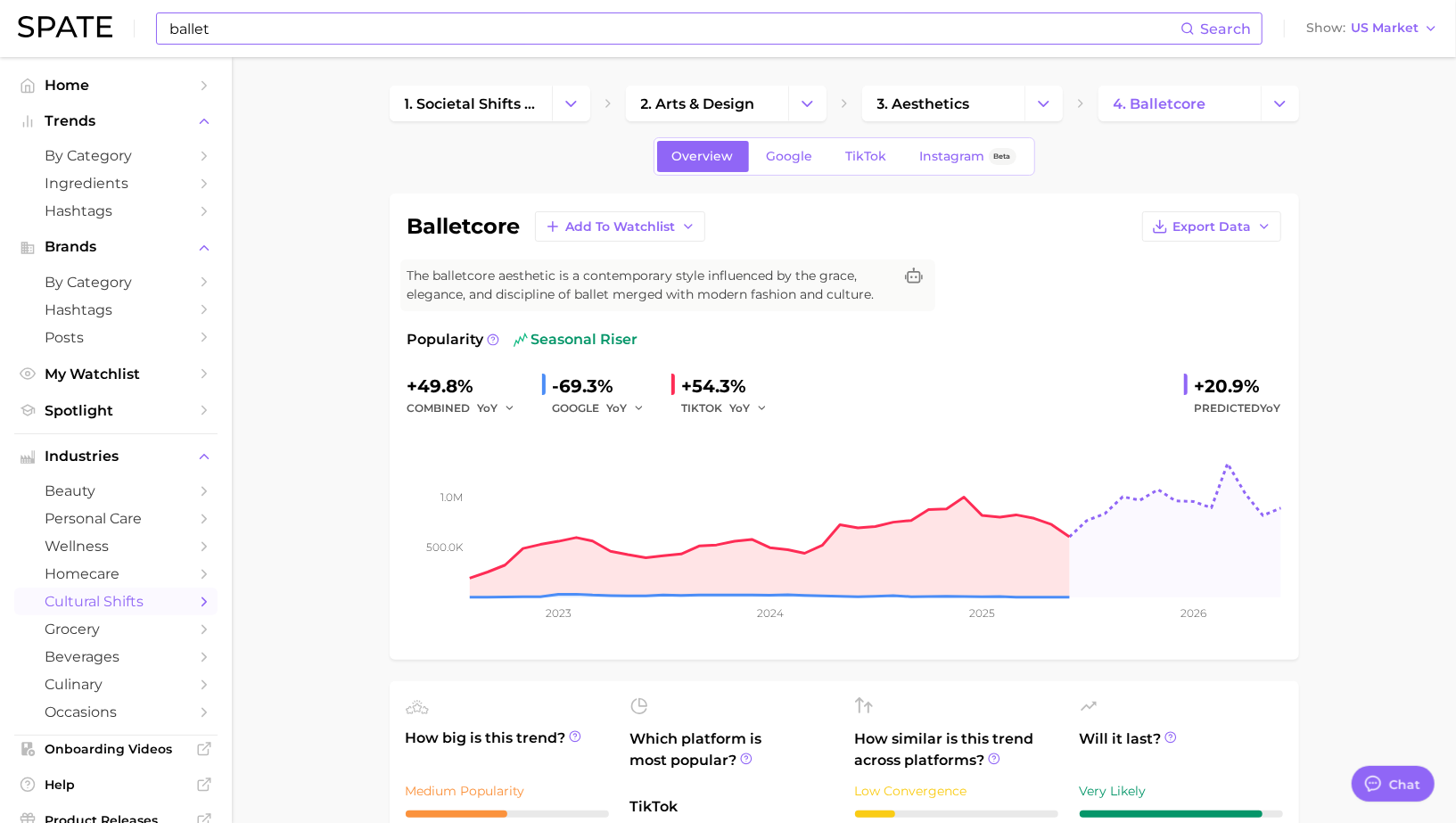 scroll, scrollTop: 1727, scrollLeft: 0, axis: vertical 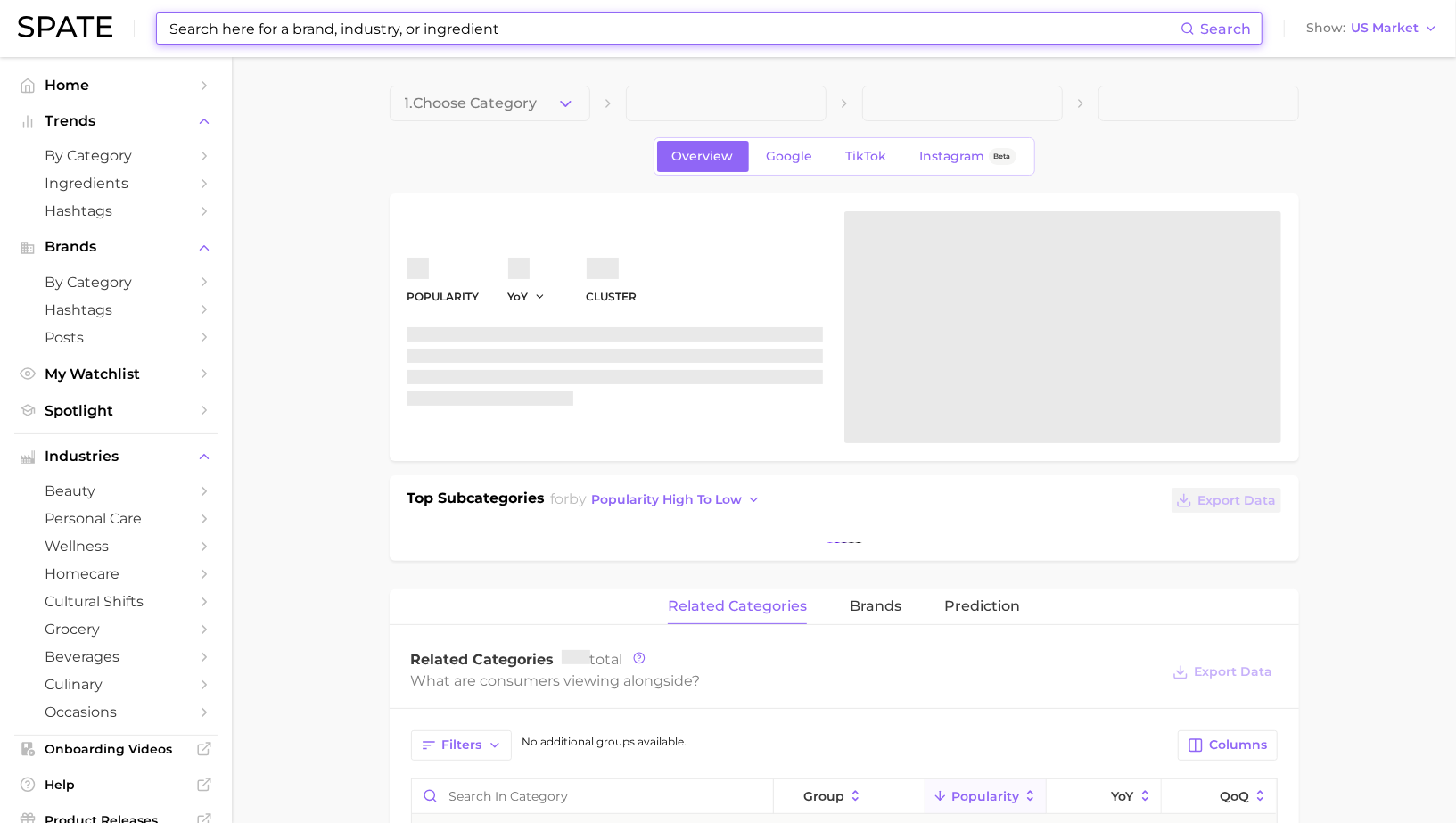 click at bounding box center (674, 29) 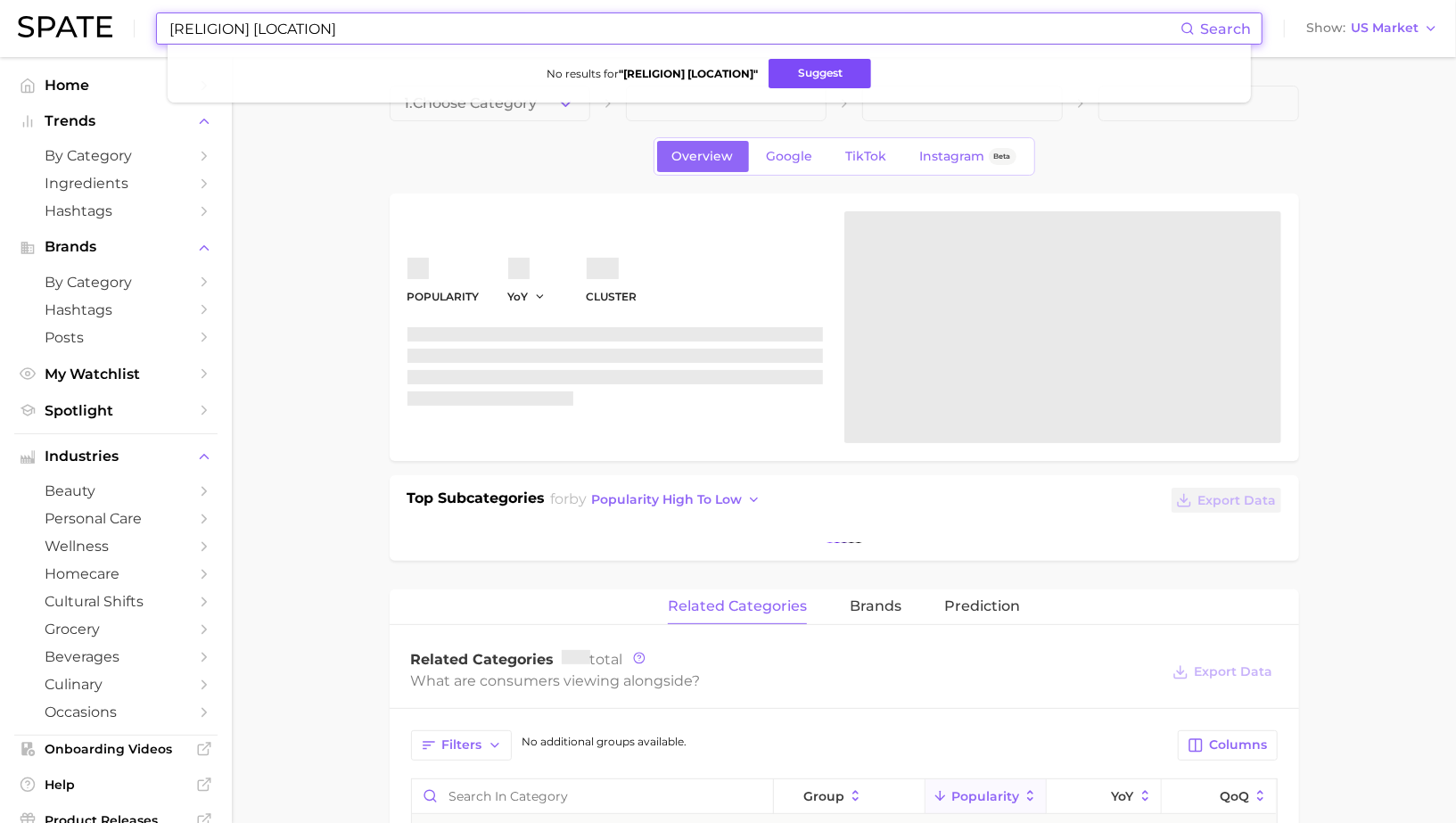 click on "Suggest" at bounding box center (819, 73) 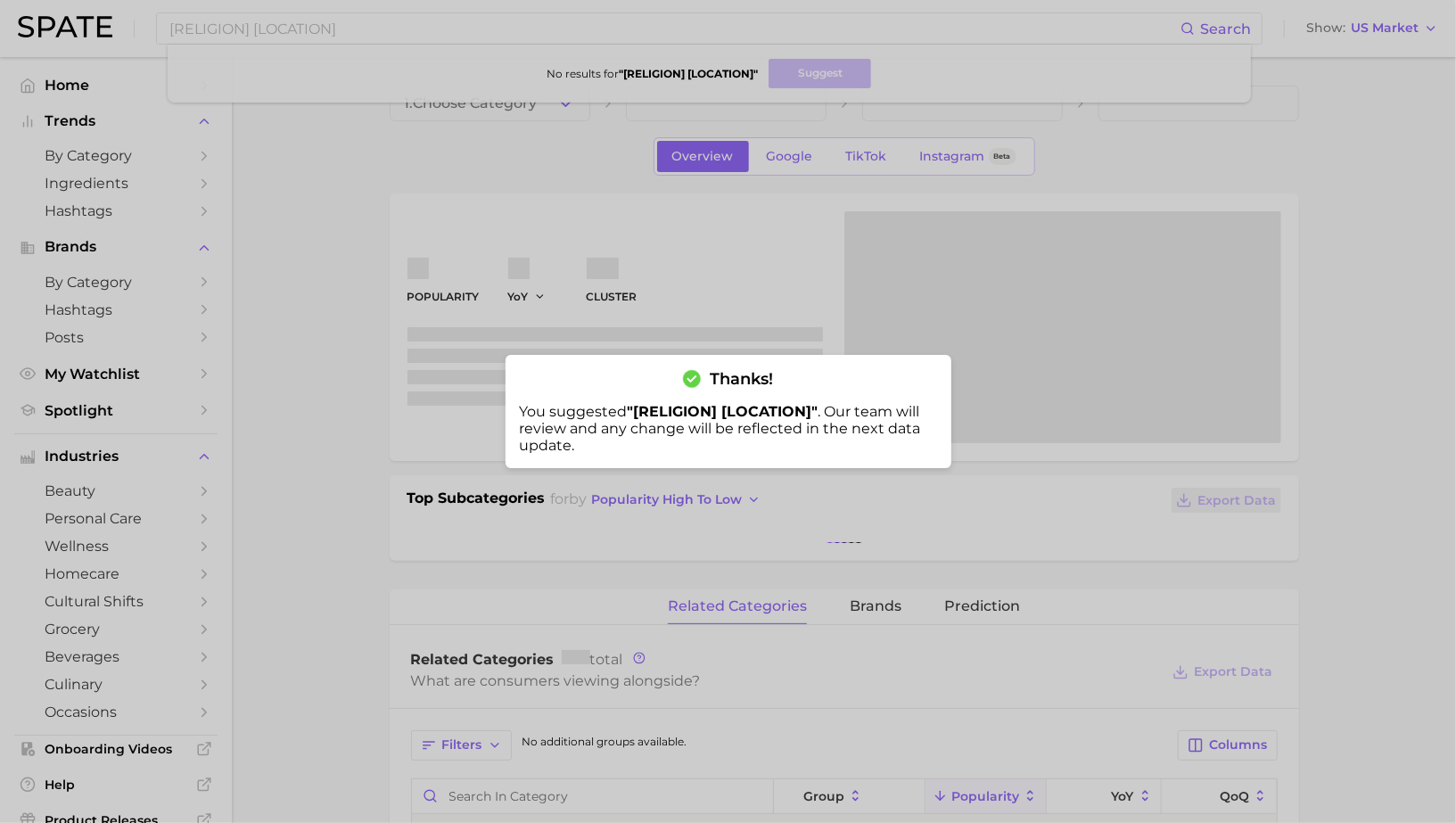 click at bounding box center [728, 411] 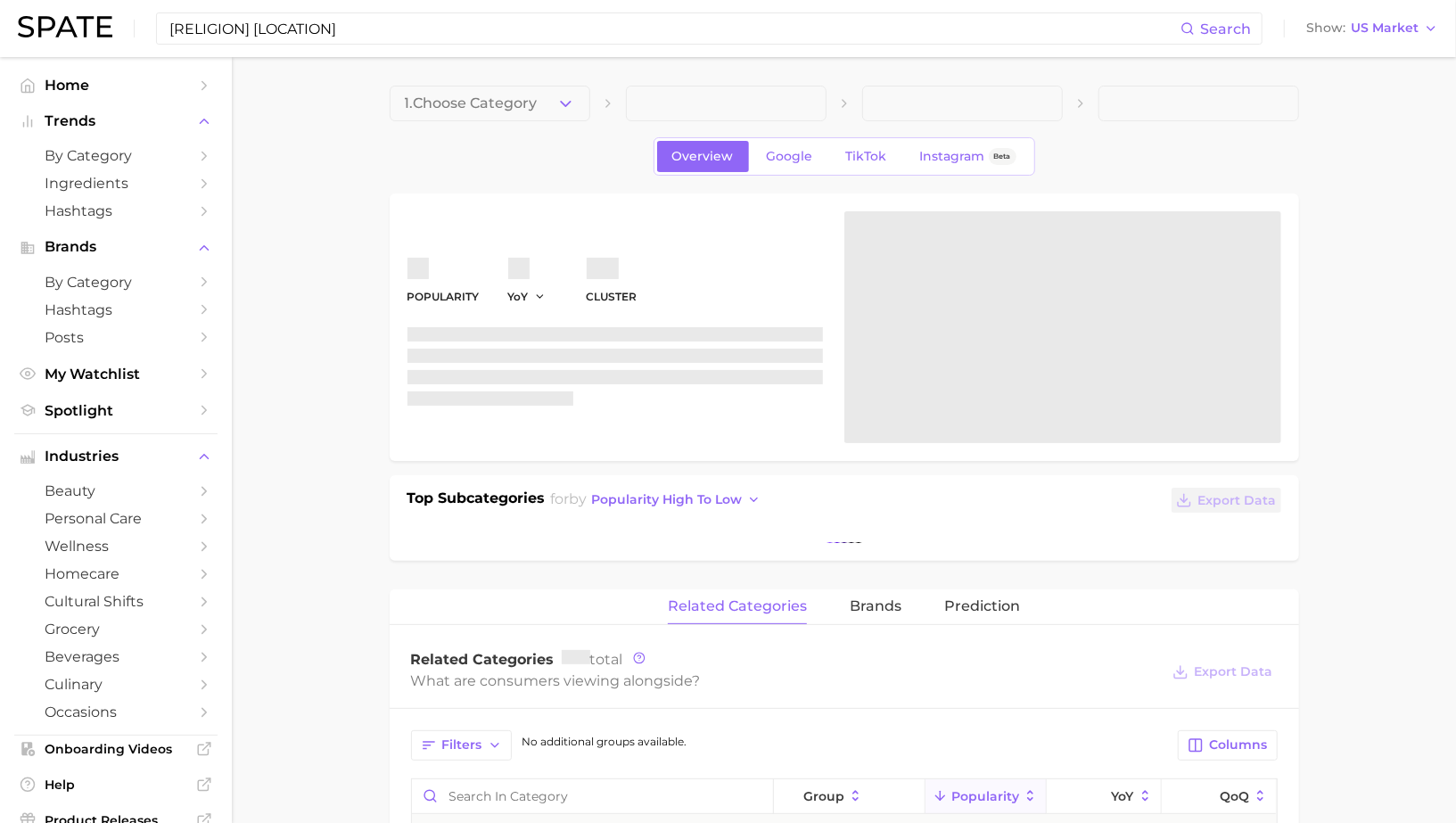 click on "[RELIGION] [LOCATION]" at bounding box center (674, 29) 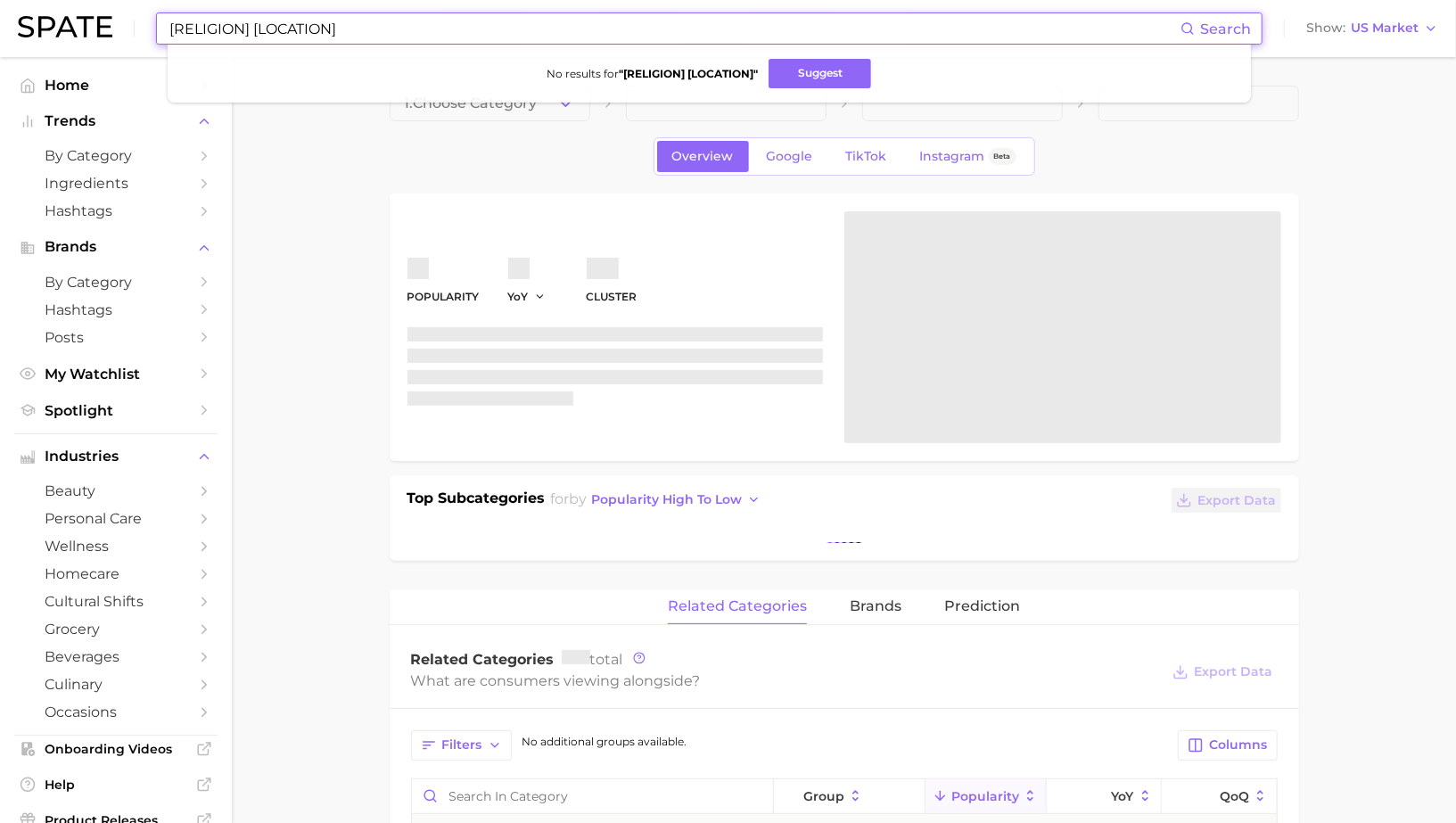 click on "[RELIGION] [LOCATION]" at bounding box center [674, 29] 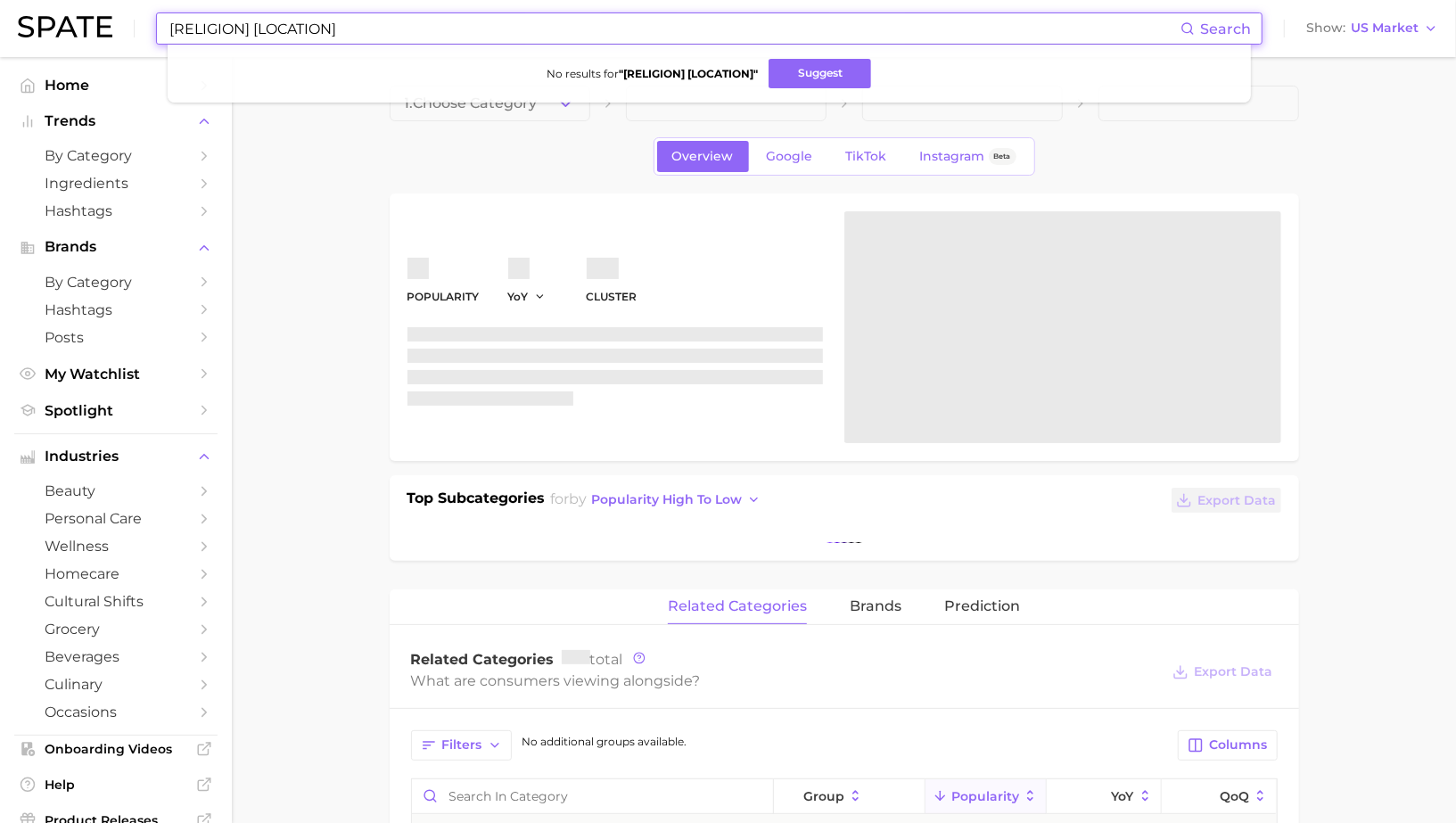 click on "[RELIGION] [LOCATION]" at bounding box center (674, 29) 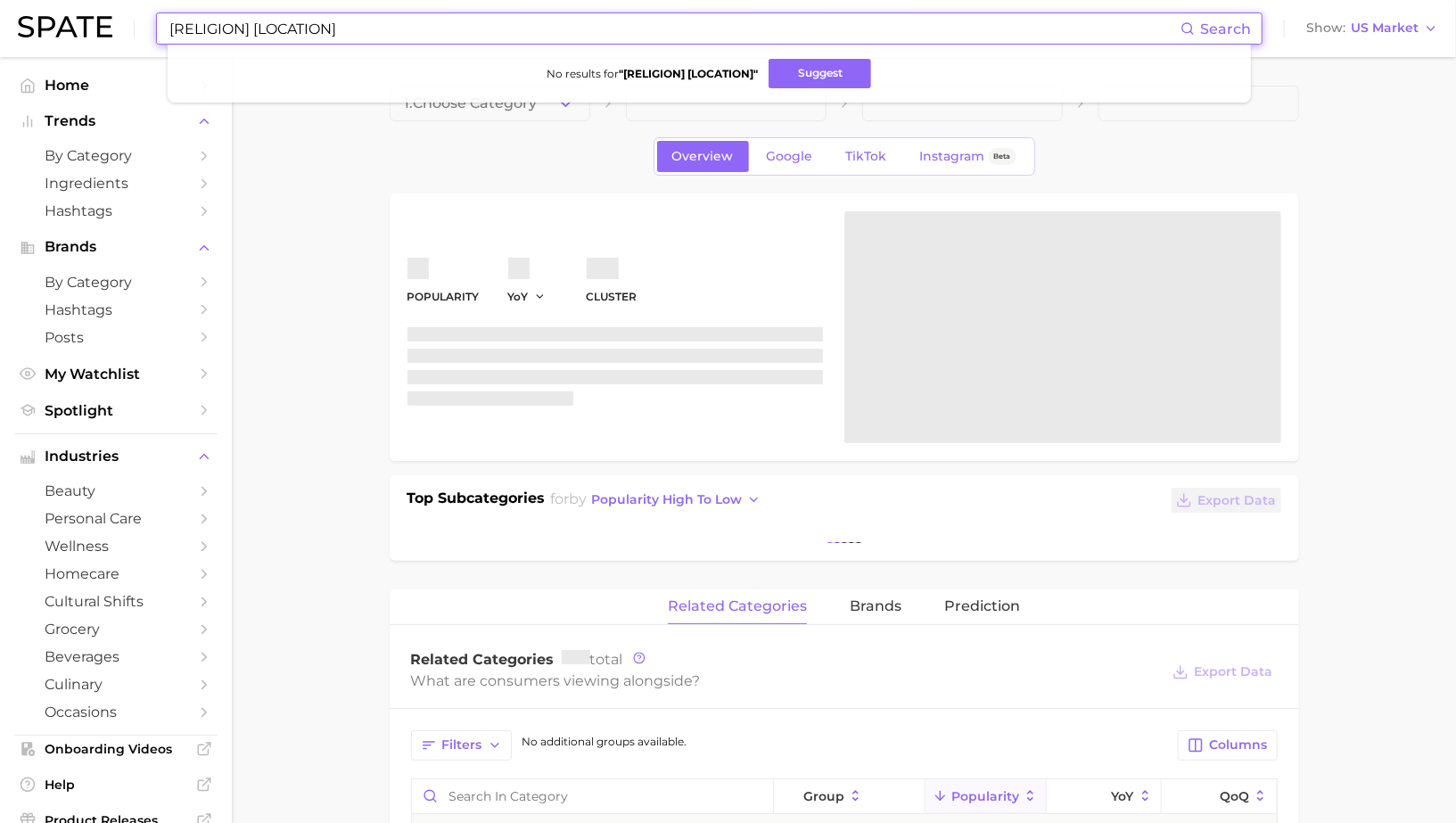 paste on "Affirm" 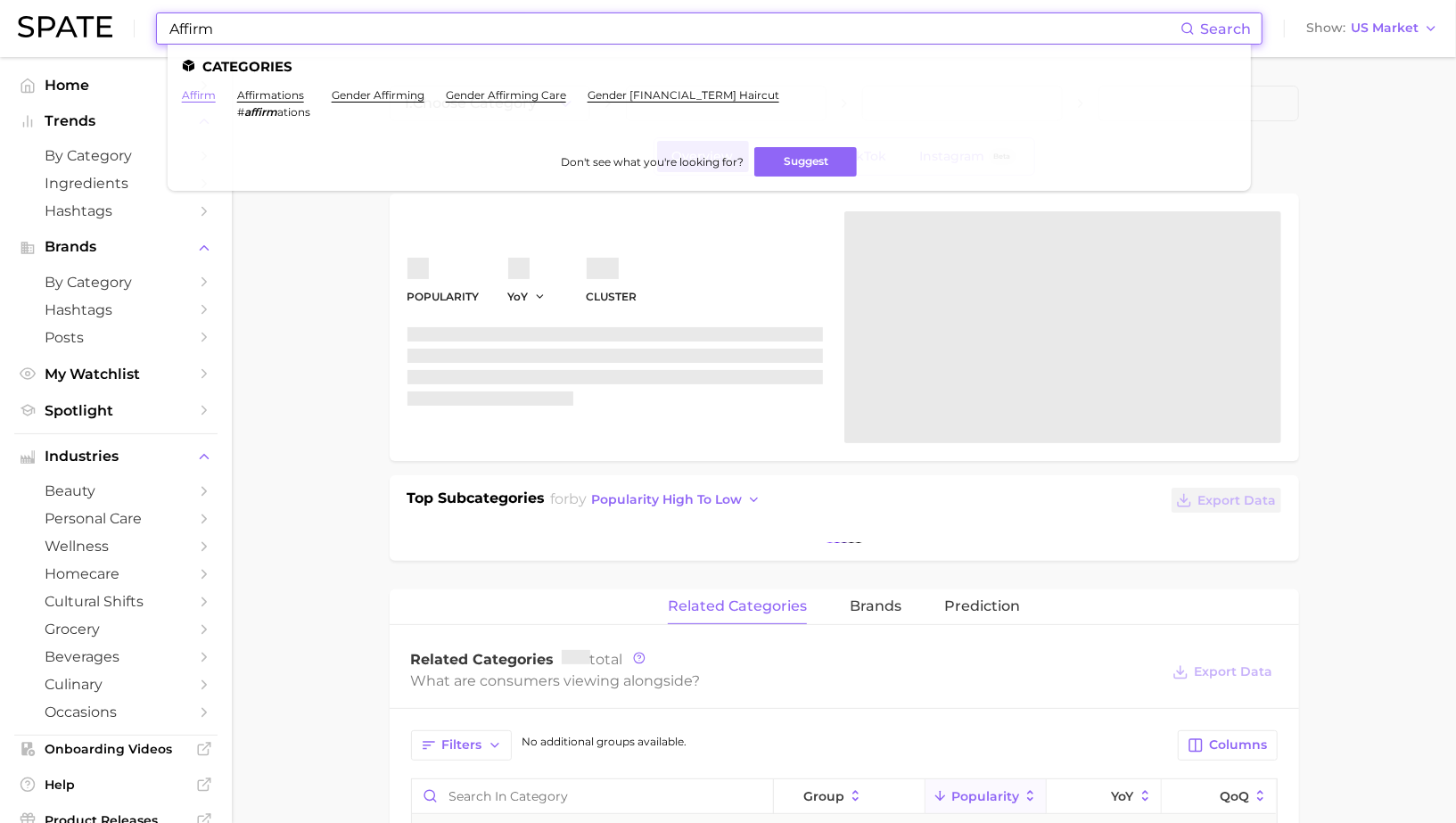 type on "Affirm" 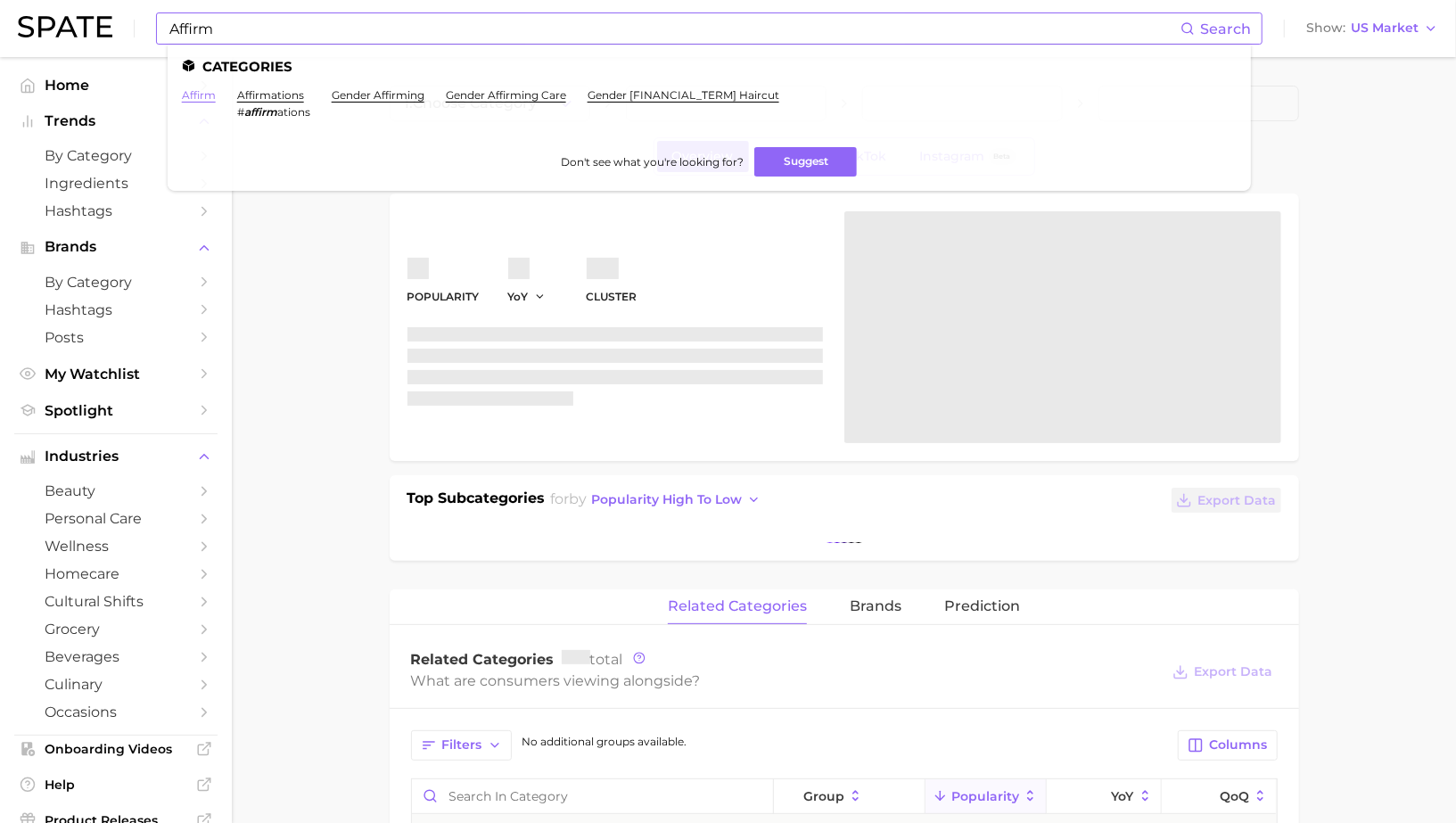 click on "affirm" at bounding box center [199, 95] 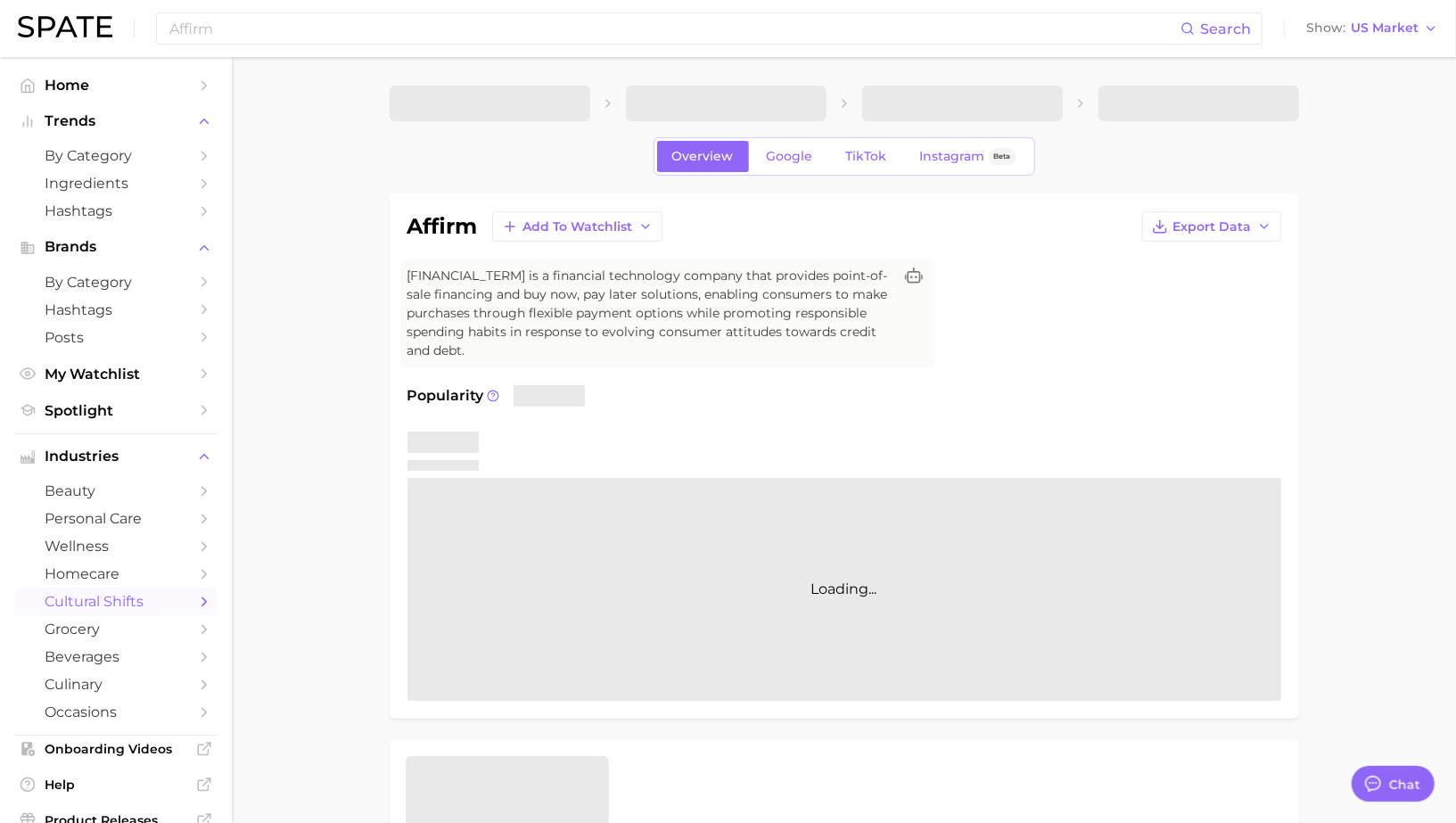 type on "x" 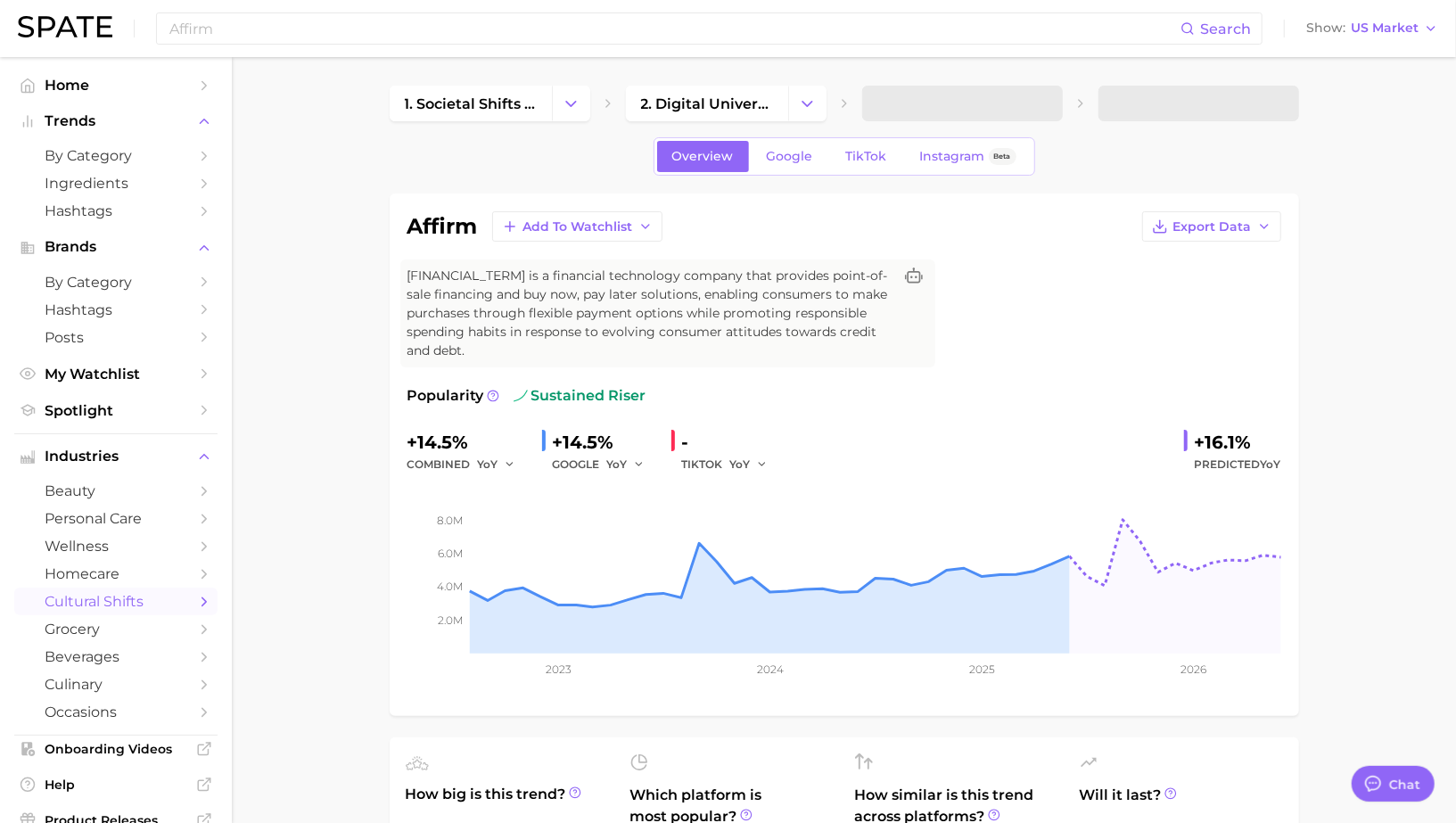 scroll, scrollTop: 1727, scrollLeft: 0, axis: vertical 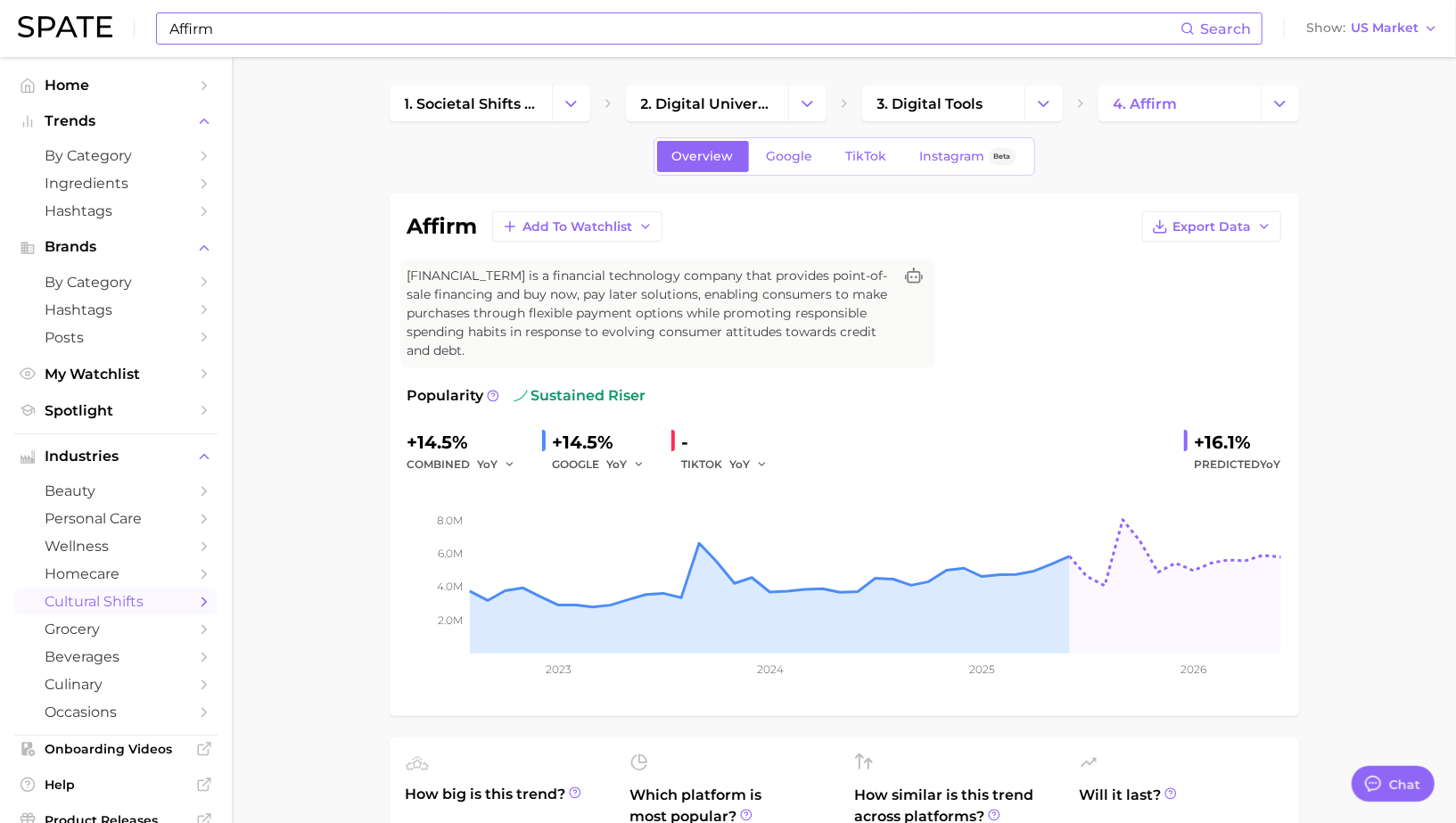 click on "Affirm" at bounding box center [674, 29] 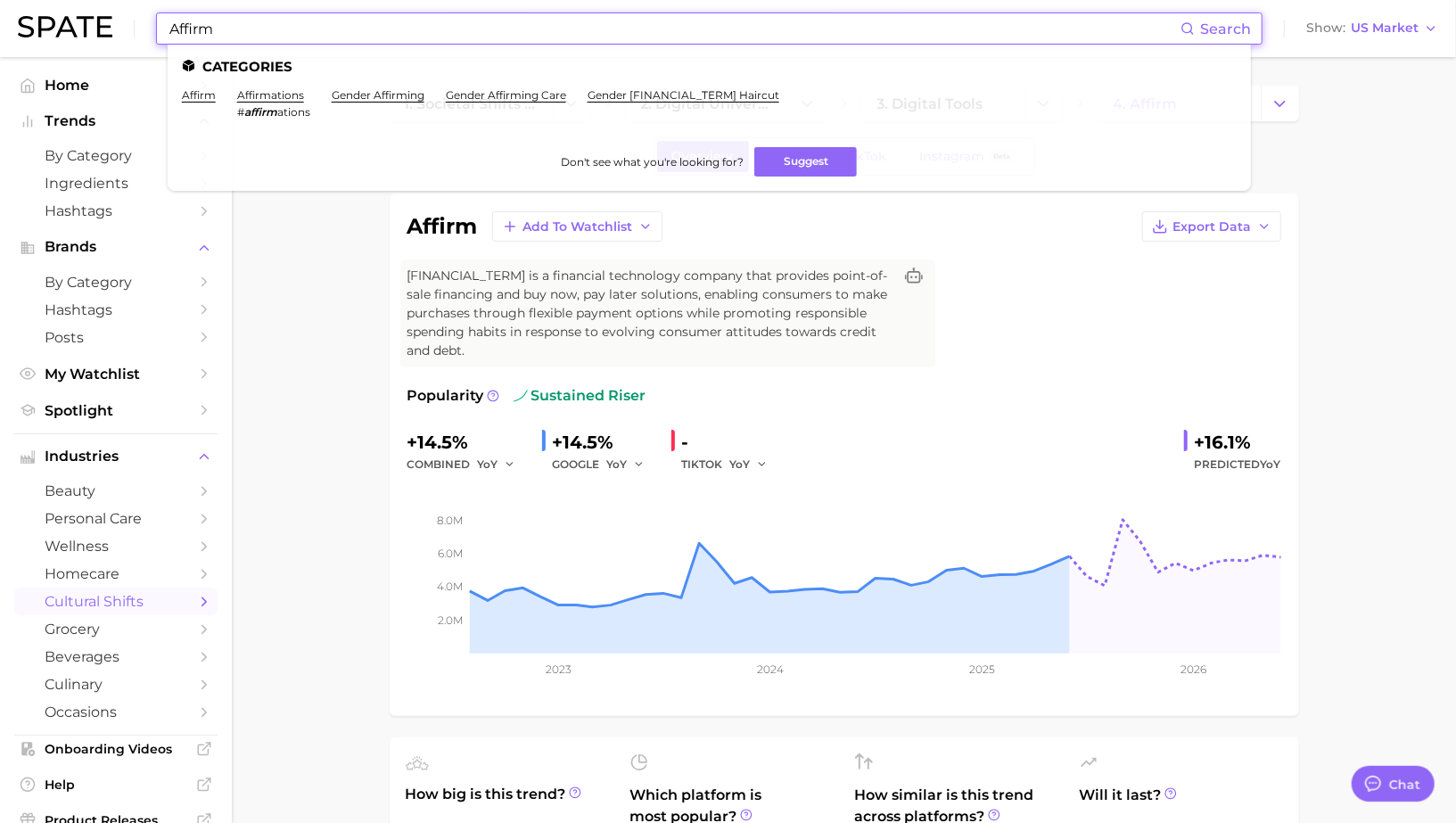 click on "Affirm" at bounding box center (674, 29) 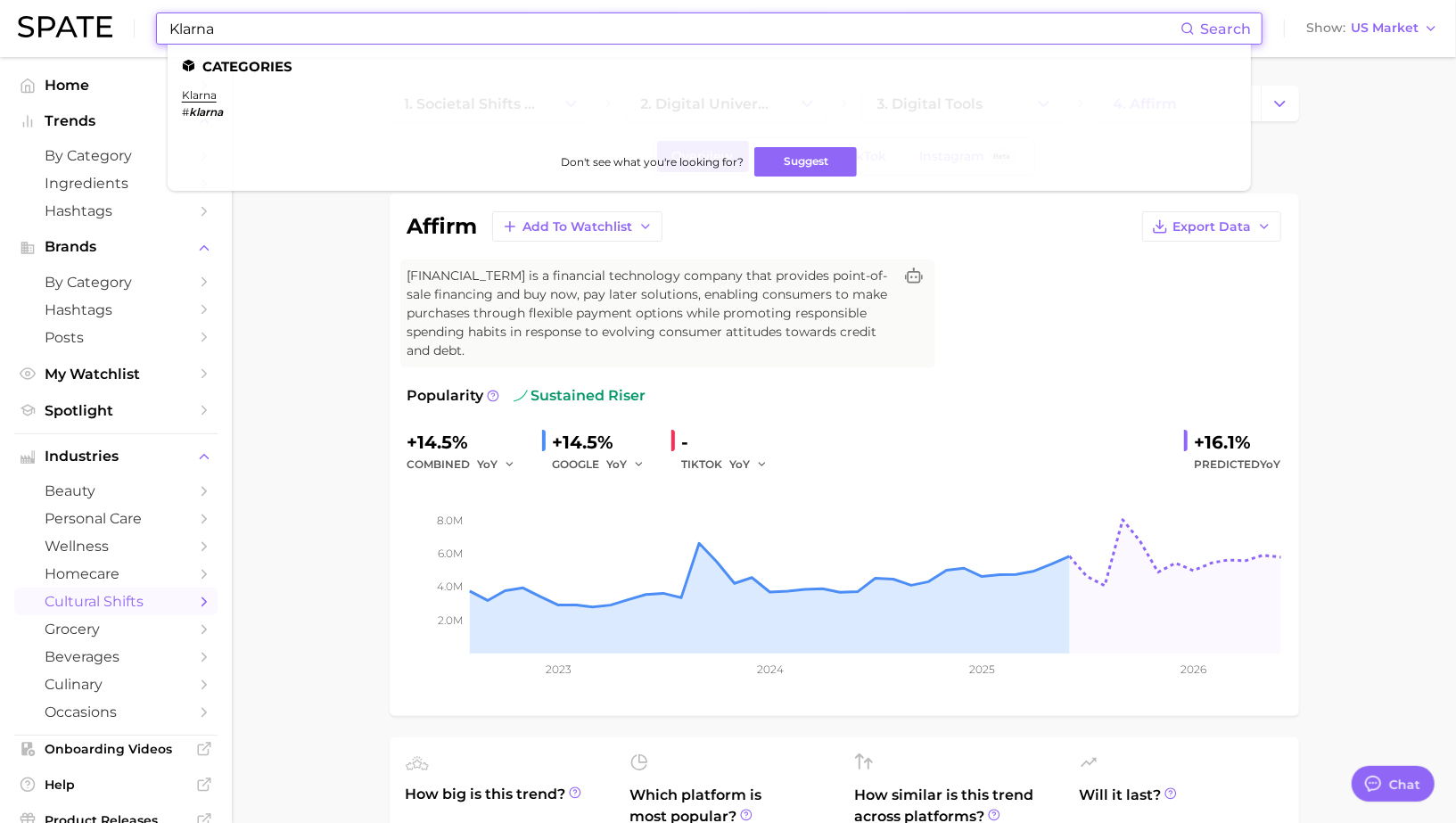 click on "Klarna" at bounding box center [674, 29] 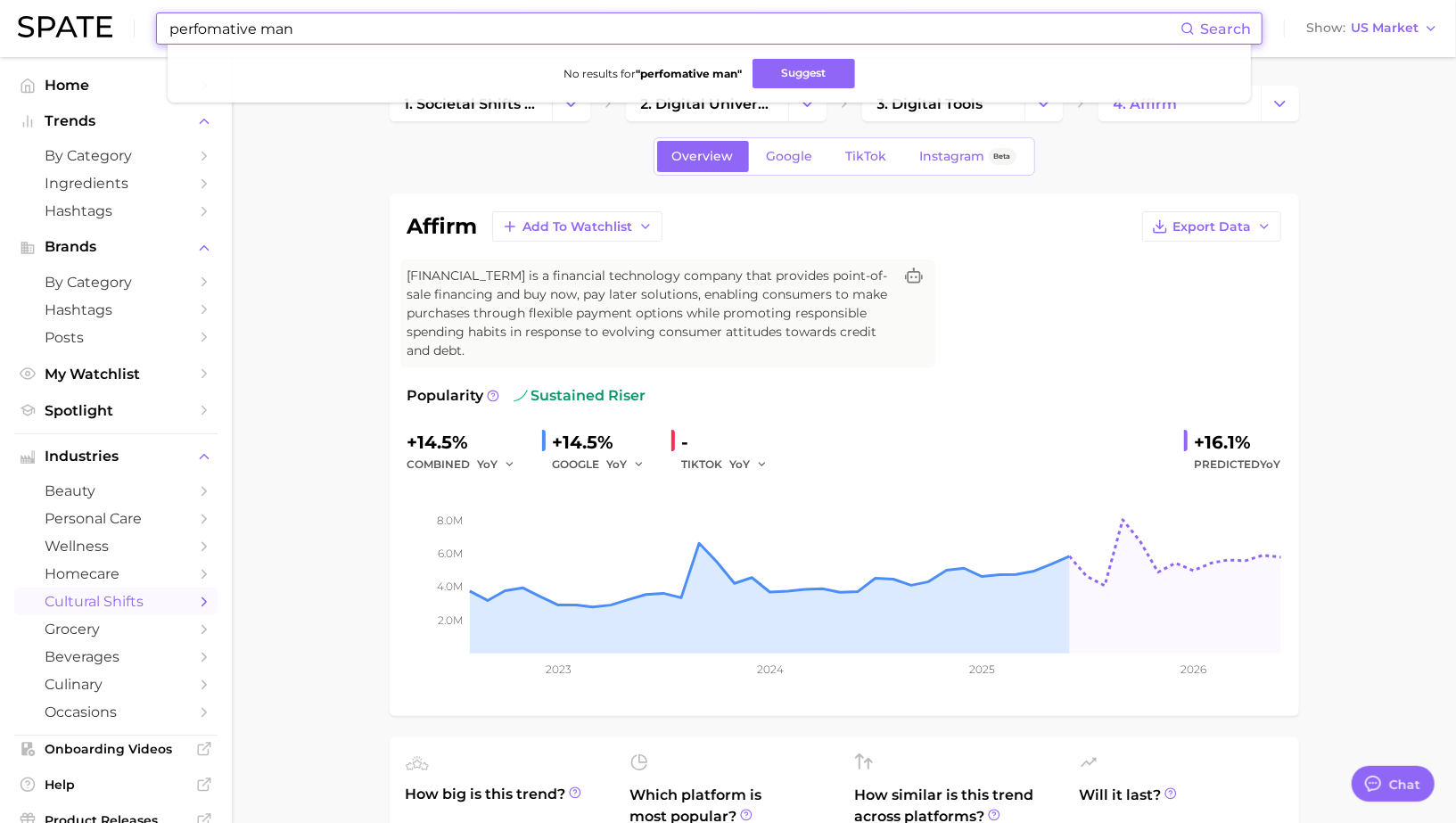 click on "perfomative man" at bounding box center [674, 29] 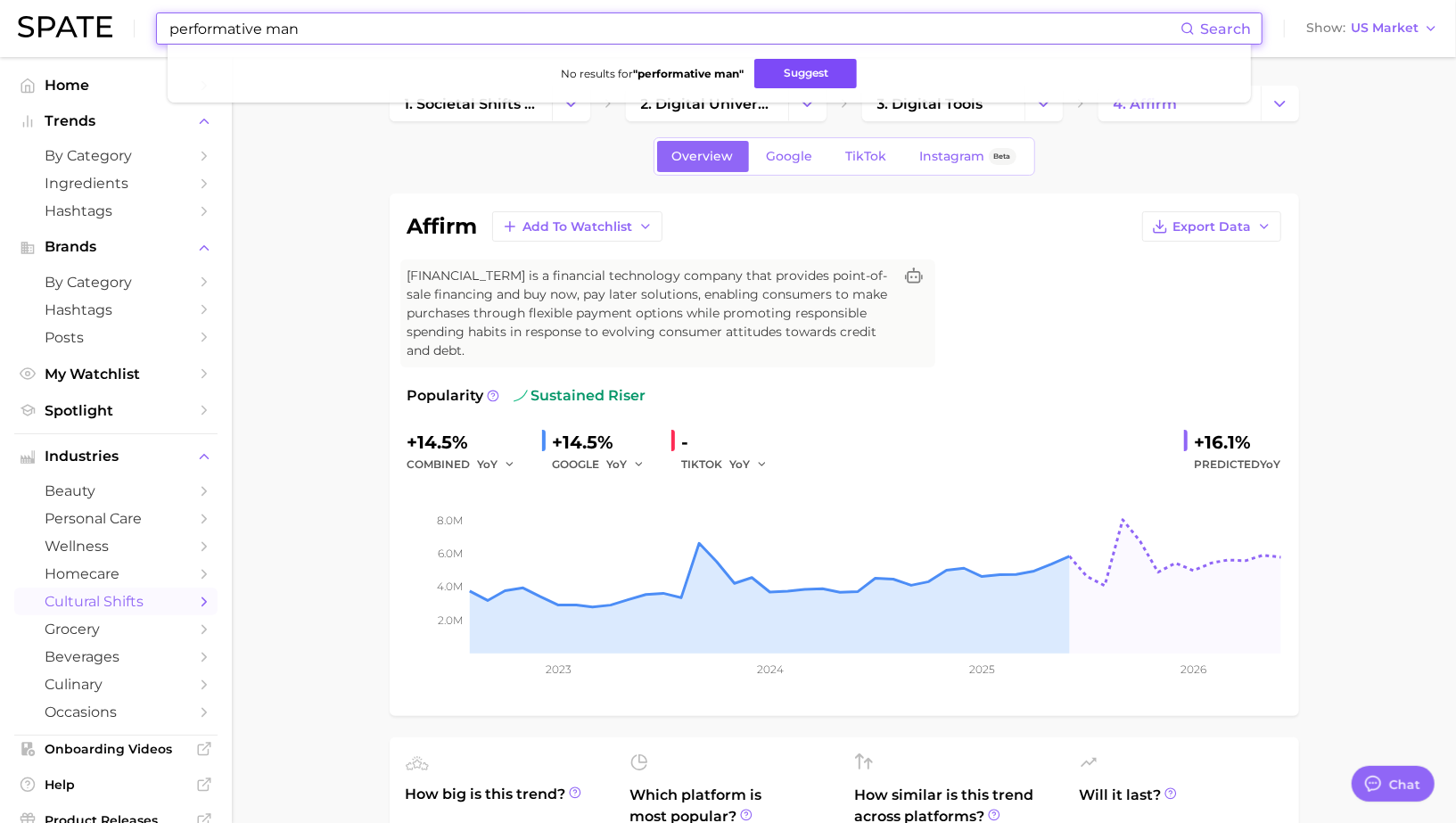 click on "Suggest" at bounding box center [805, 73] 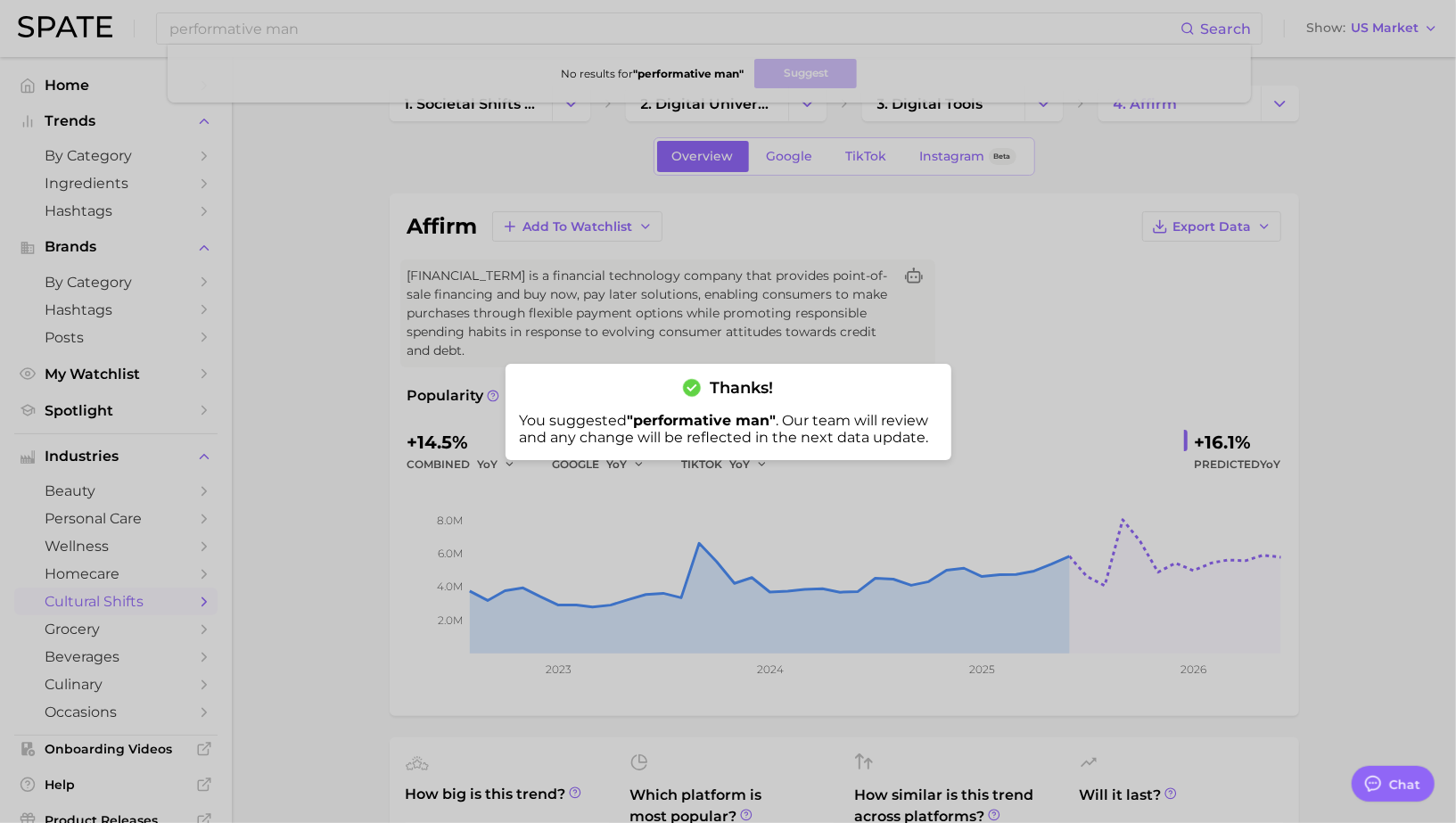click at bounding box center (728, 411) 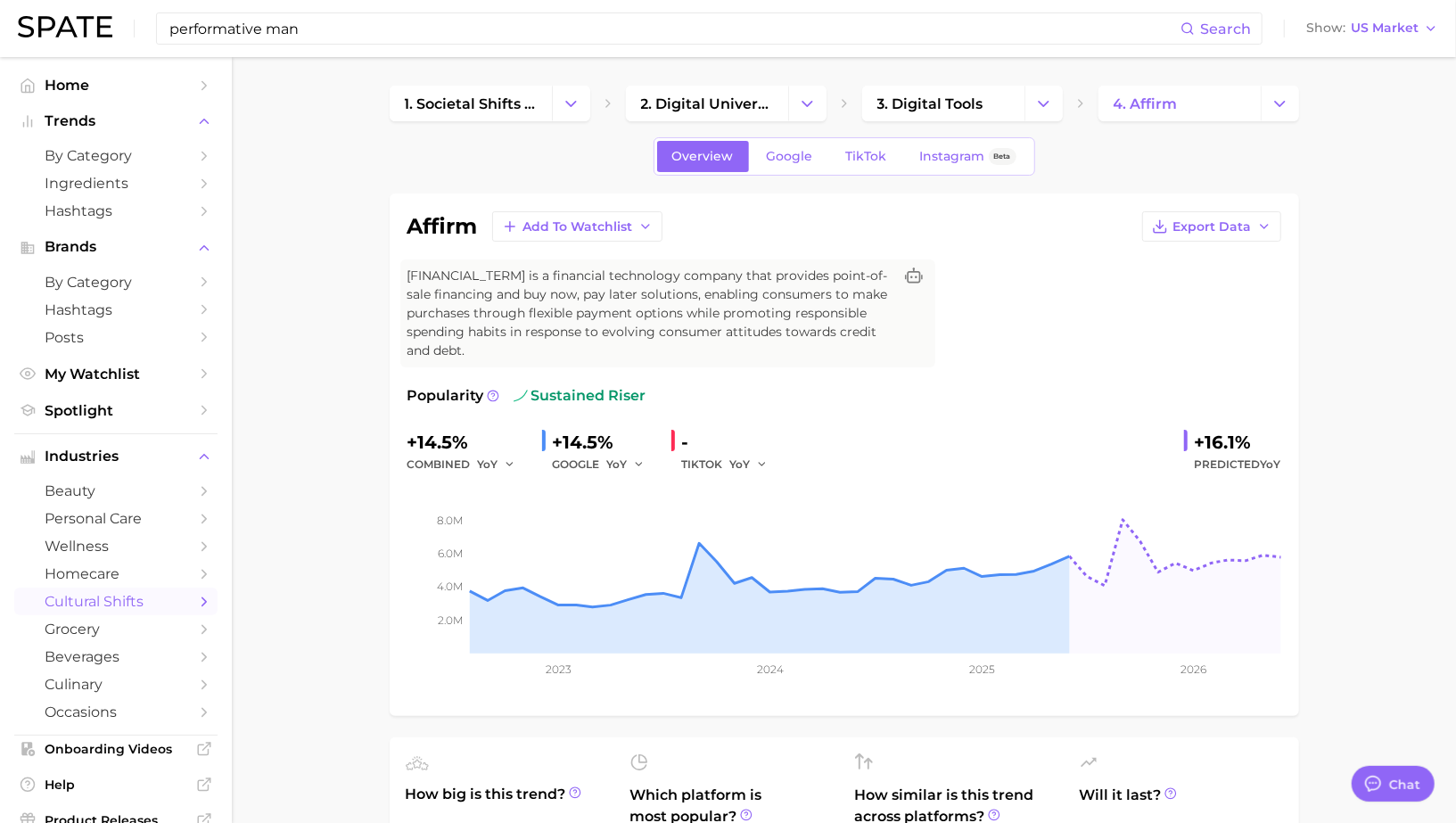 click on "performative man" at bounding box center (674, 29) 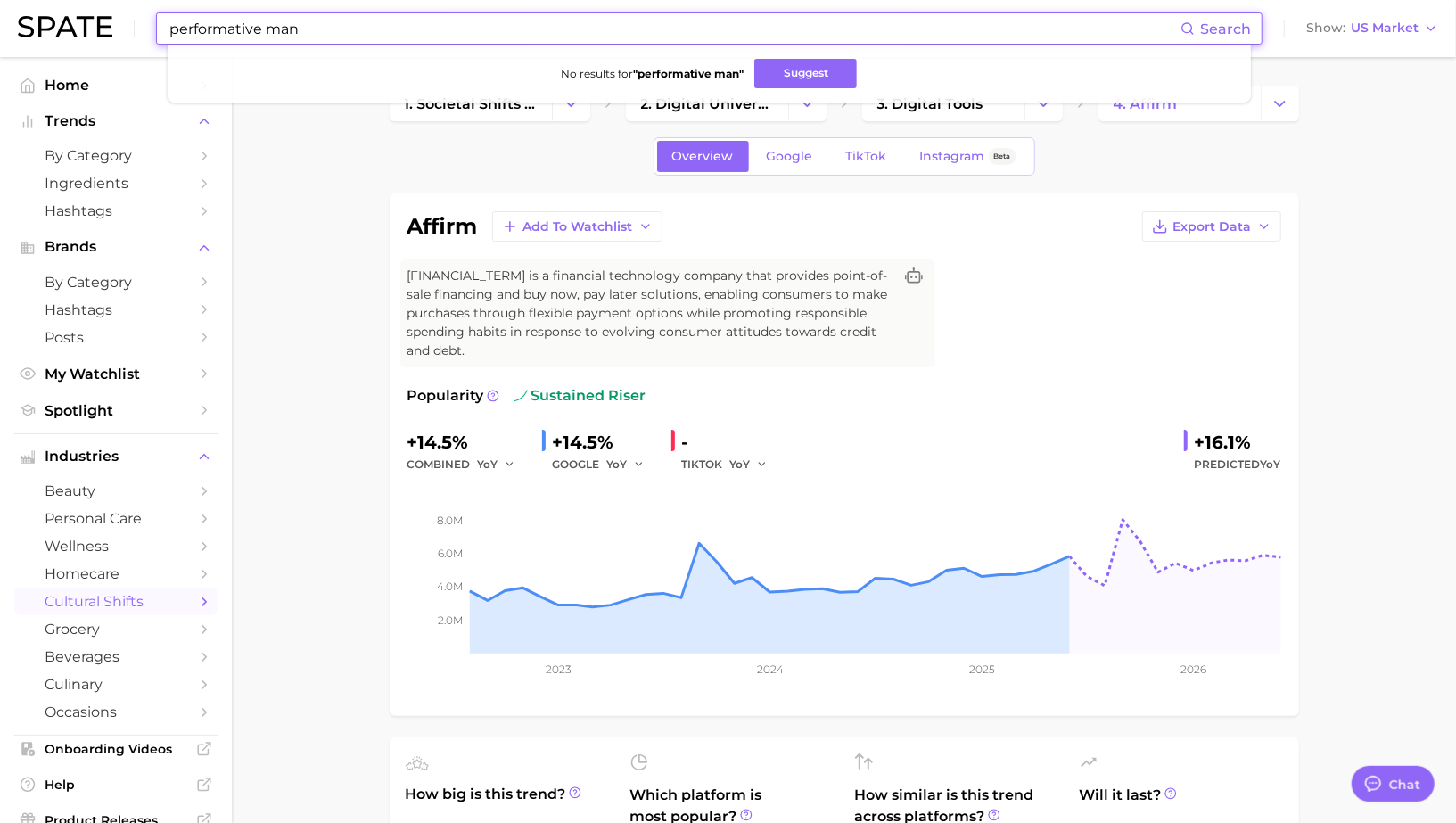 click on "performative man" at bounding box center [674, 29] 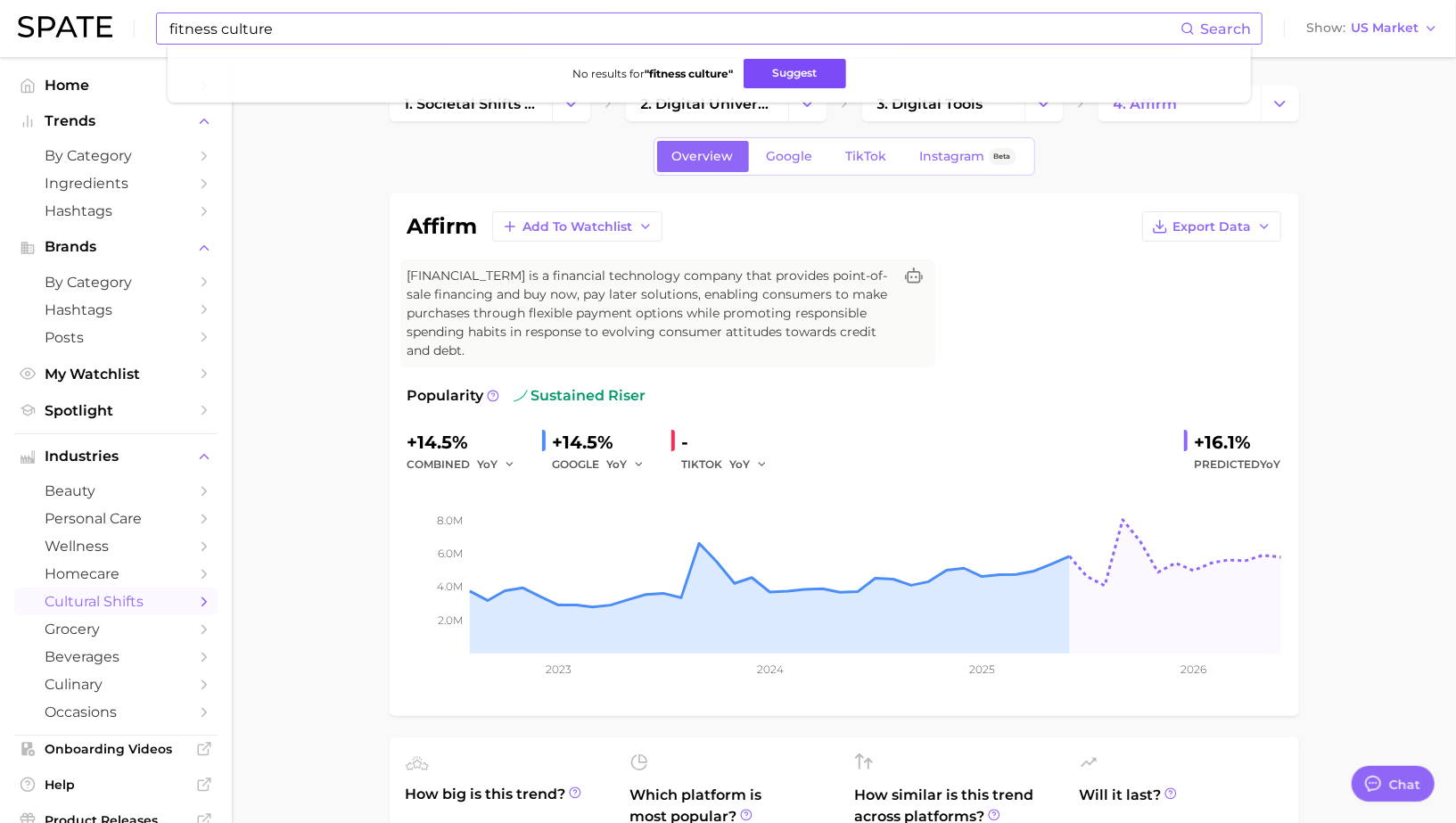 click on "Suggest" at bounding box center [794, 73] 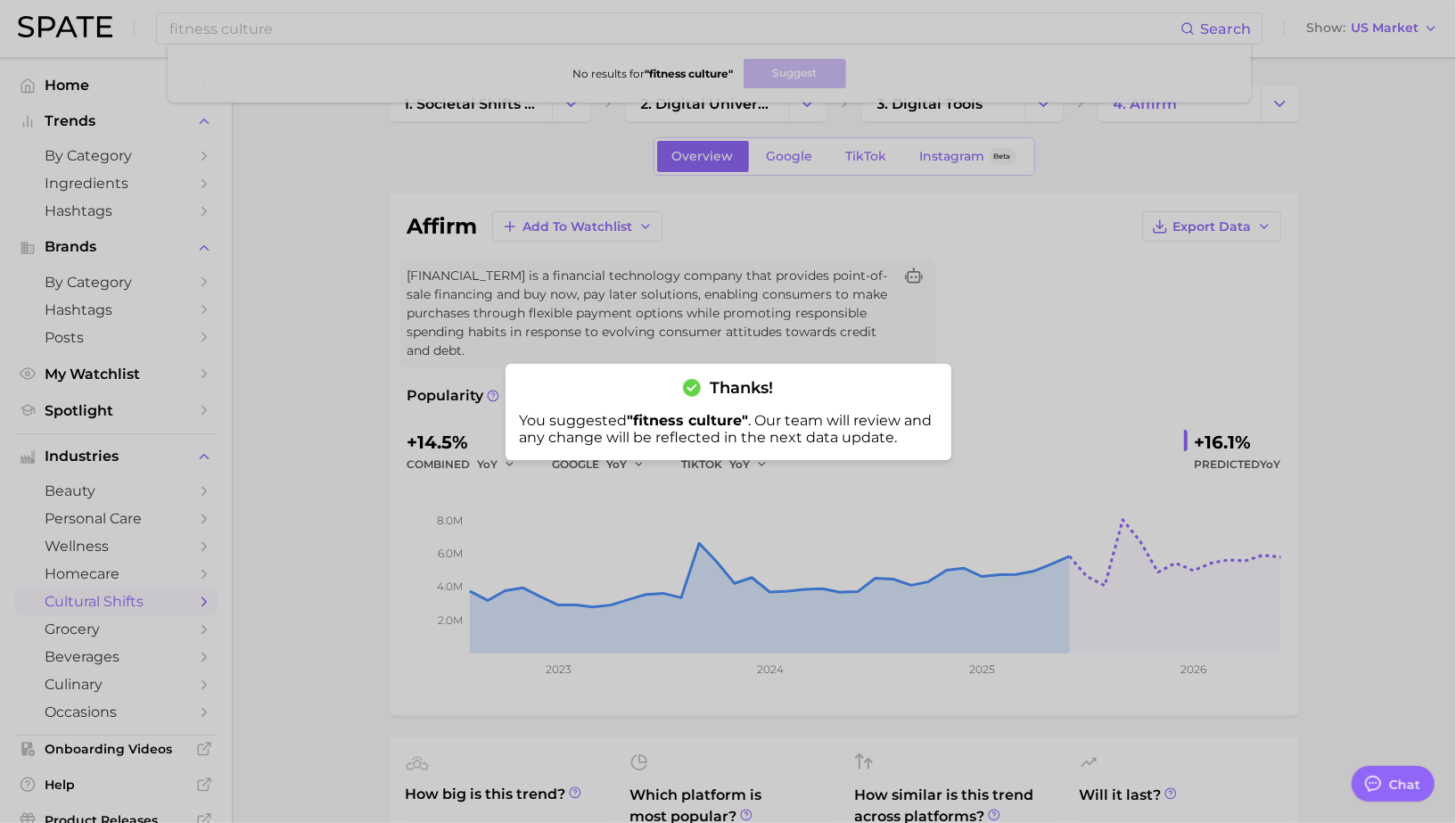 click at bounding box center (728, 411) 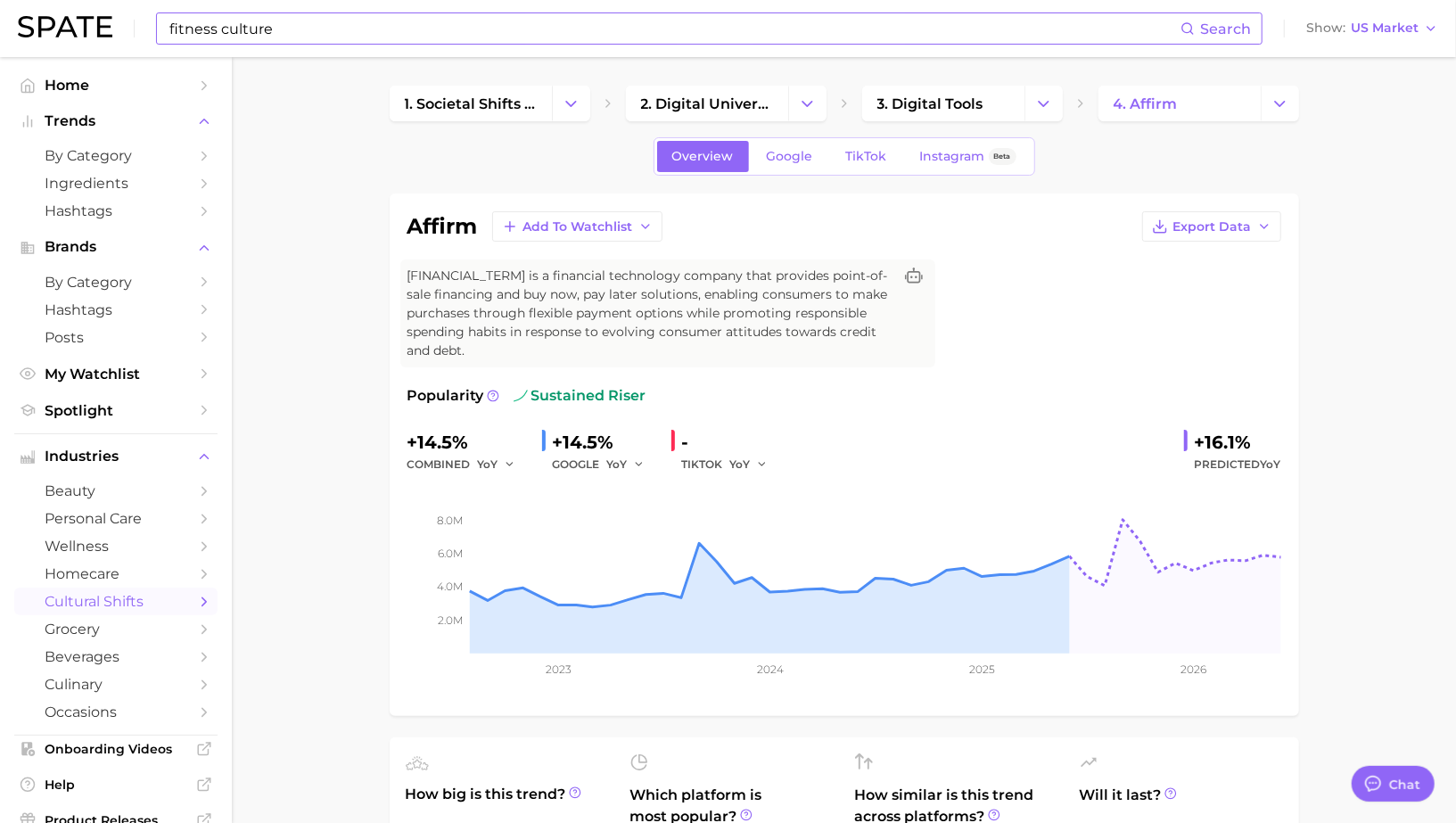 click on "fitness culture" at bounding box center (674, 29) 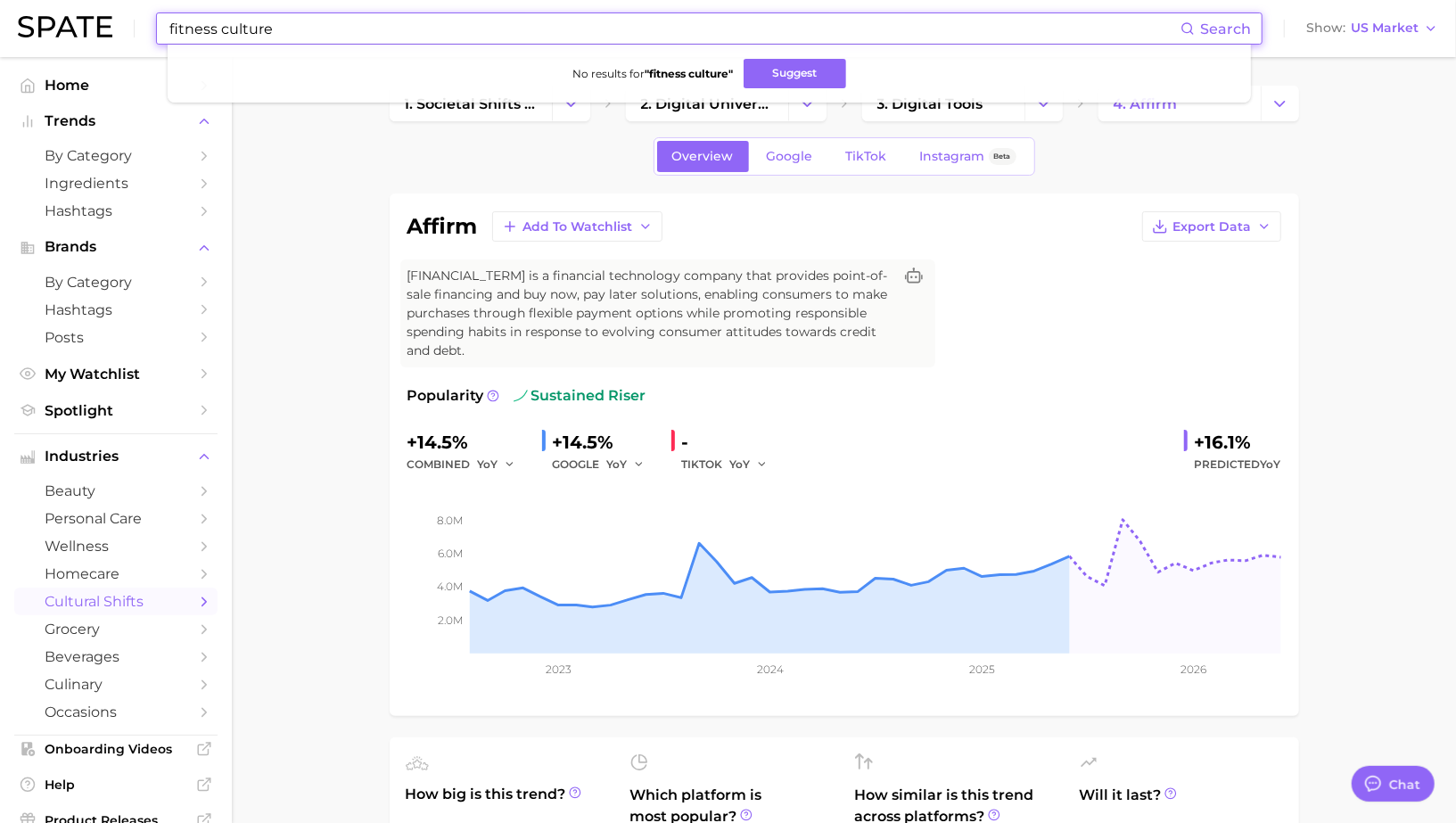click on "fitness culture" at bounding box center (674, 29) 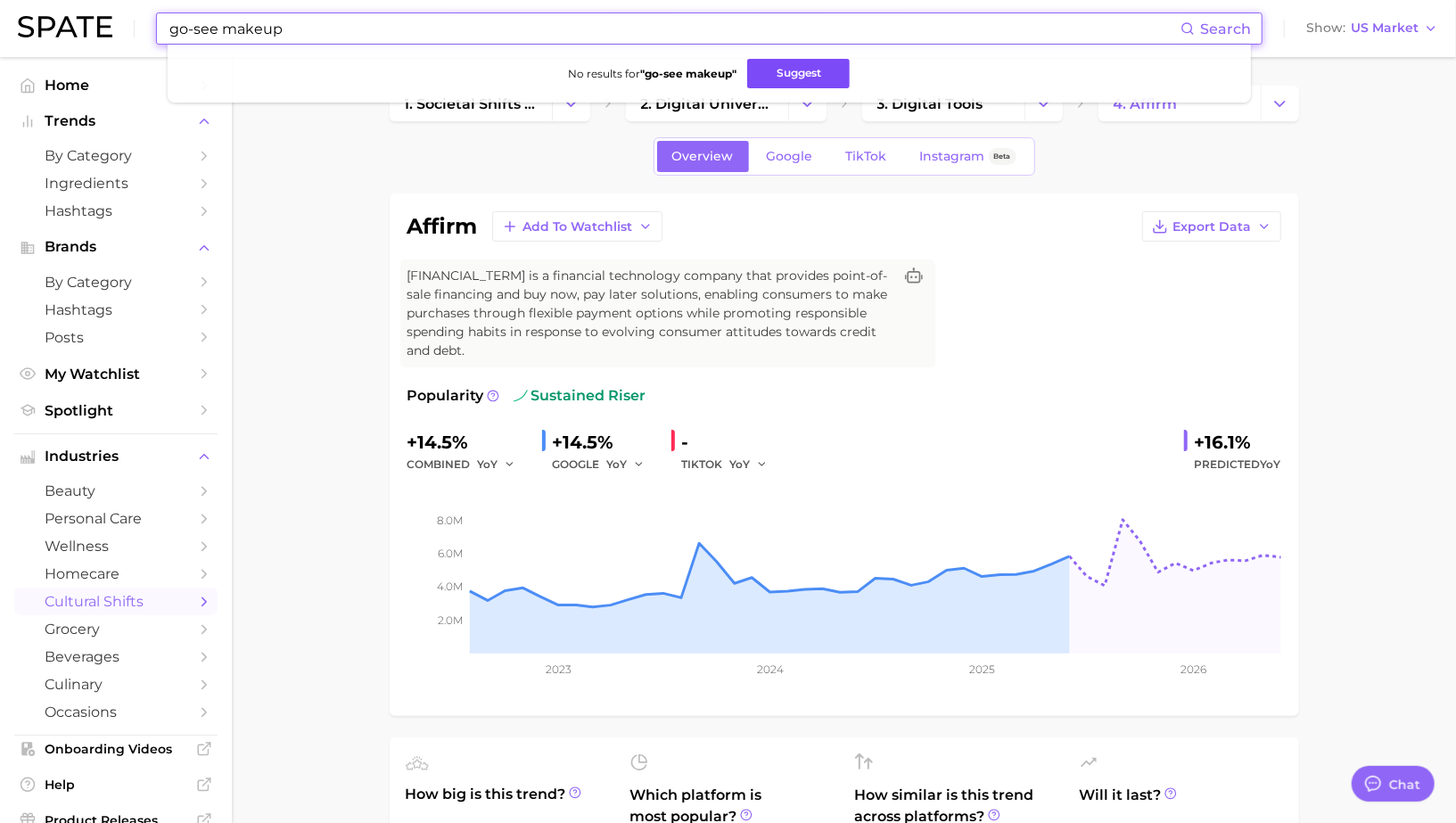 click on "Suggest" at bounding box center (798, 73) 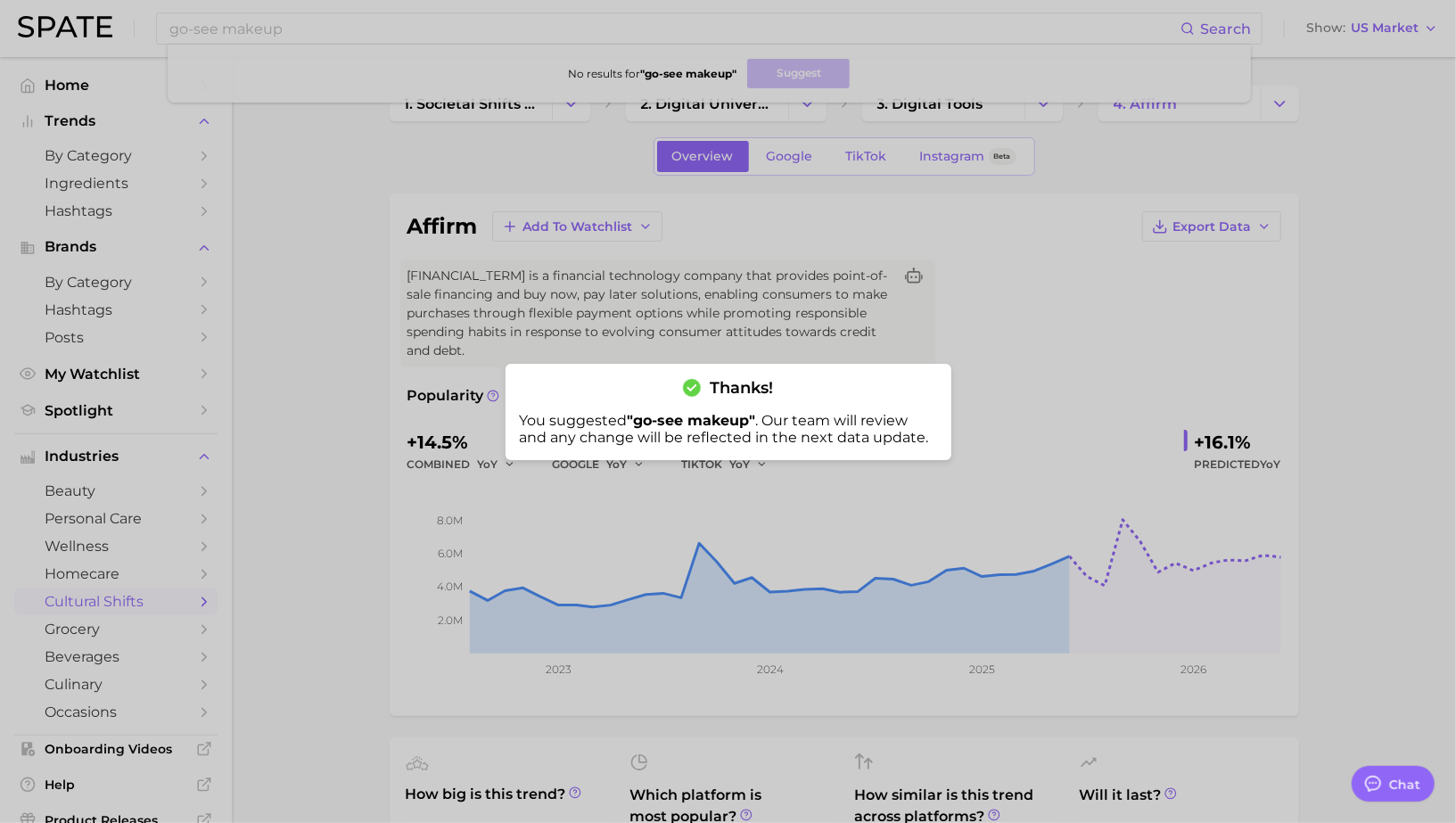 click at bounding box center (728, 411) 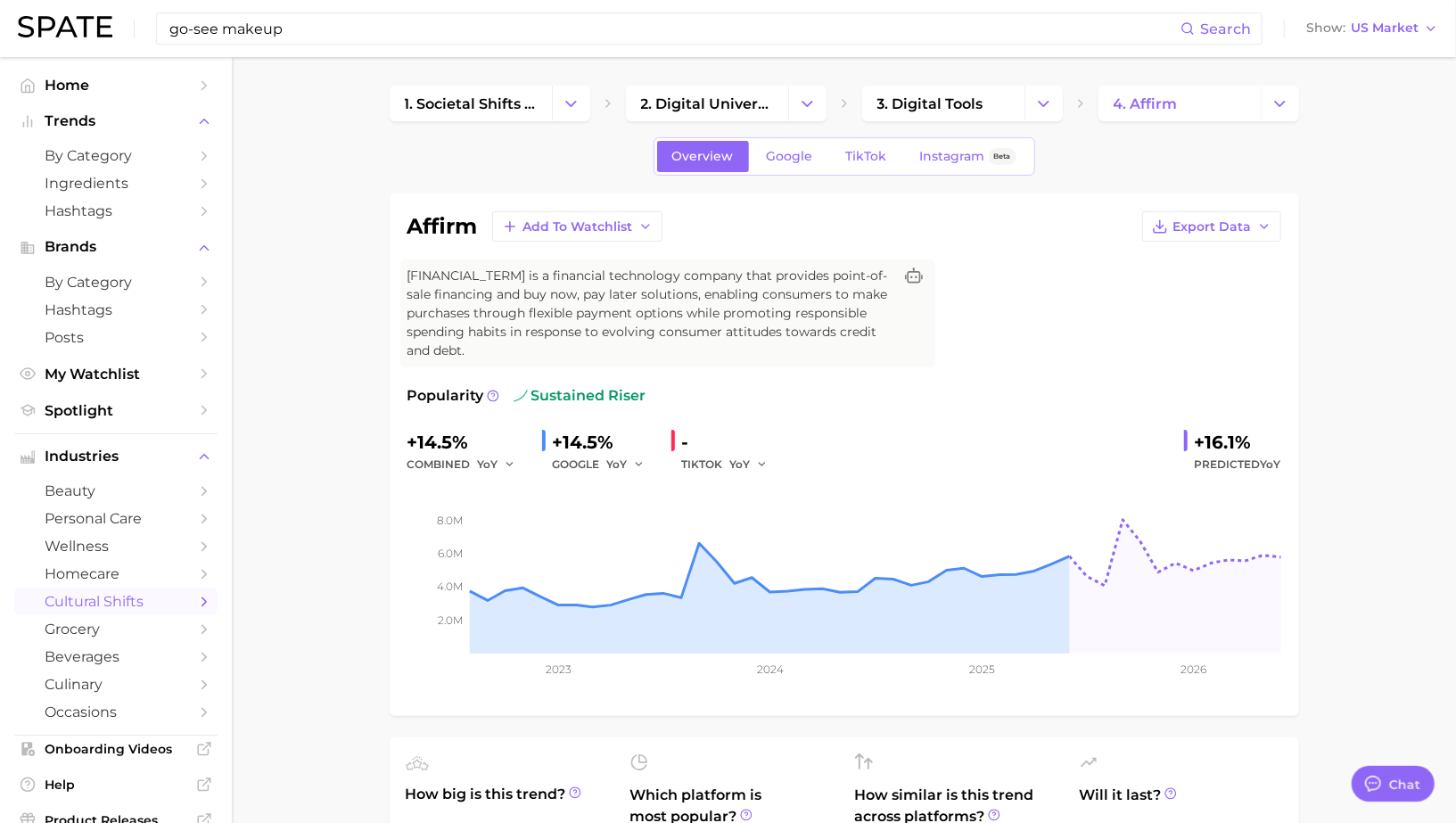 click on "go-see makeup" at bounding box center (674, 29) 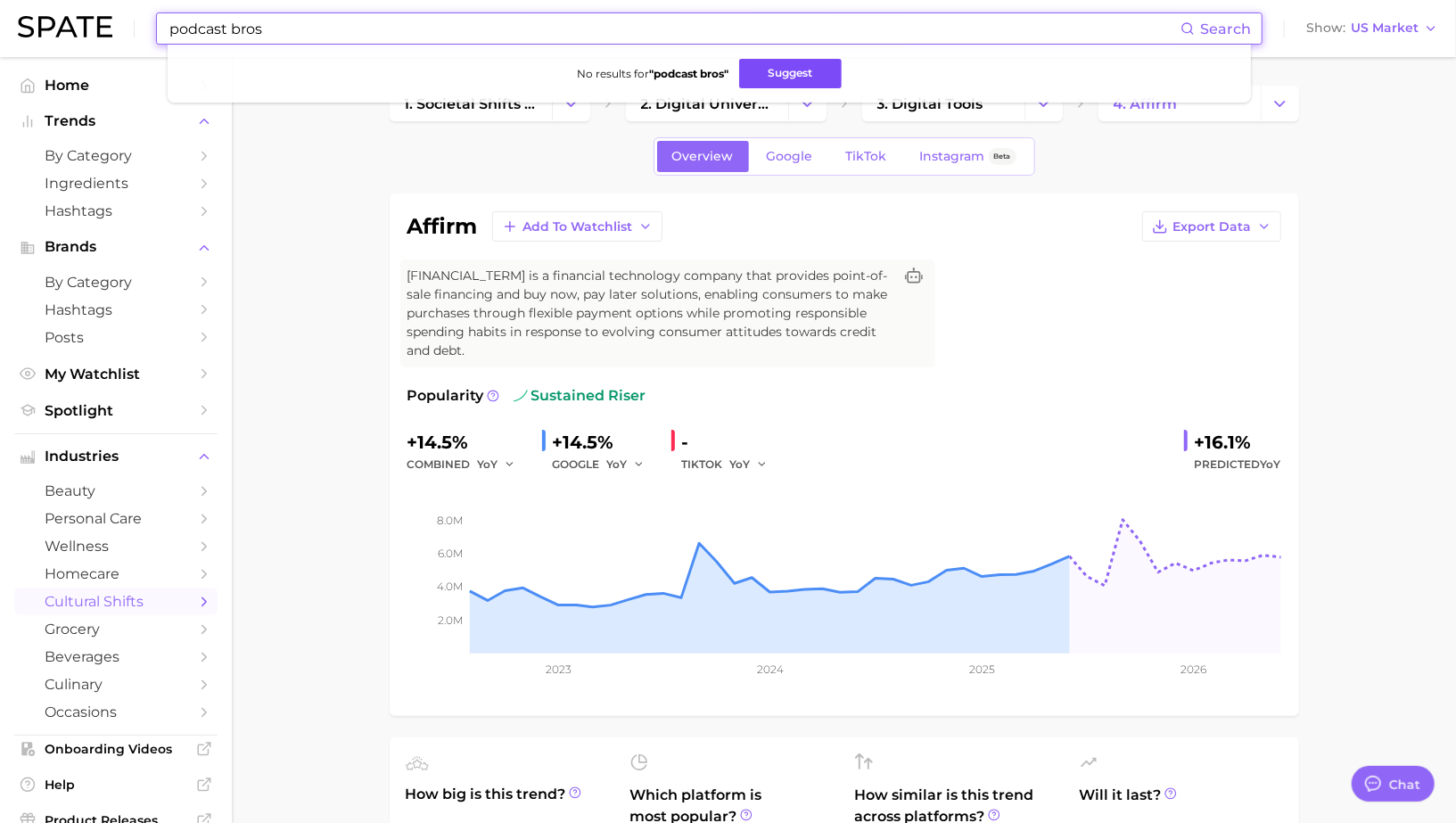 type on "podcast bros" 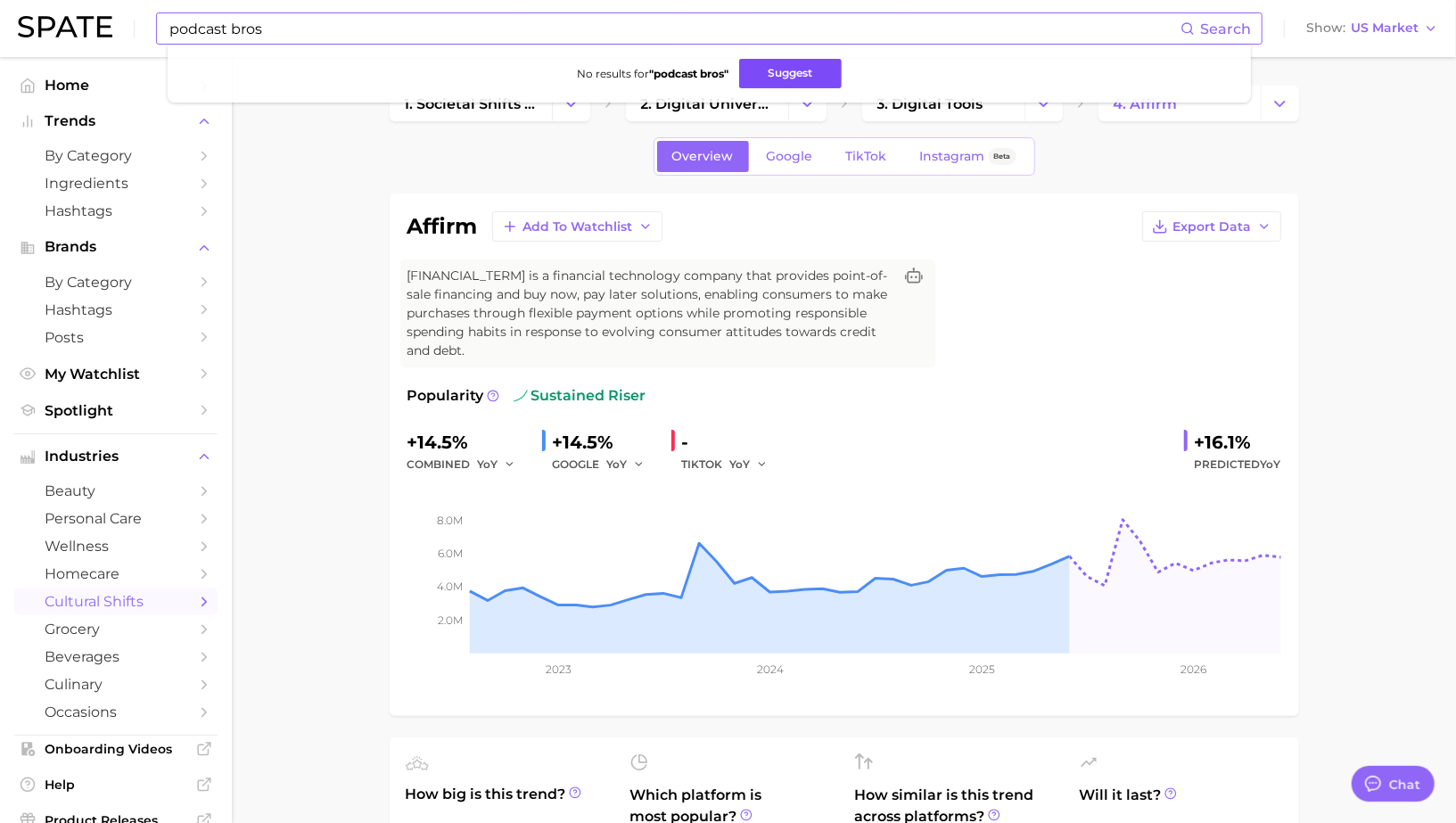 click on "Suggest" at bounding box center (790, 73) 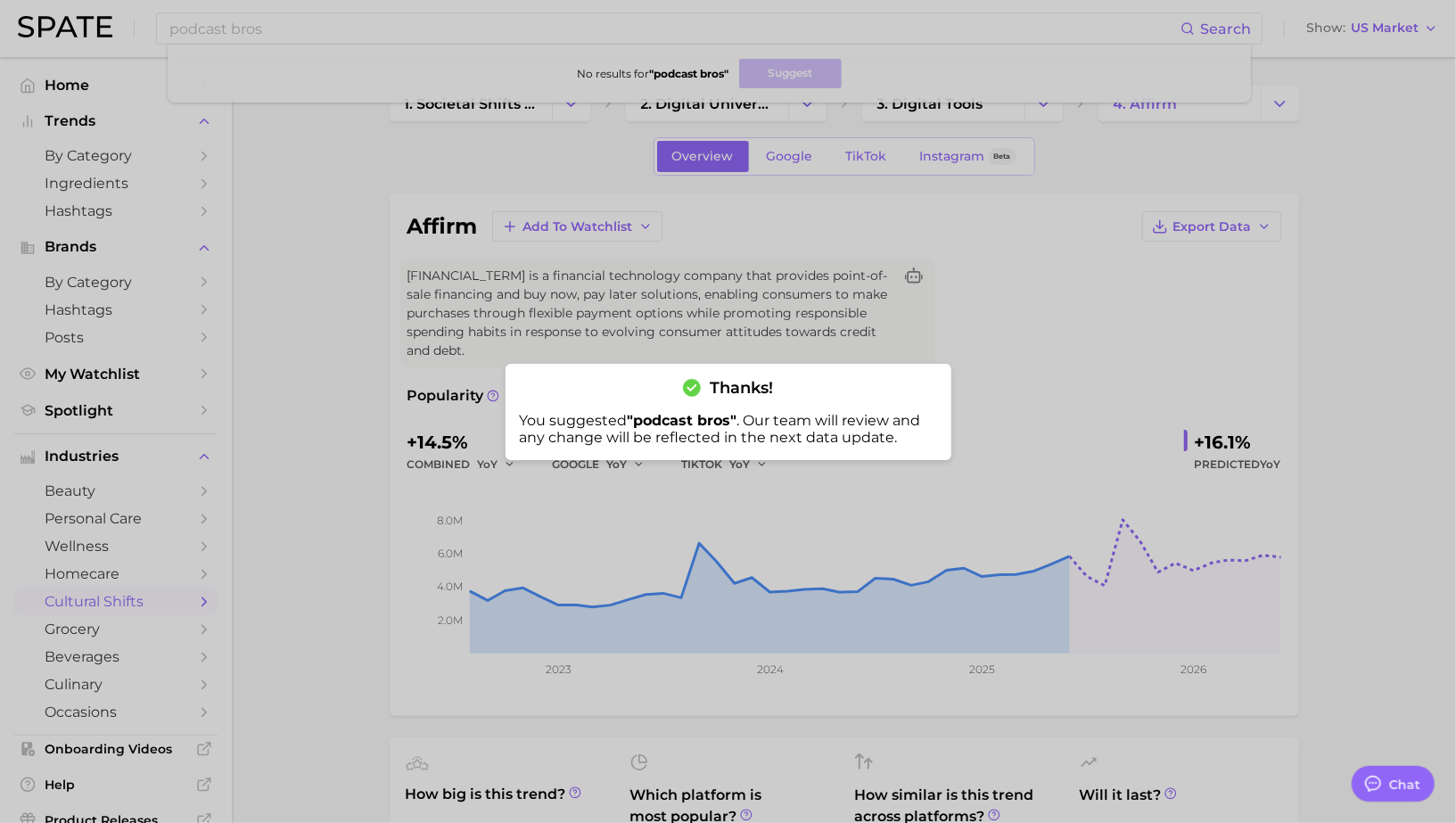 click at bounding box center [728, 411] 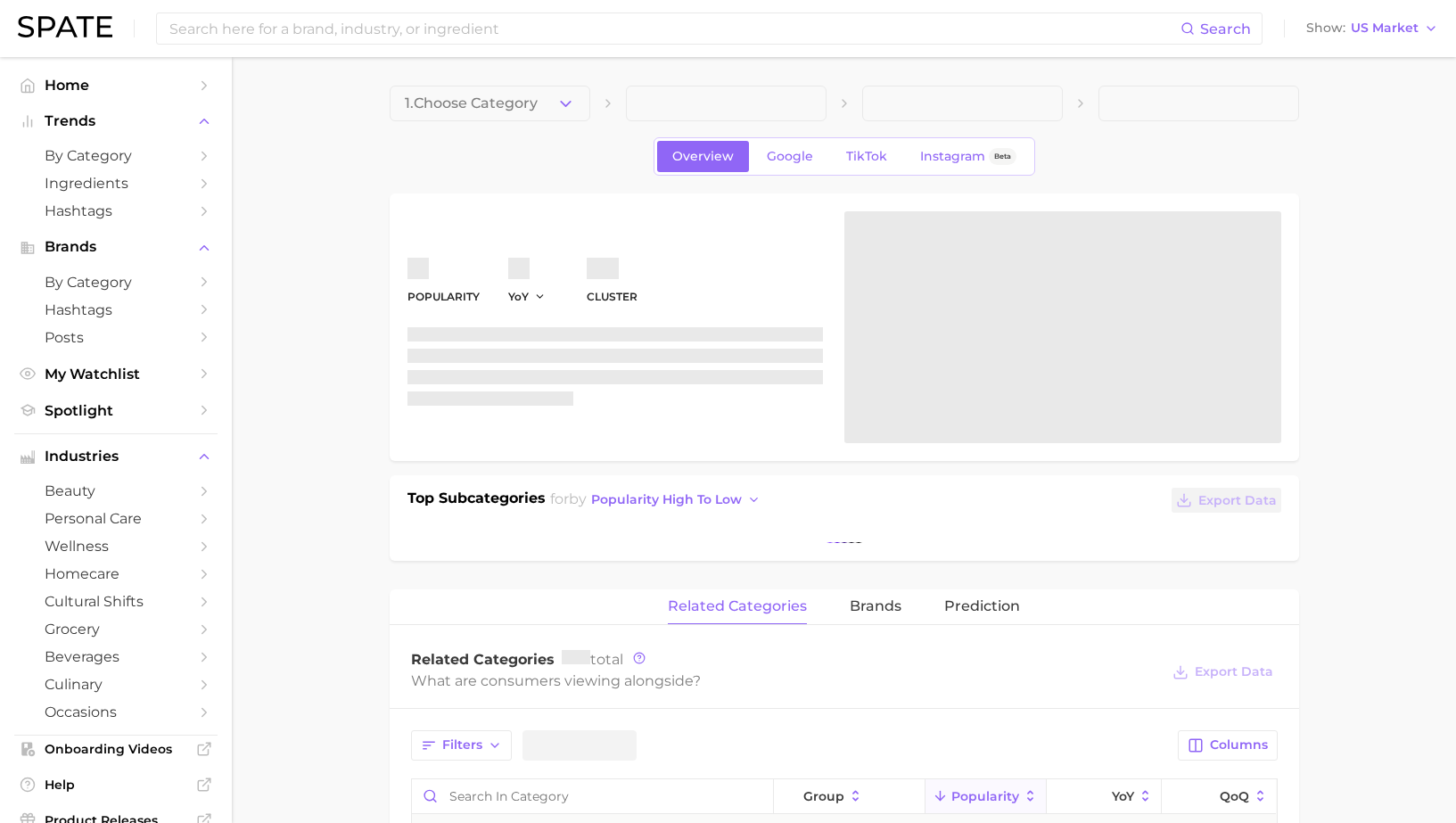 scroll, scrollTop: 0, scrollLeft: 0, axis: both 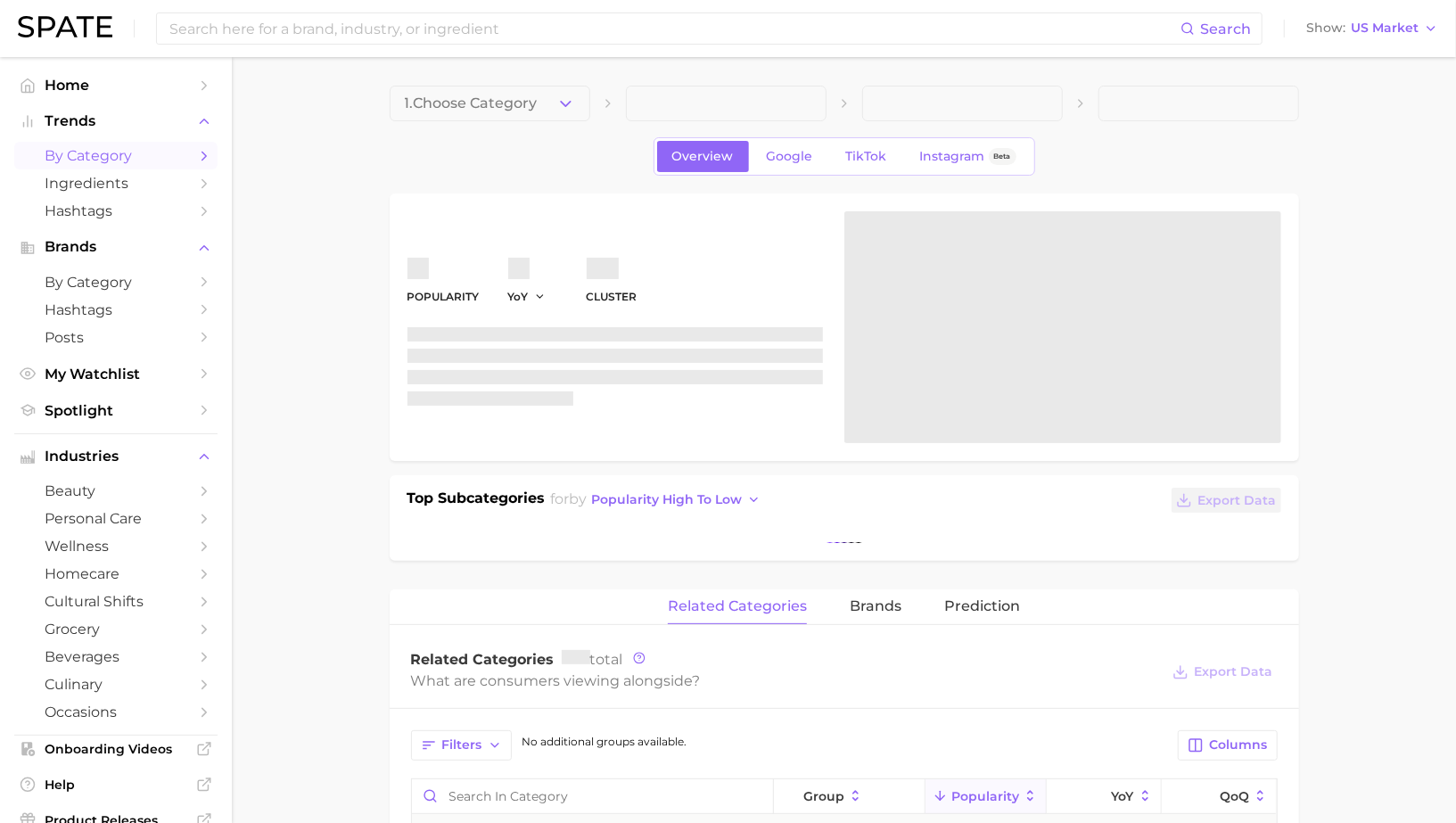 click on "by Category" at bounding box center [116, 155] 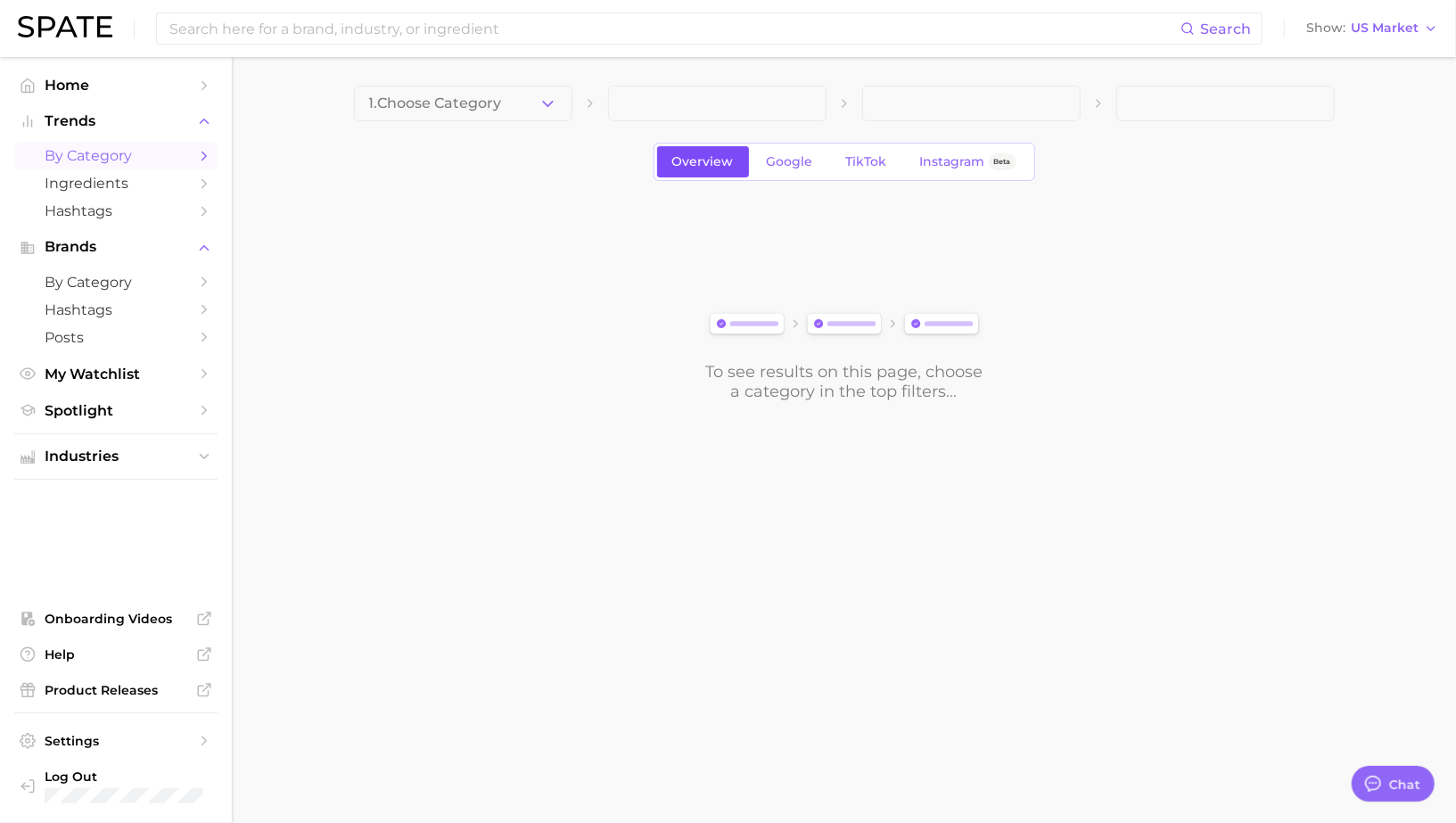 scroll, scrollTop: 1727, scrollLeft: 0, axis: vertical 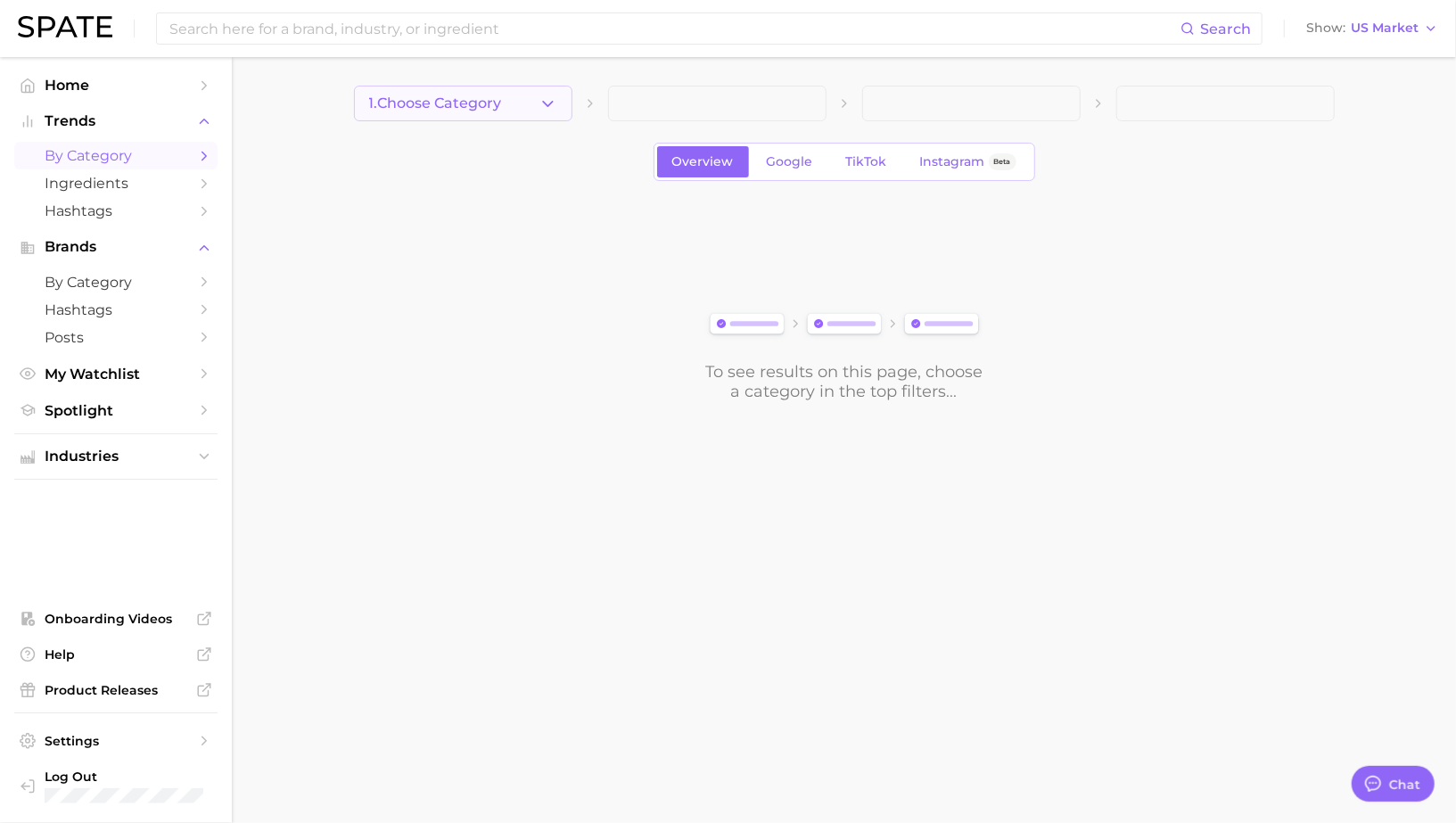 click on "1.  Choose Category" at bounding box center (435, 103) 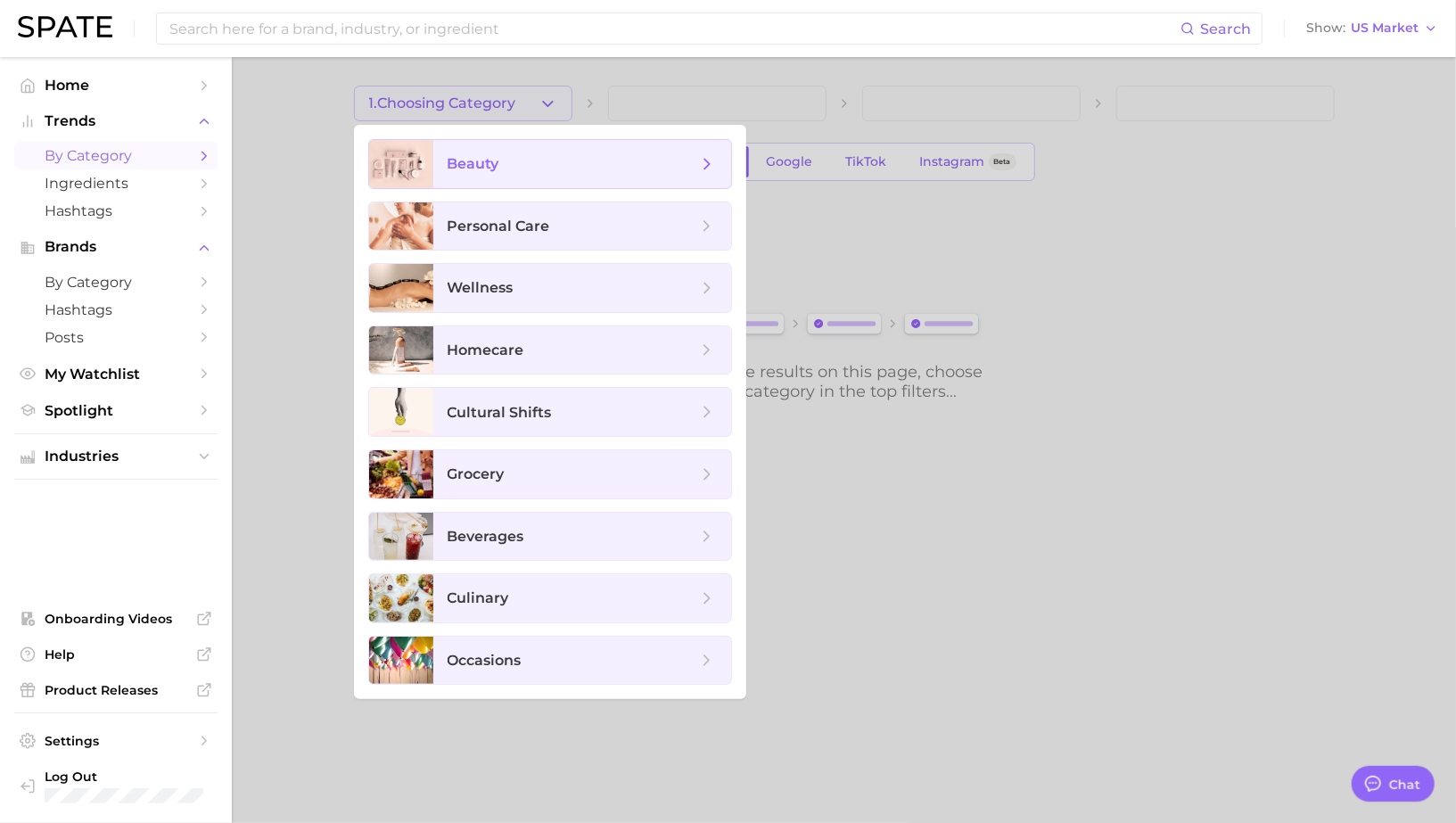 click on "beauty" at bounding box center (473, 163) 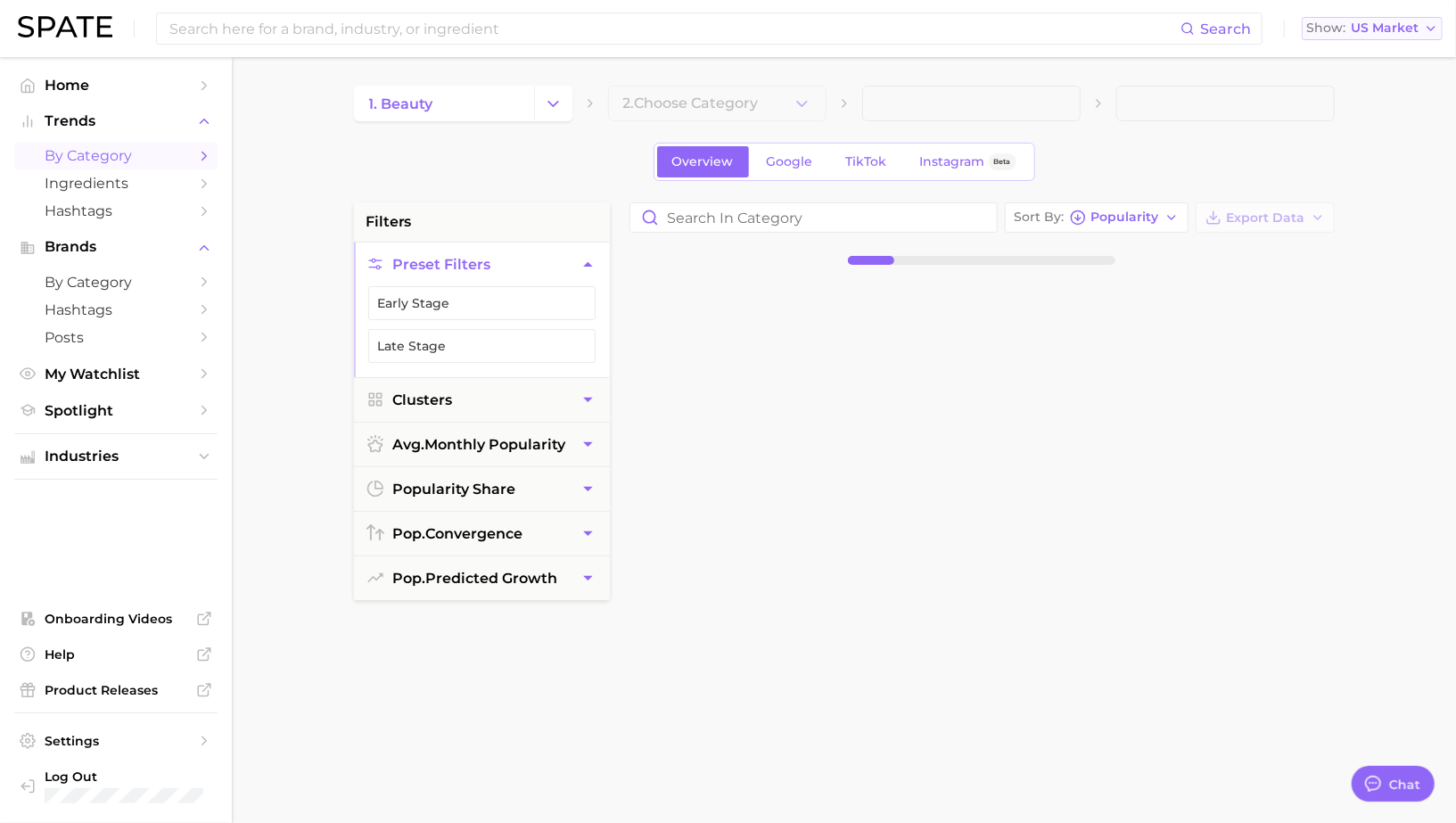 click on "US Market" at bounding box center [1385, 28] 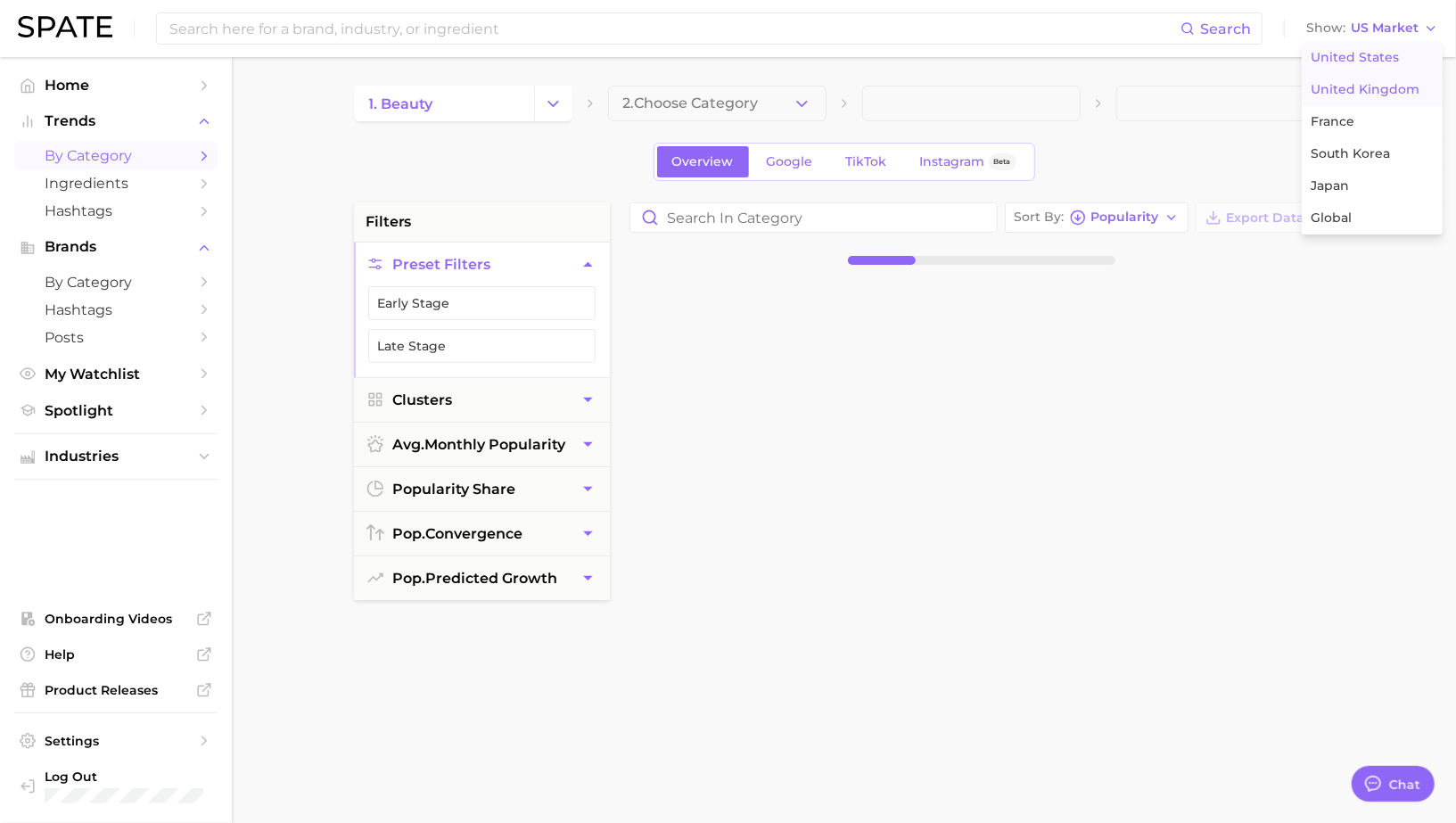 click on "United Kingdom" at bounding box center [1372, 90] 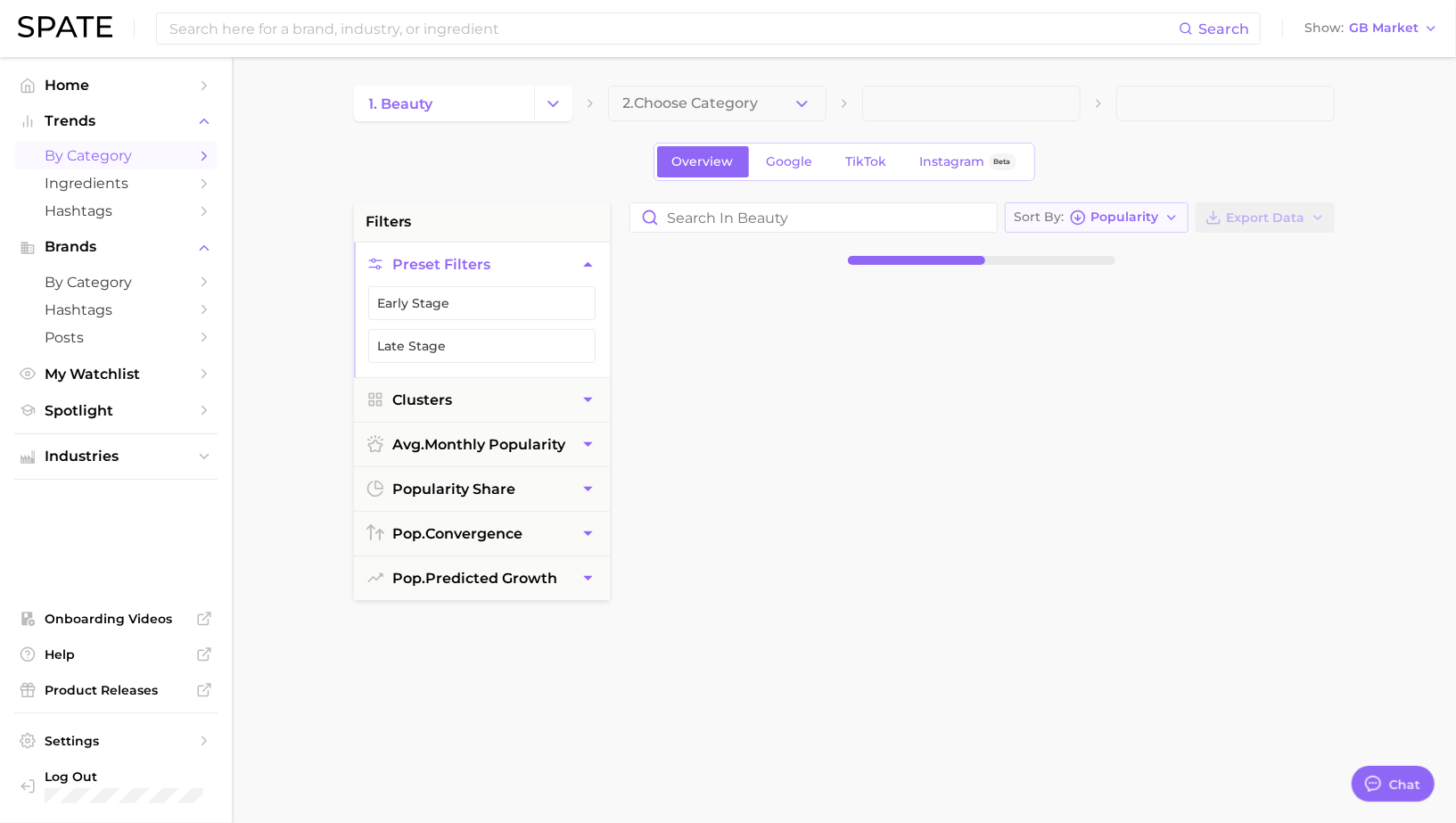 click on "Popularity" at bounding box center [1125, 217] 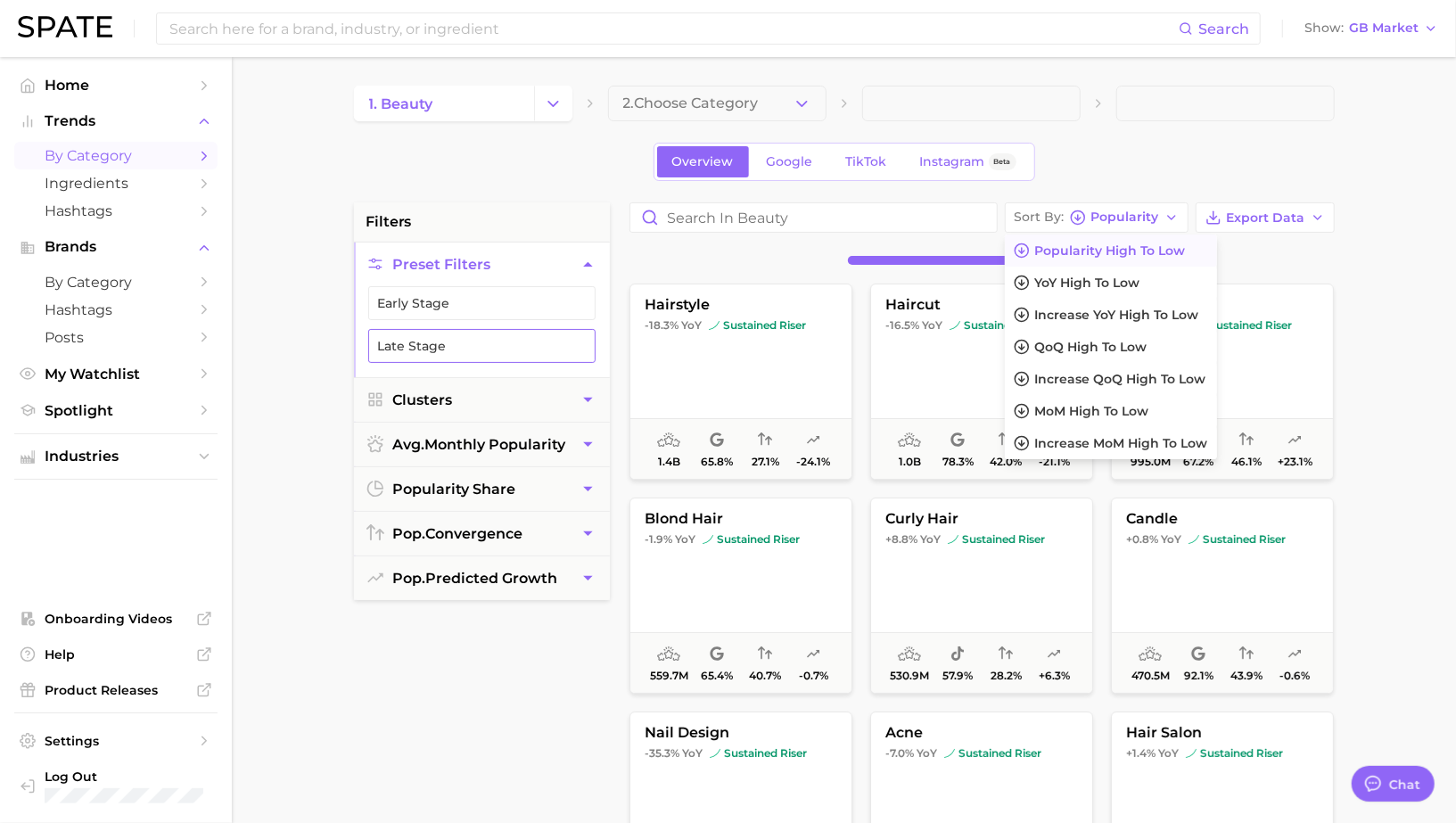click on "Late Stage" at bounding box center (481, 346) 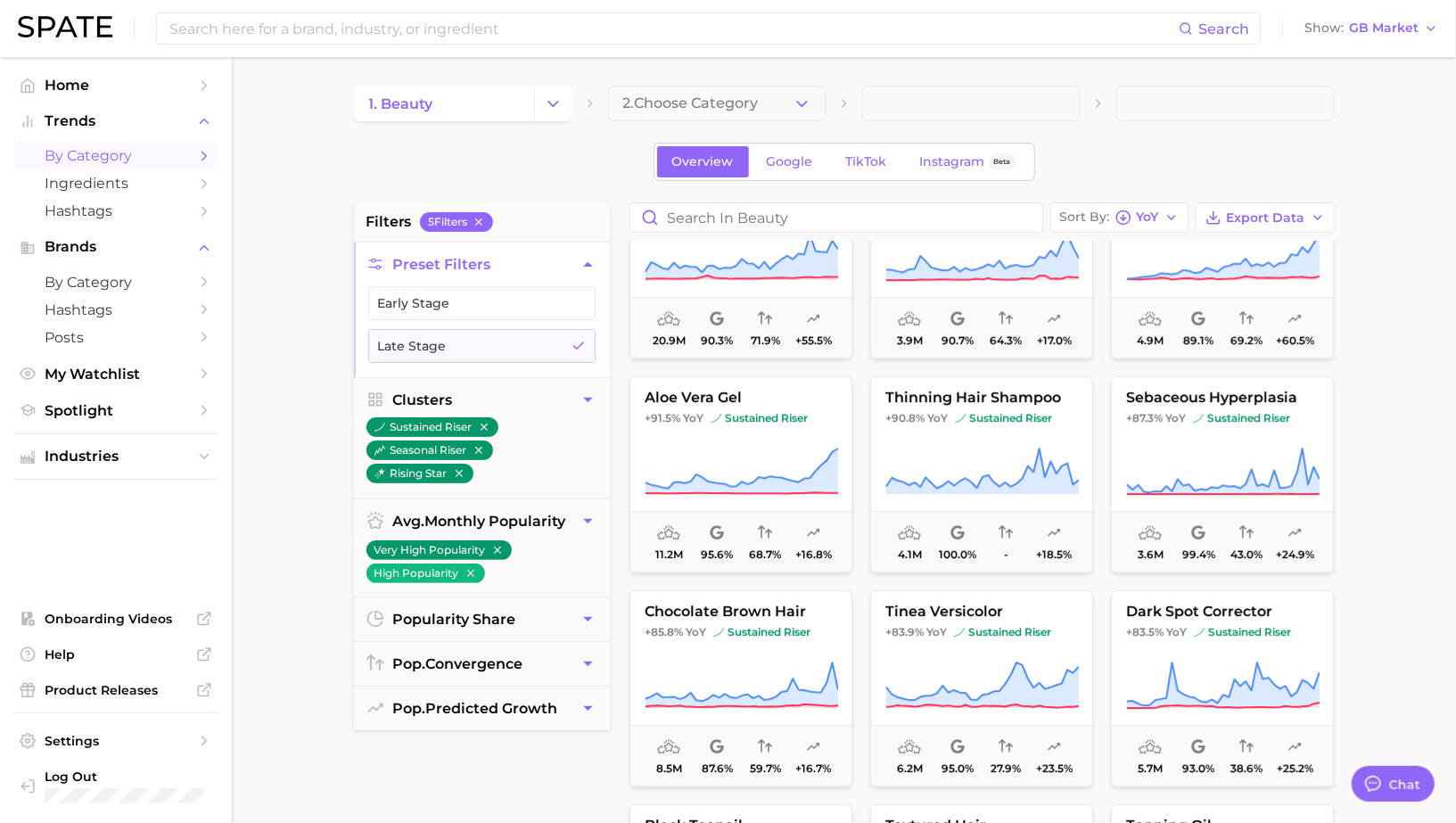 scroll, scrollTop: 3524, scrollLeft: 0, axis: vertical 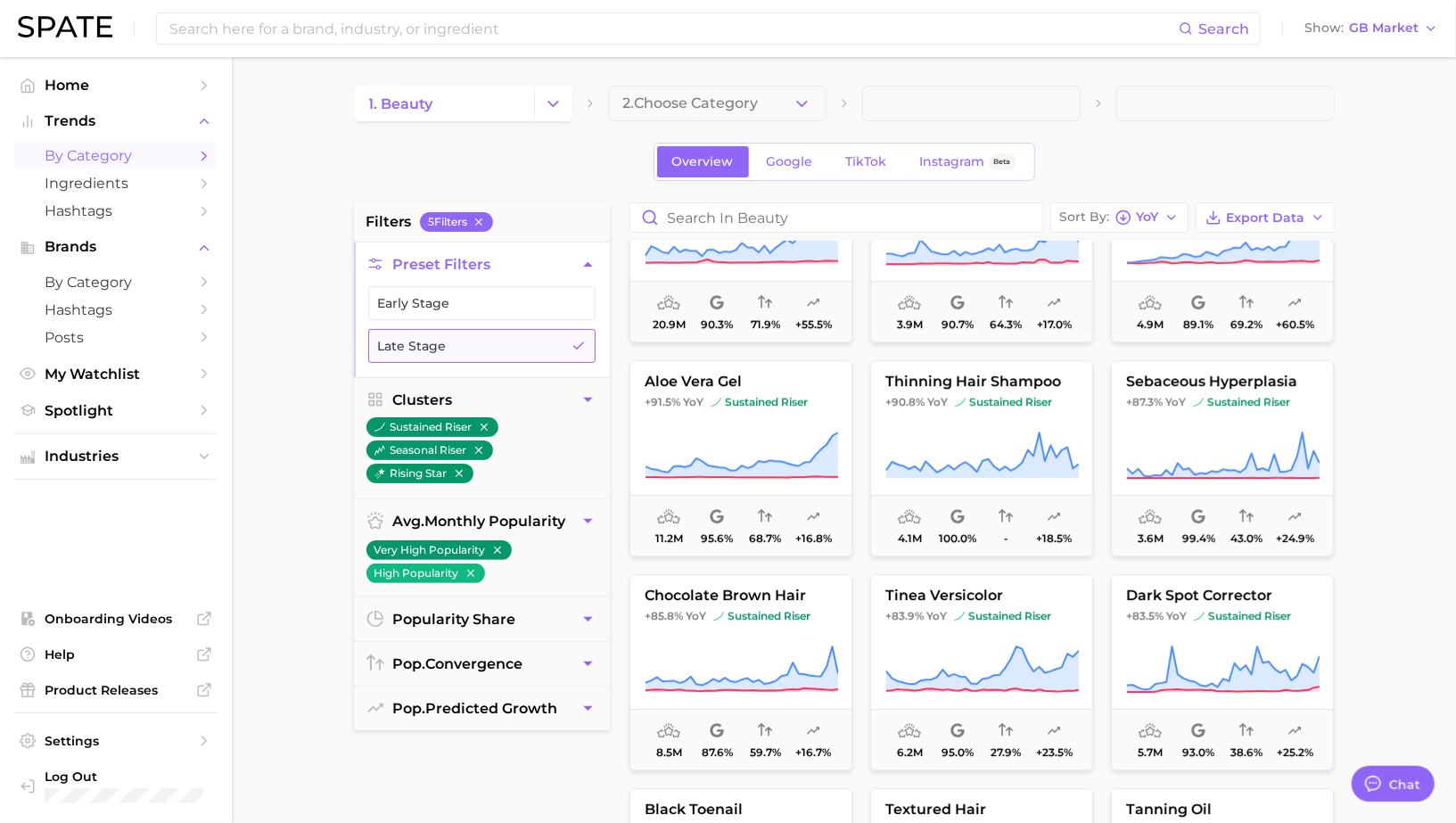 click on "Late Stage" at bounding box center (481, 346) 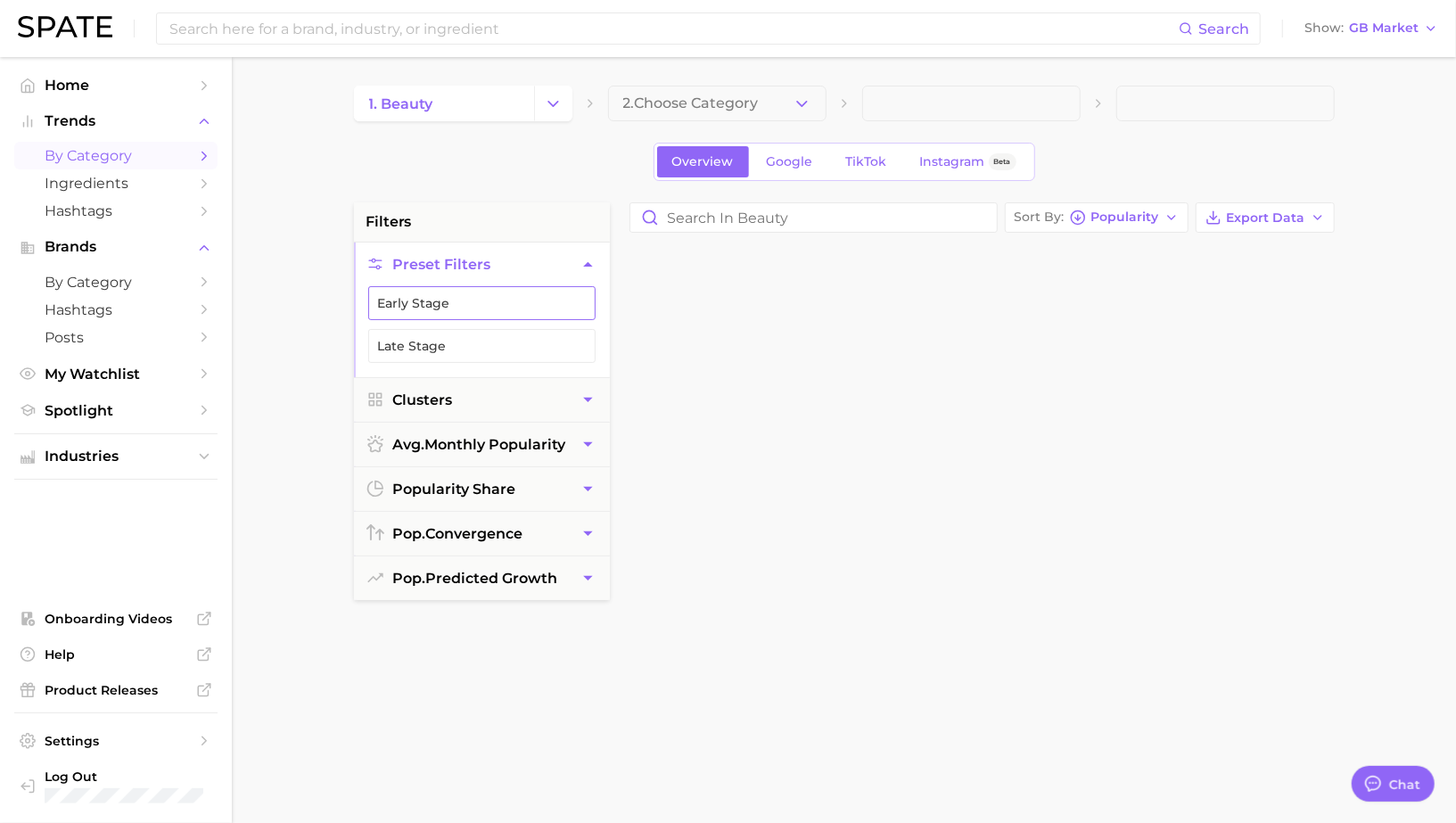 scroll, scrollTop: 0, scrollLeft: 0, axis: both 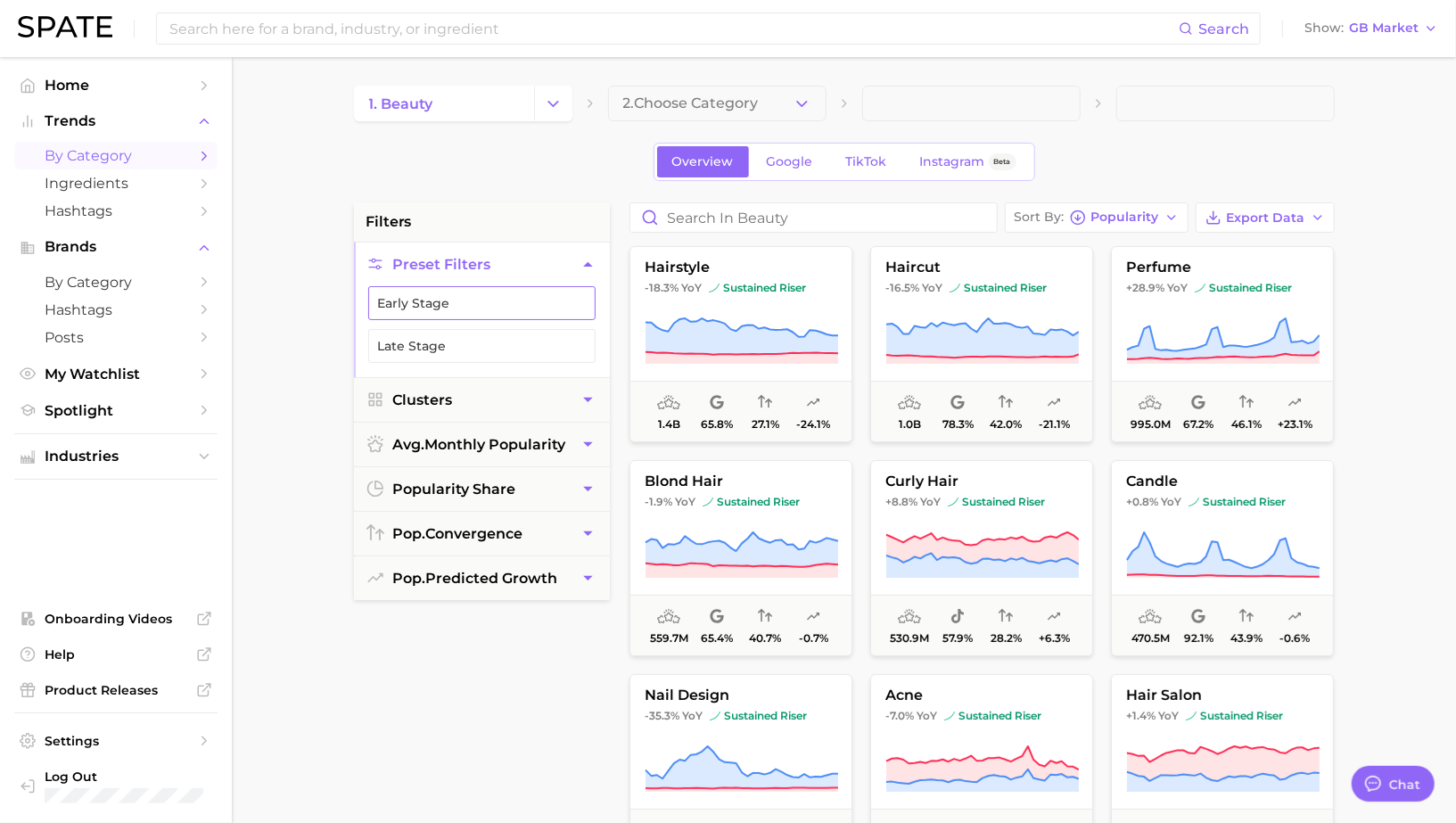 click on "Early Stage" at bounding box center [481, 303] 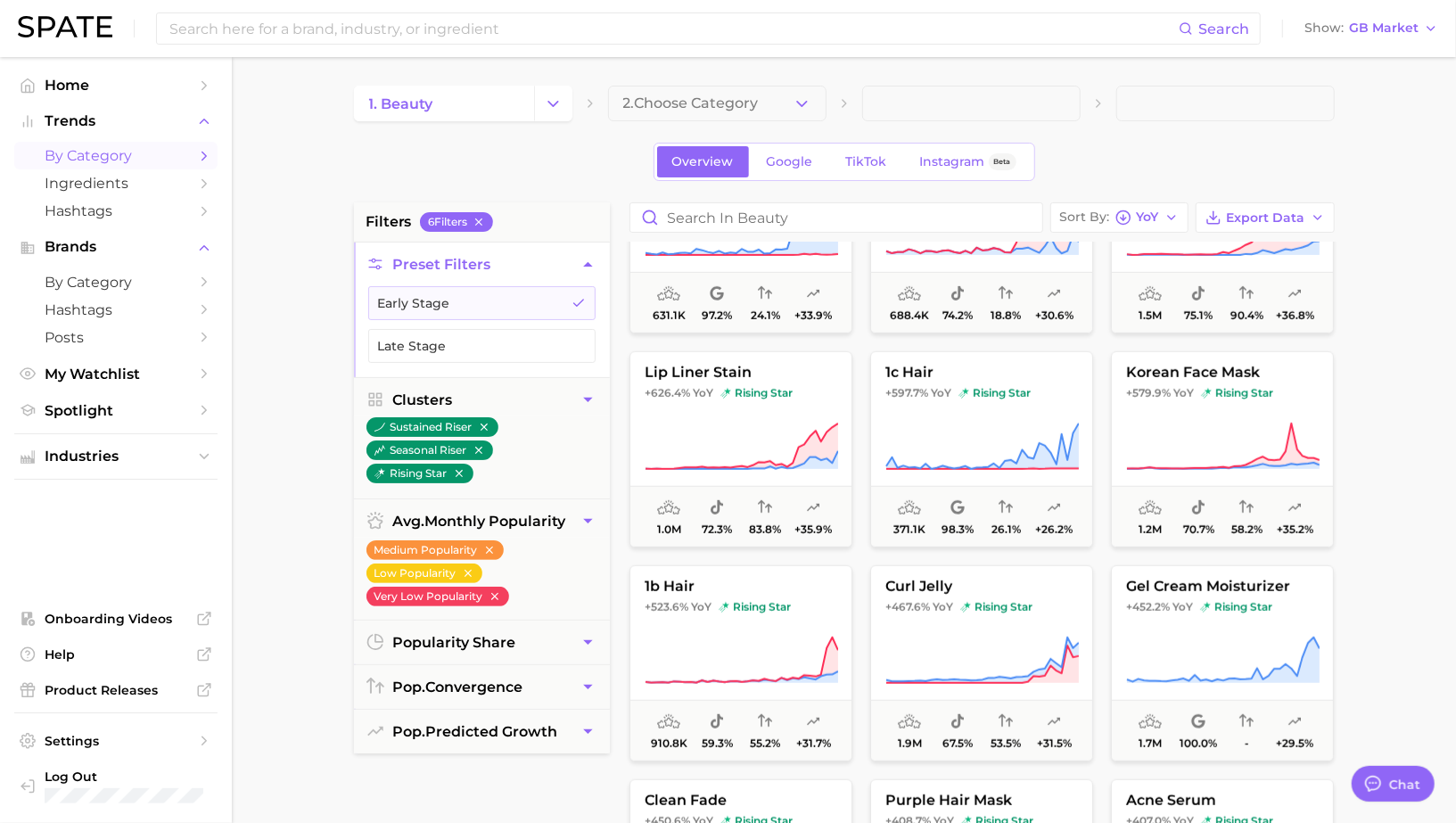scroll, scrollTop: 752, scrollLeft: 0, axis: vertical 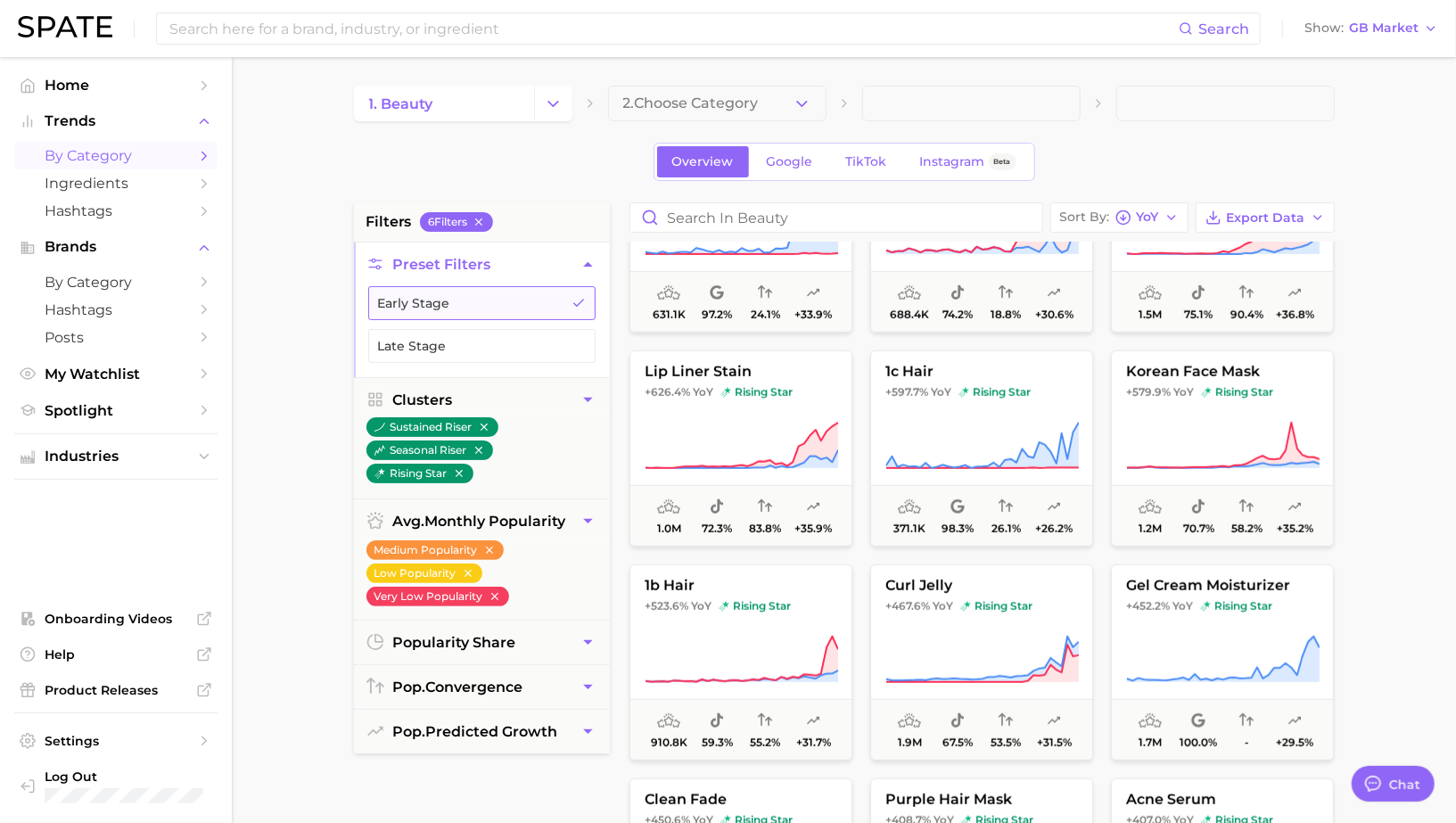 click on "Early Stage" at bounding box center (481, 303) 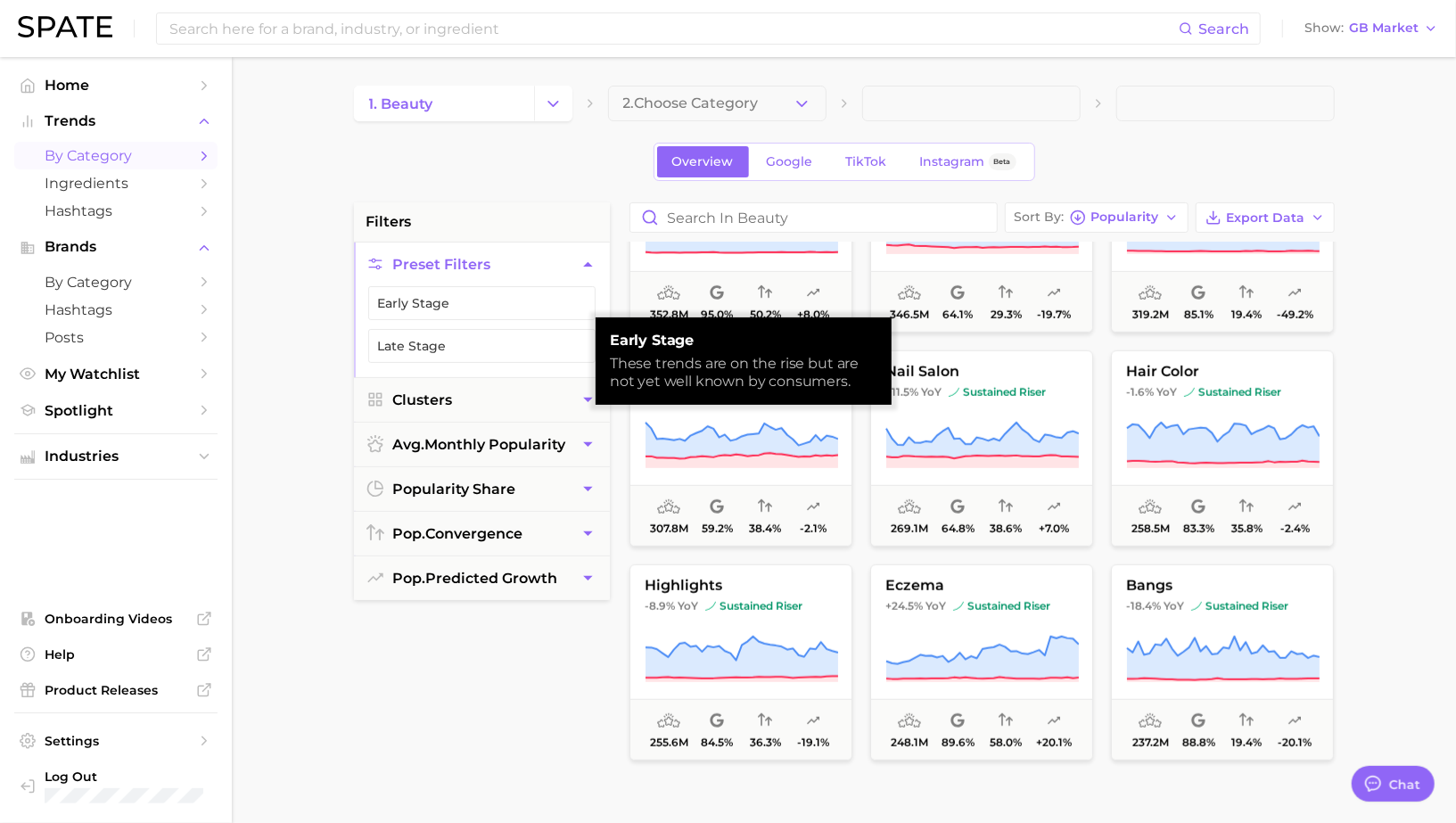 scroll, scrollTop: 0, scrollLeft: 0, axis: both 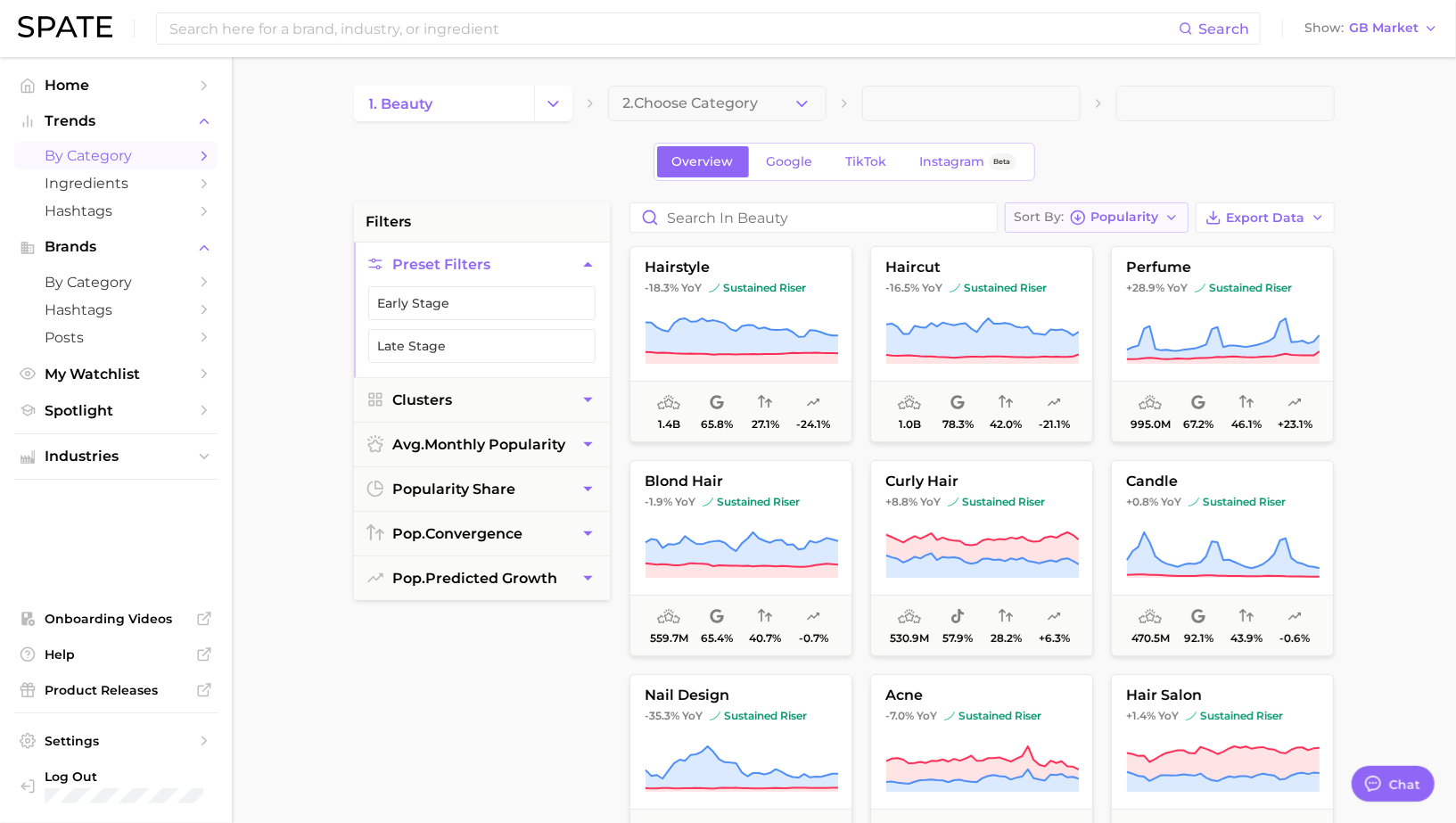 click on "Popularity" at bounding box center (1125, 217) 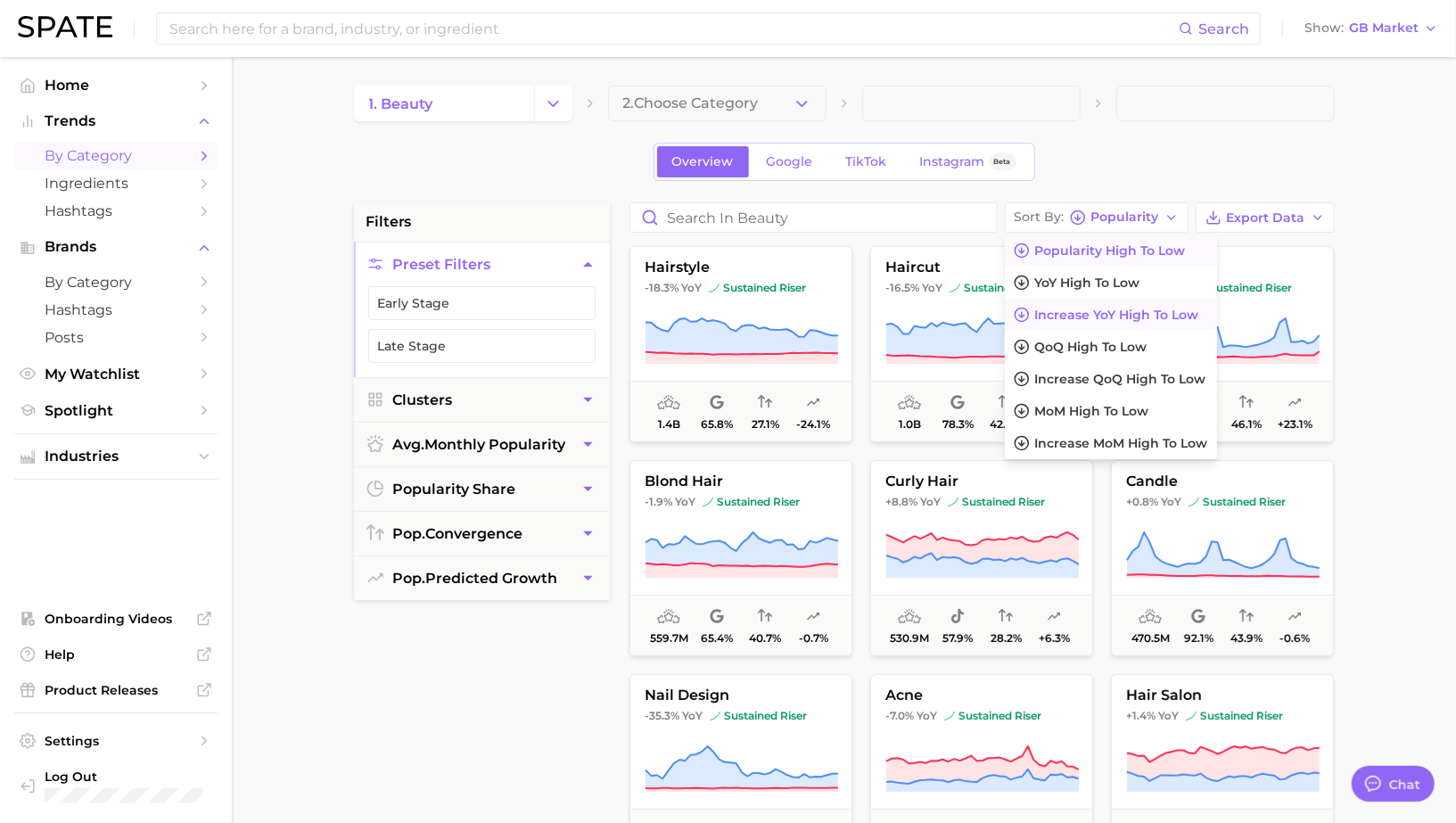 click on "Increase YoY   high to low" at bounding box center [1117, 315] 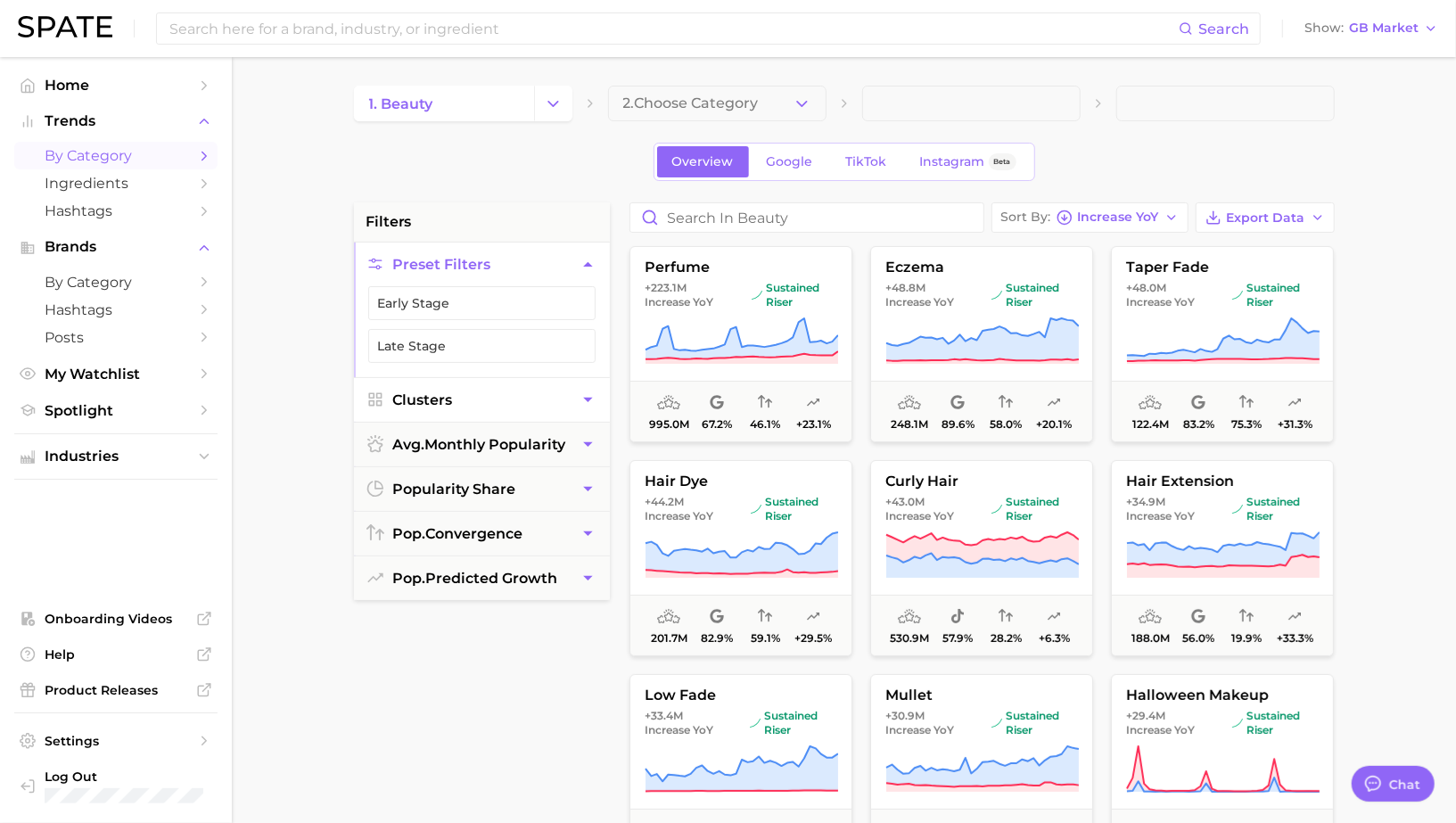 click on "Clusters" at bounding box center (481, 399) 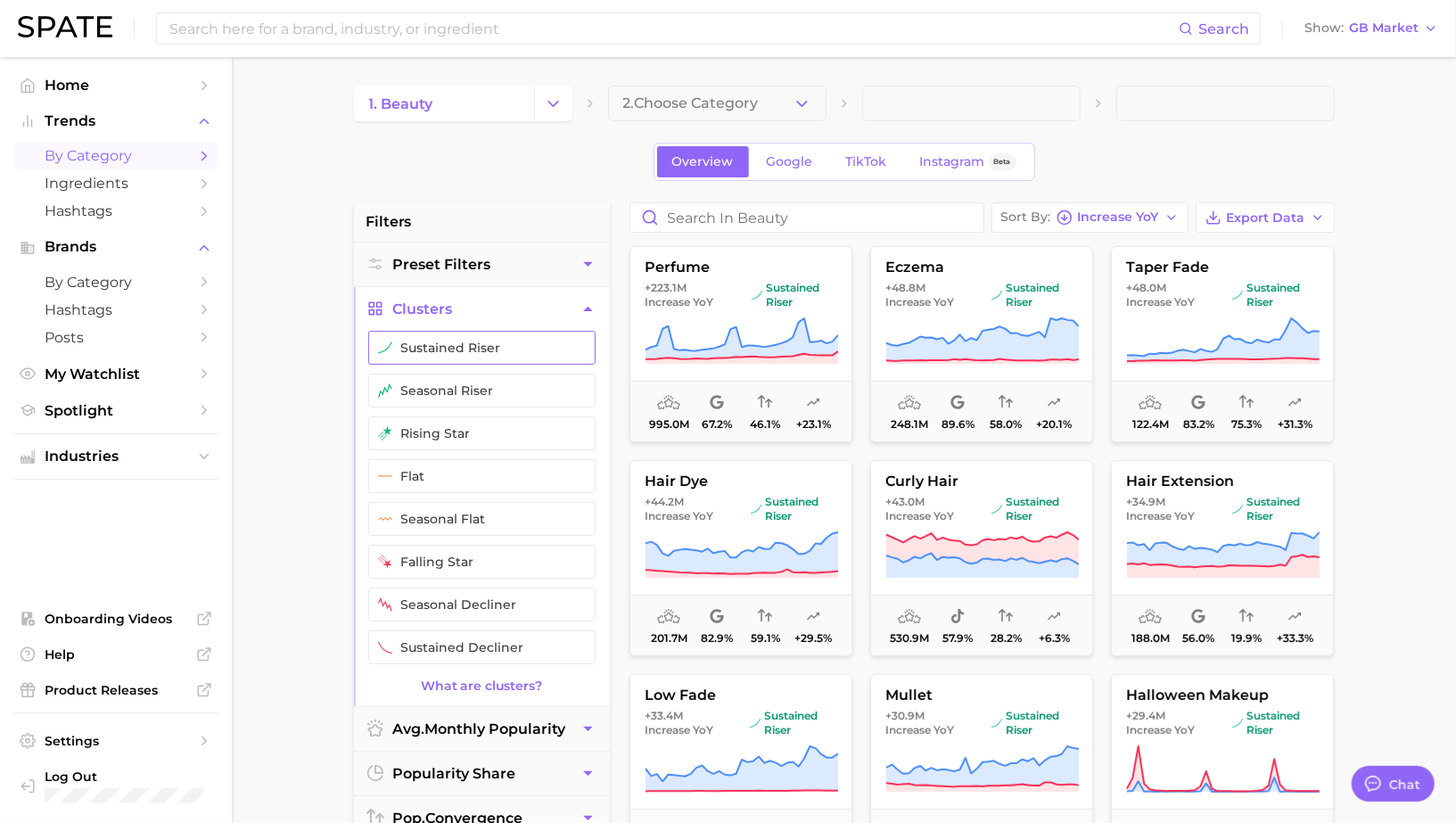 click on "sustained riser" at bounding box center (481, 348) 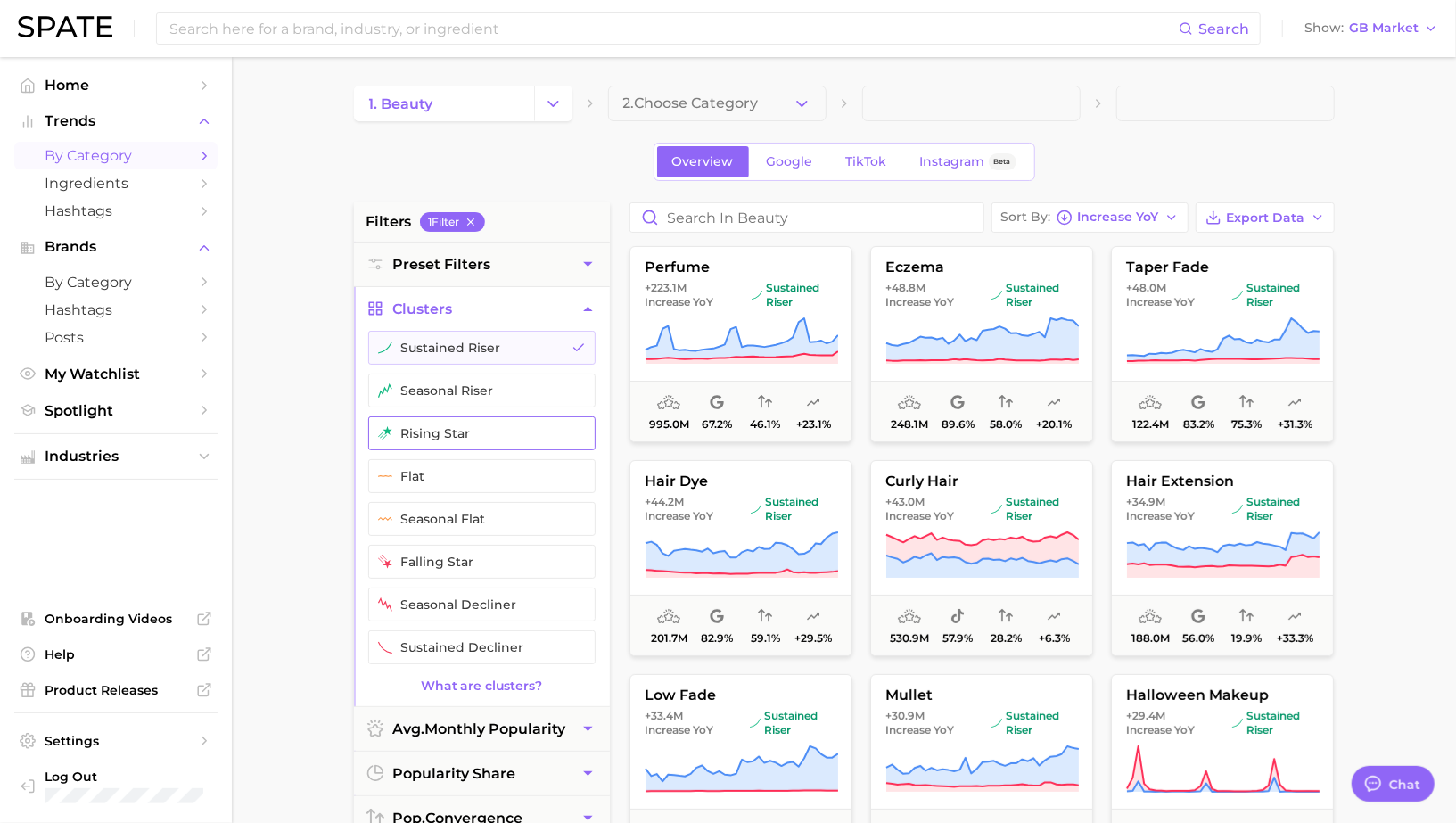 click on "rising star" at bounding box center [481, 433] 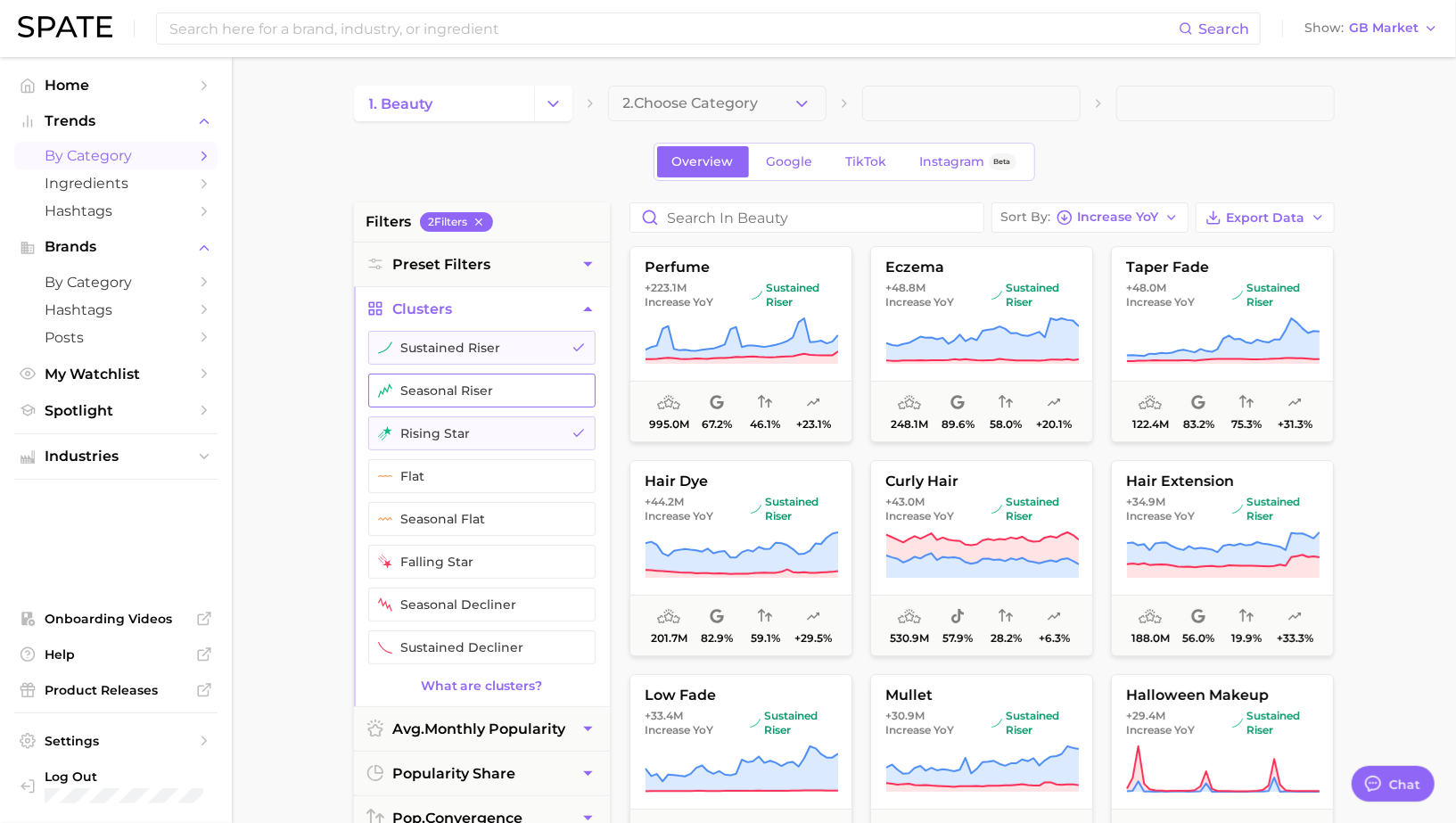 click on "seasonal riser" at bounding box center [481, 391] 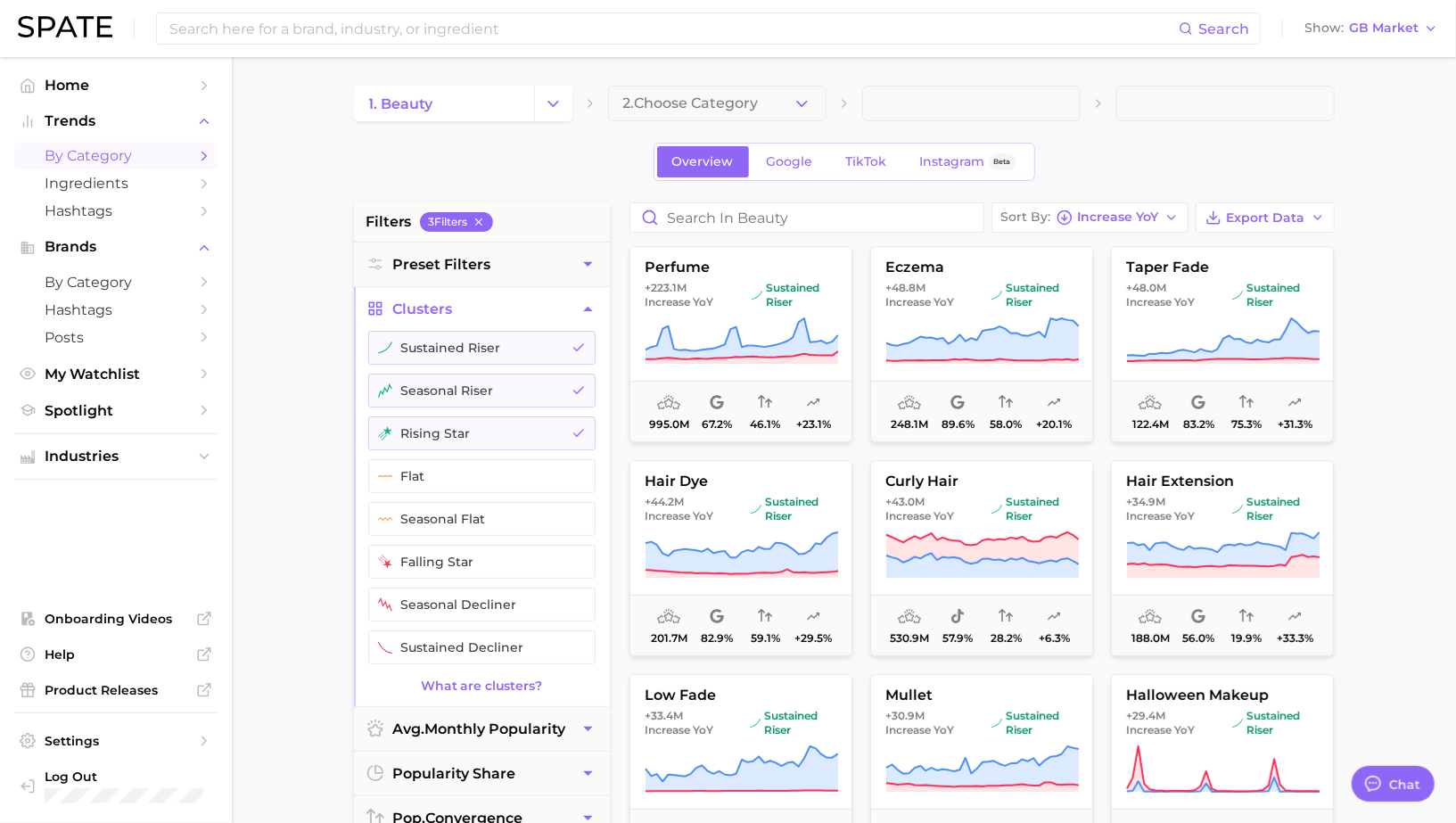 click on "Clusters" at bounding box center (481, 309) 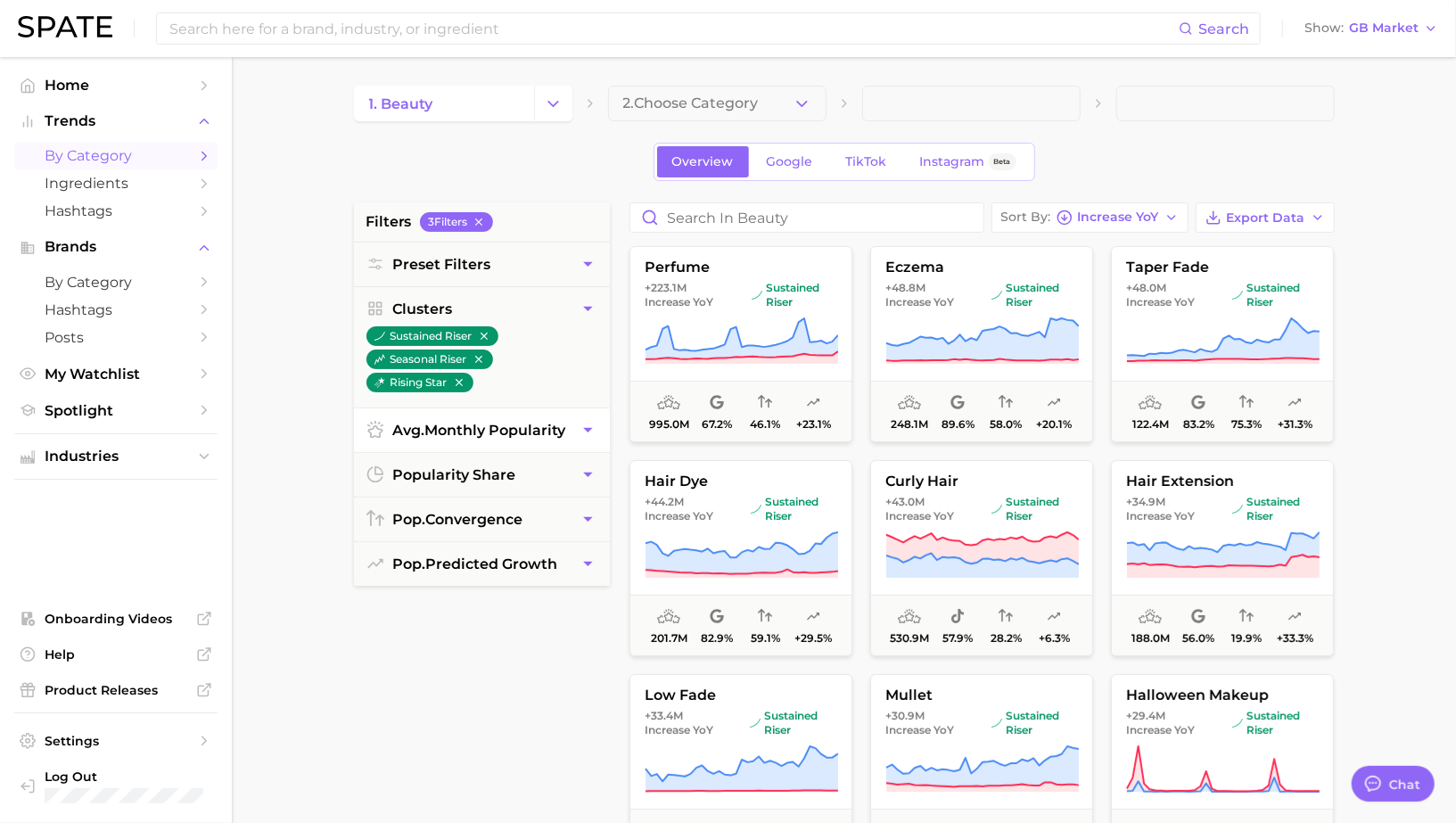 click on "avg.  monthly popularity" at bounding box center (480, 430) 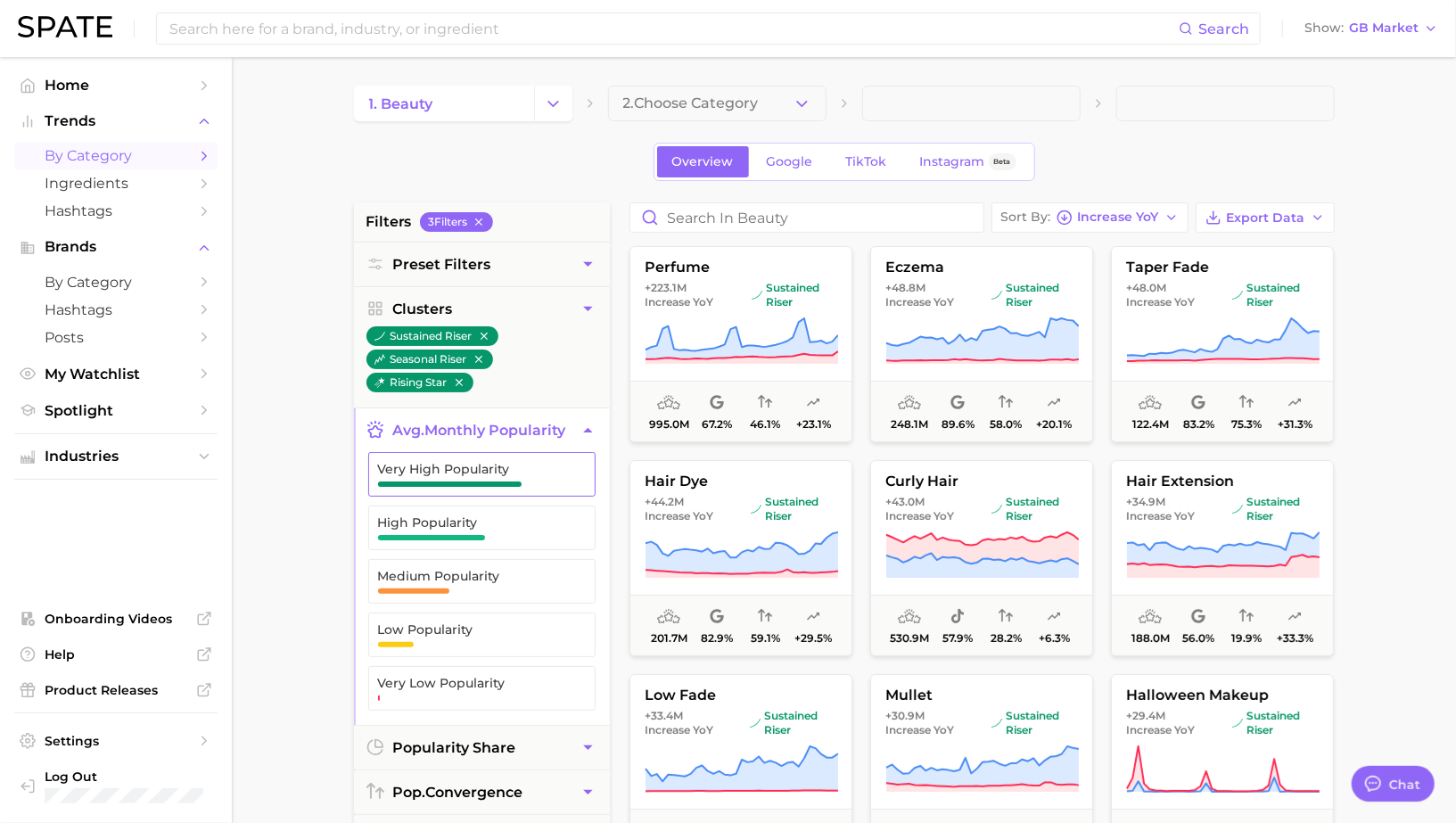 click on "Very High Popularity" at bounding box center (467, 474) 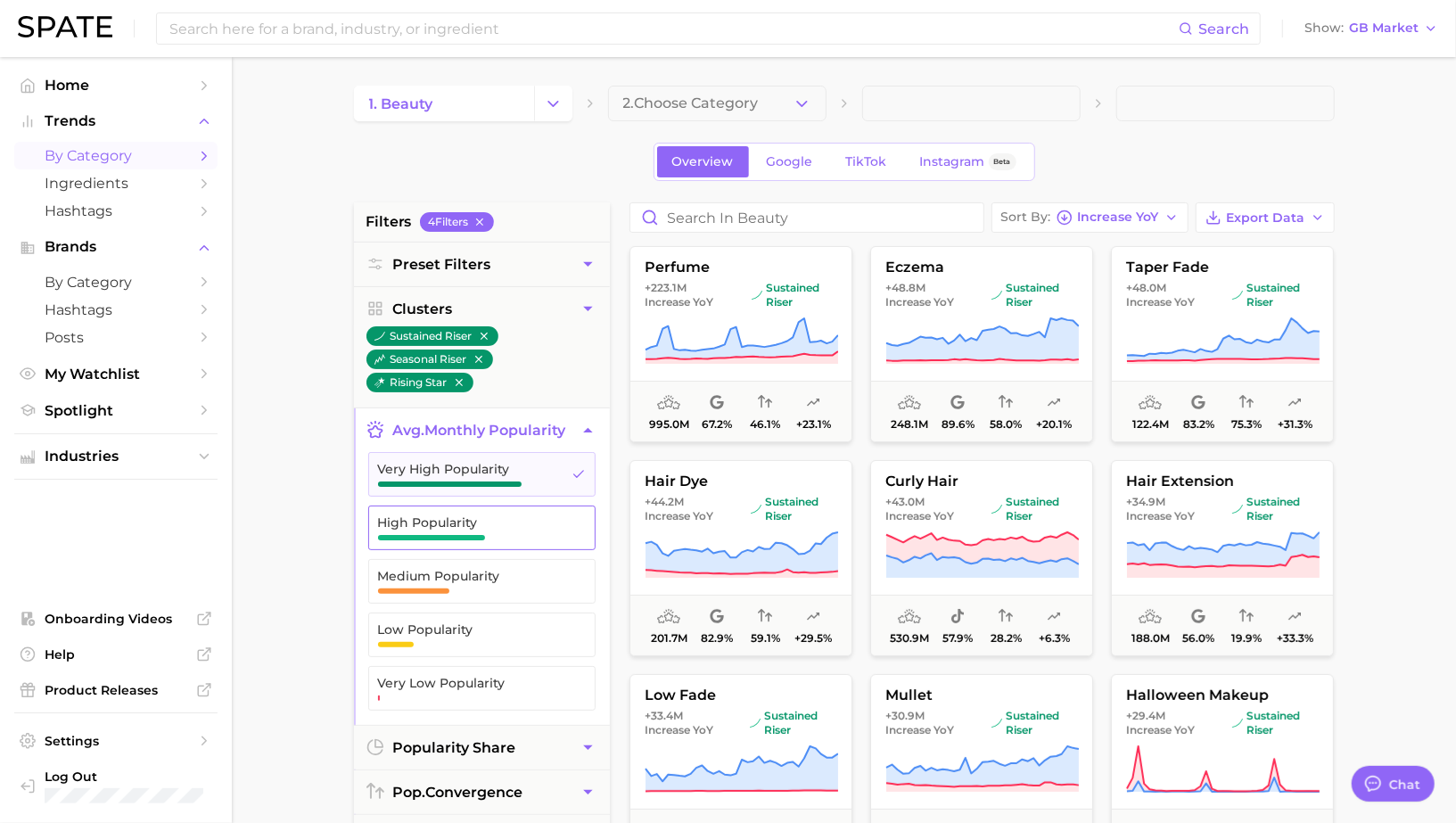 click on "High Popularity" at bounding box center (467, 523) 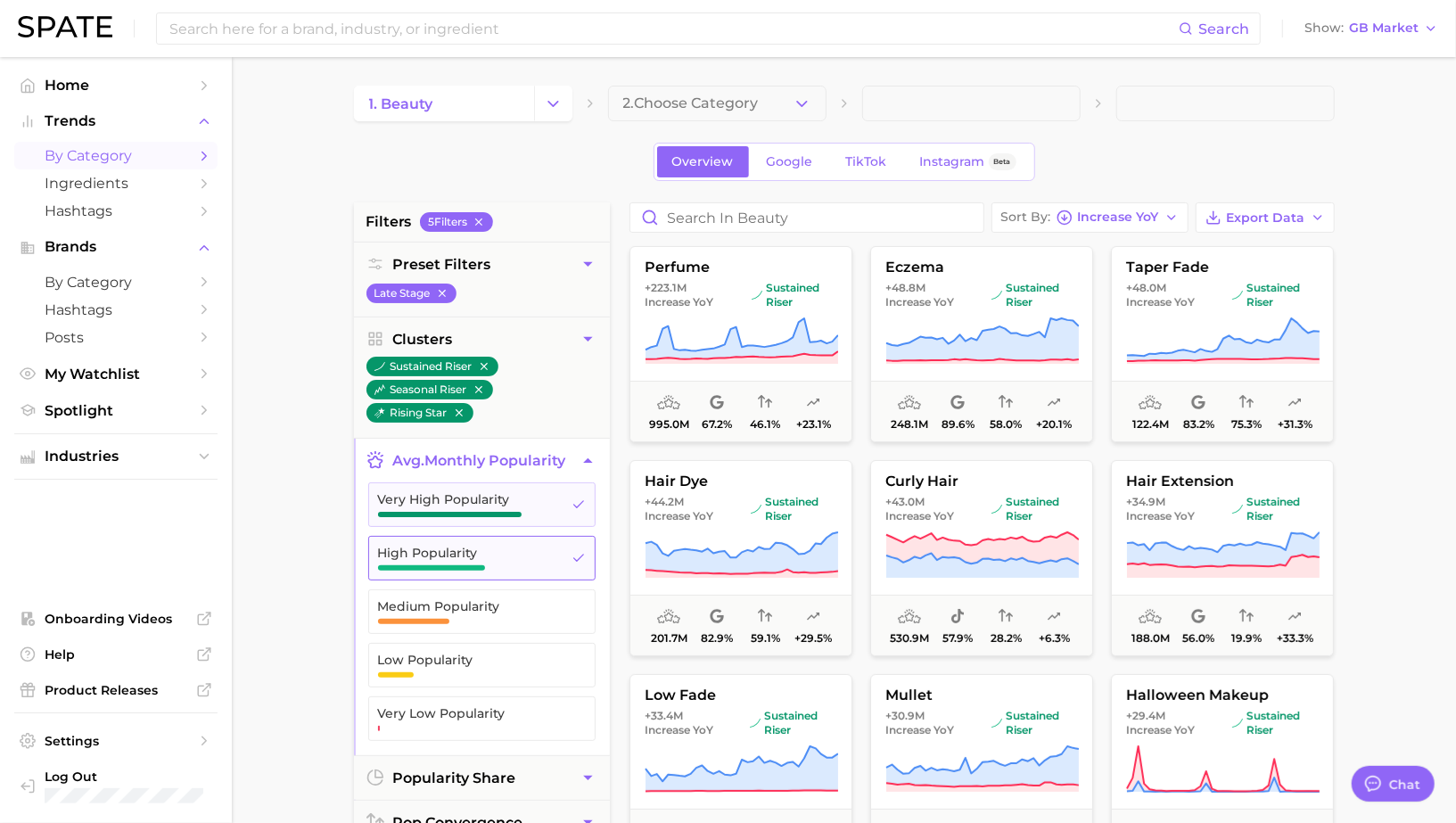 click on "High Popularity" at bounding box center [467, 553] 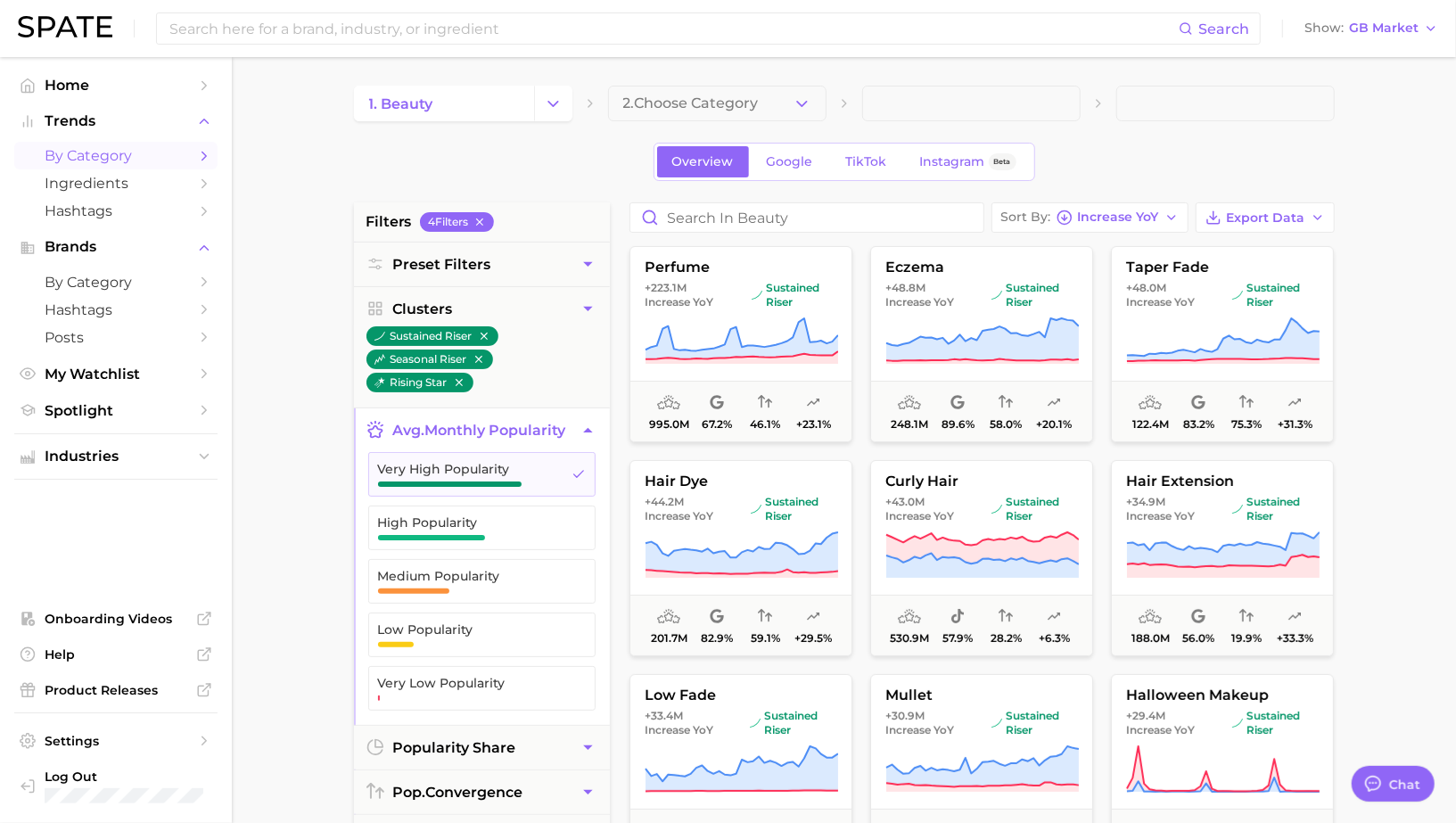 click on "Very High Popularity   High Popularity   Medium Popularity   Low Popularity   Very Low Popularity" at bounding box center [481, 588] 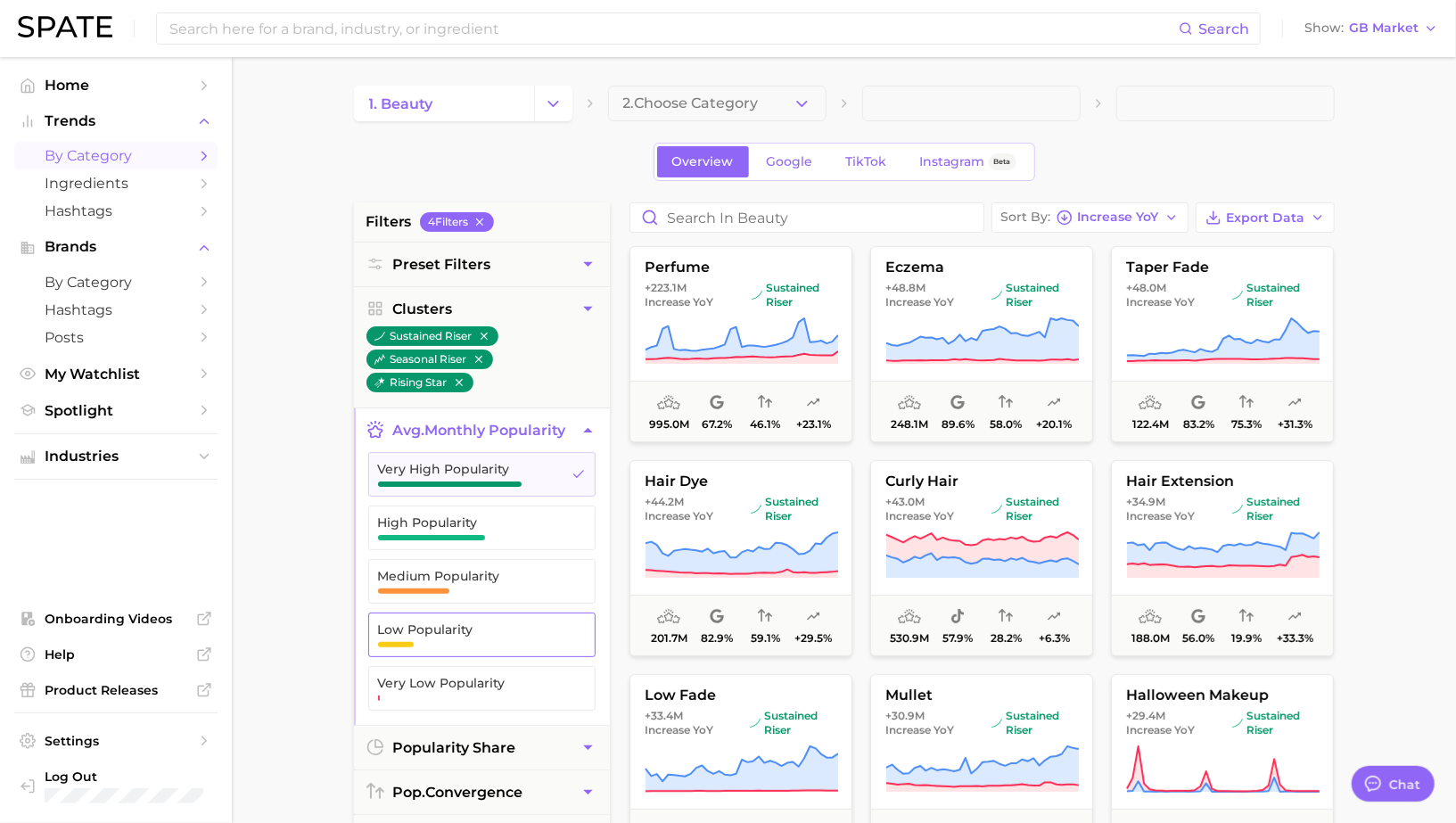 click on "Low Popularity" at bounding box center (467, 630) 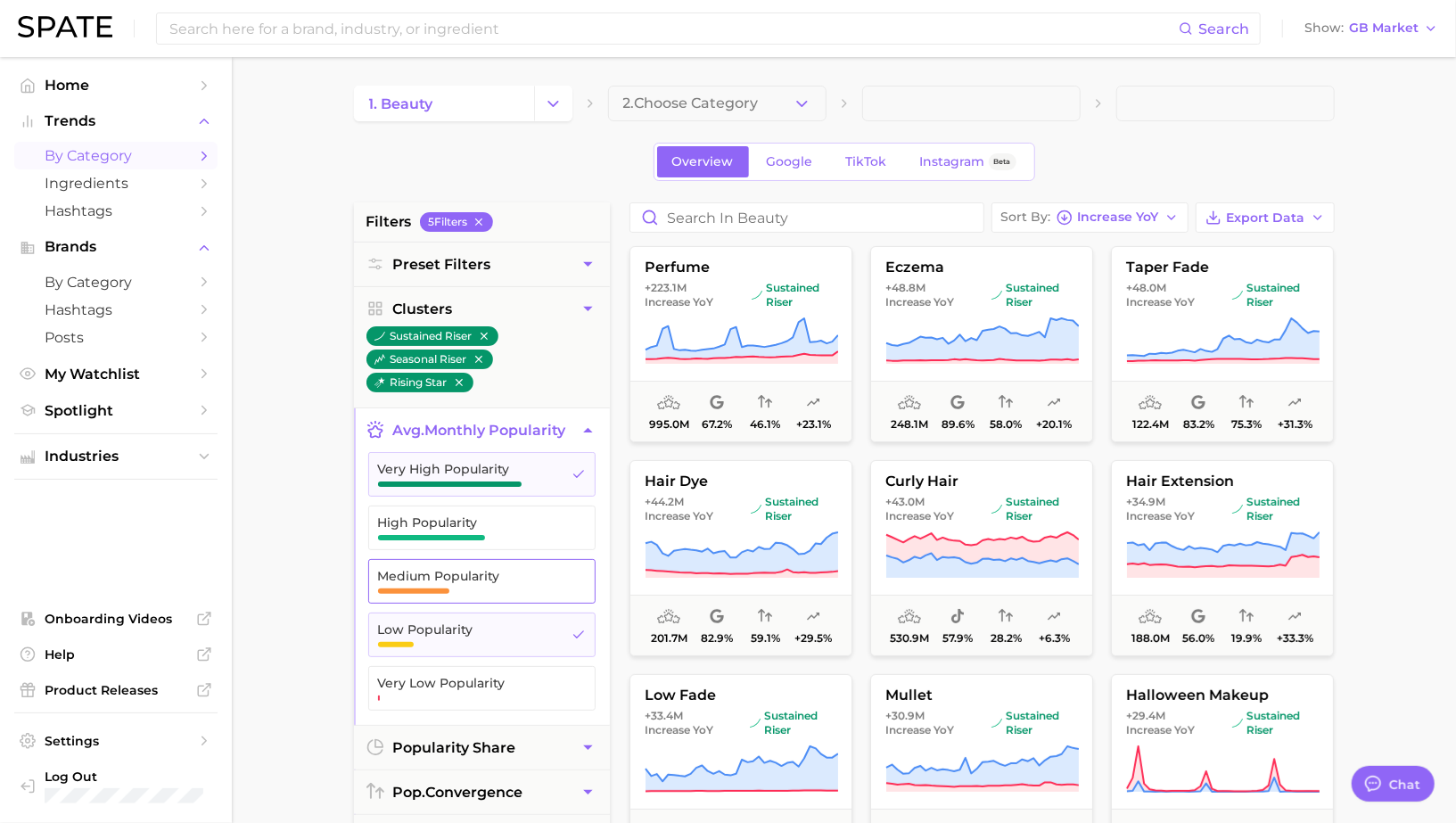 click on "Medium Popularity" at bounding box center (467, 576) 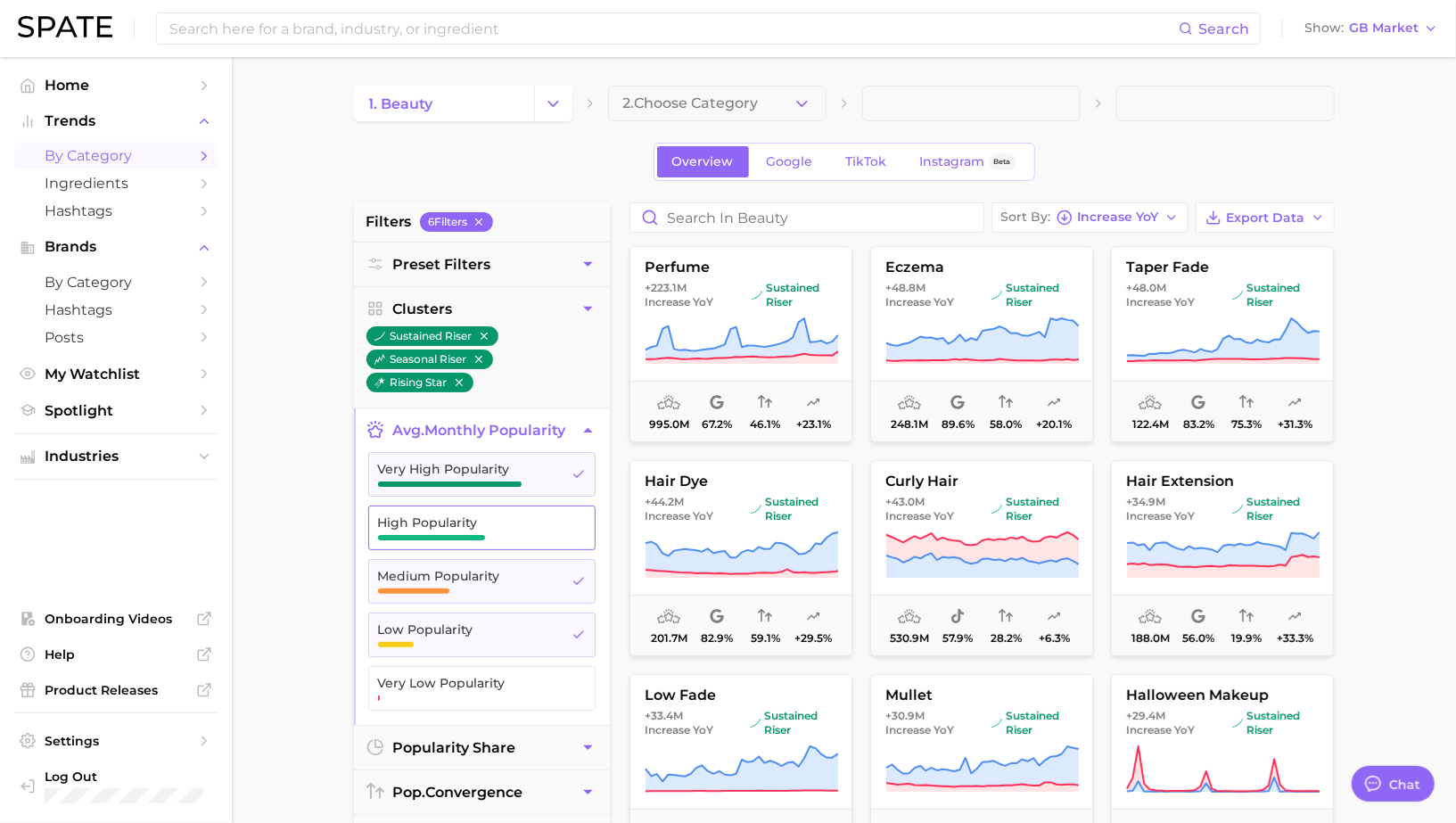 click on "High Popularity" at bounding box center [467, 523] 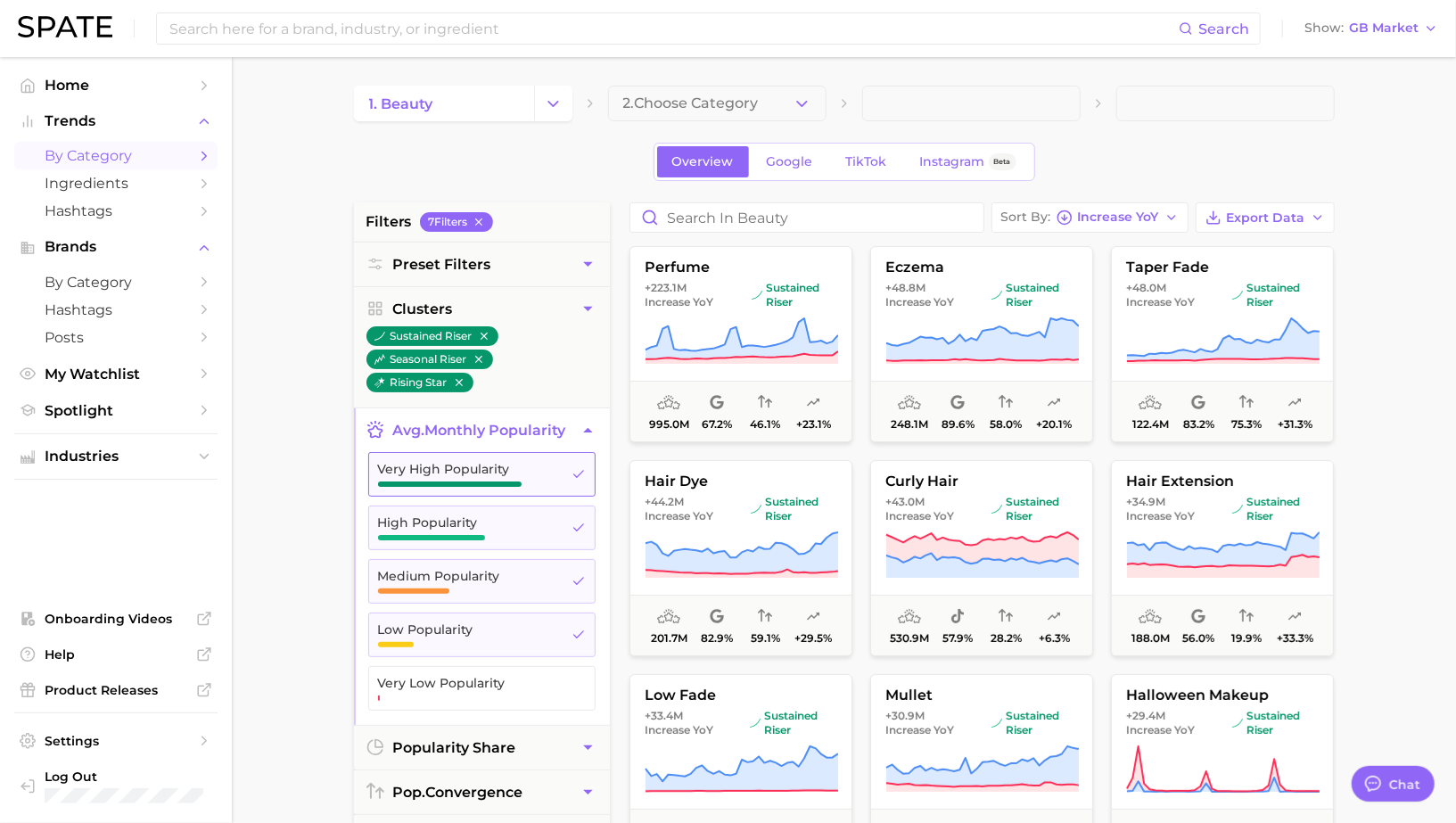 click at bounding box center [449, 484] 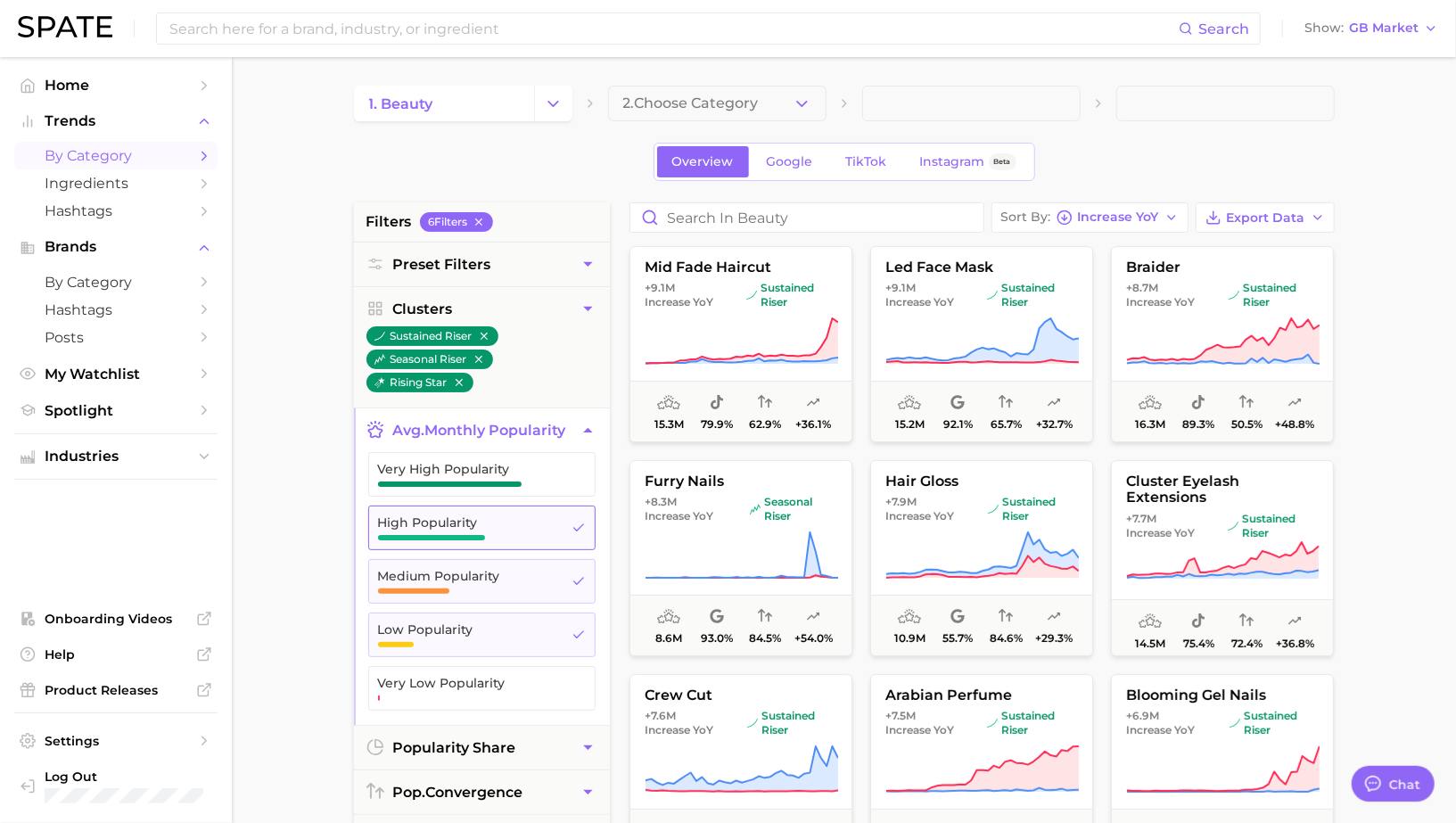 click on "High Popularity" at bounding box center [481, 528] 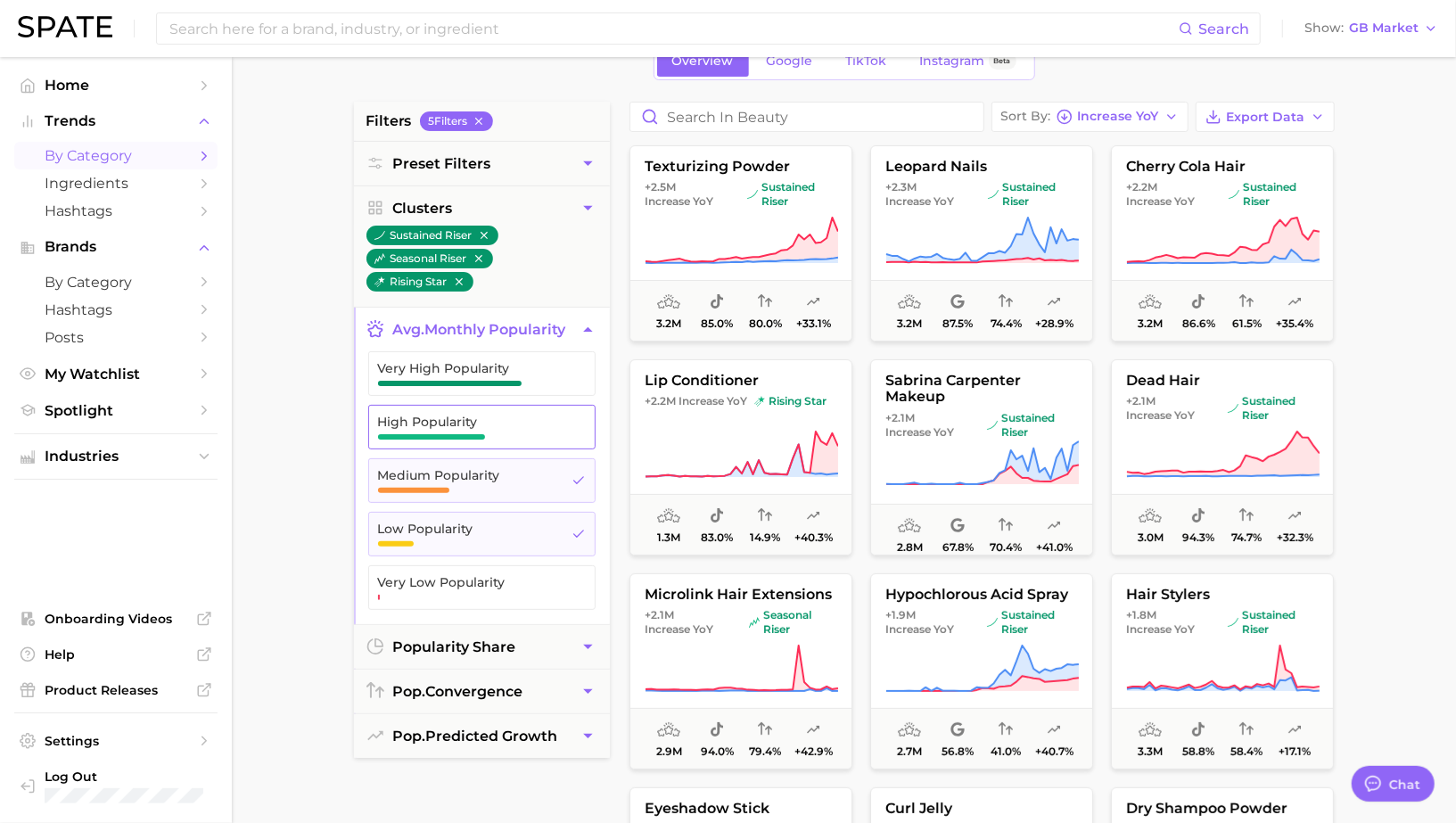 scroll, scrollTop: 111, scrollLeft: 0, axis: vertical 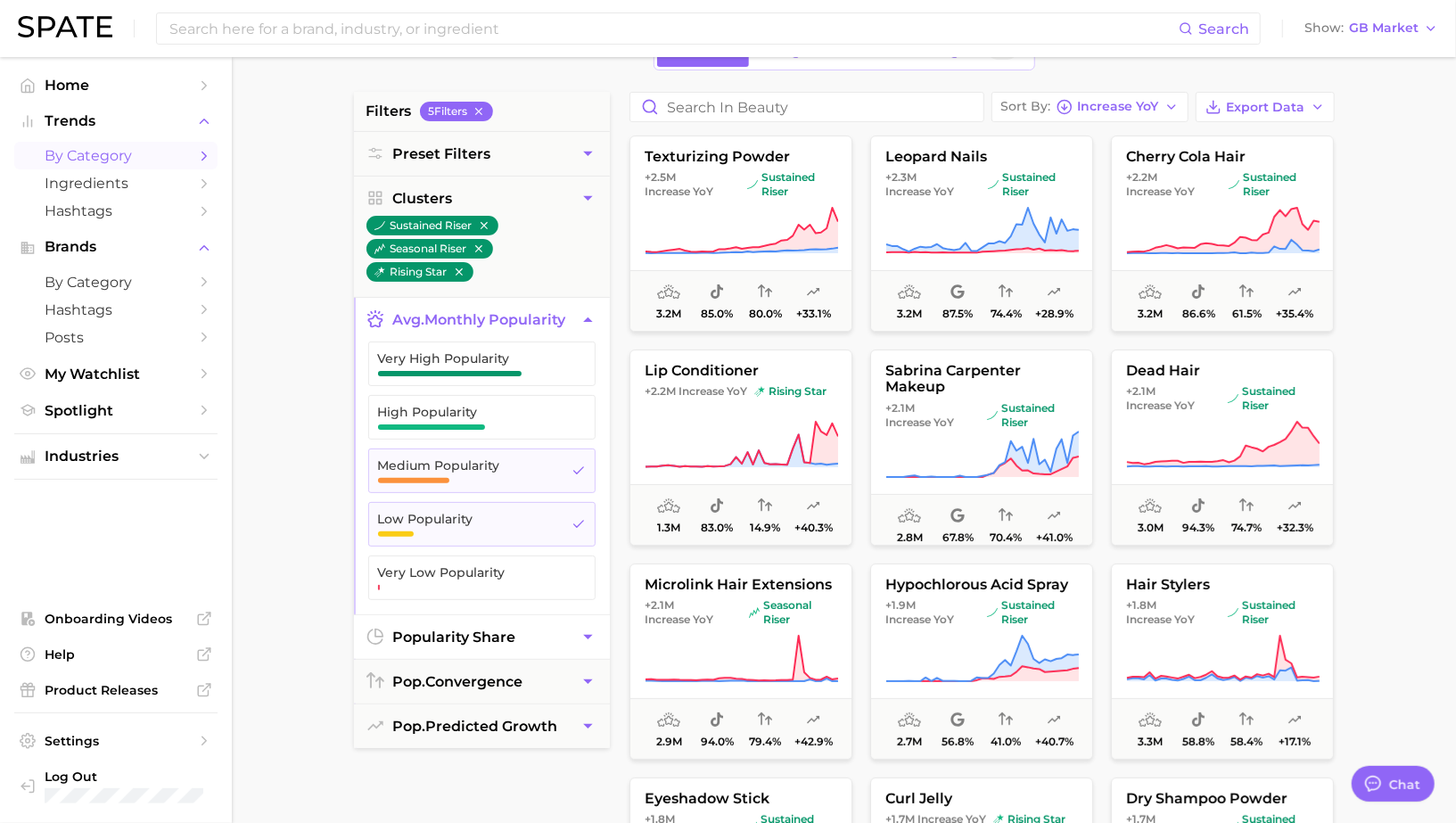 click on "popularity share" at bounding box center (481, 637) 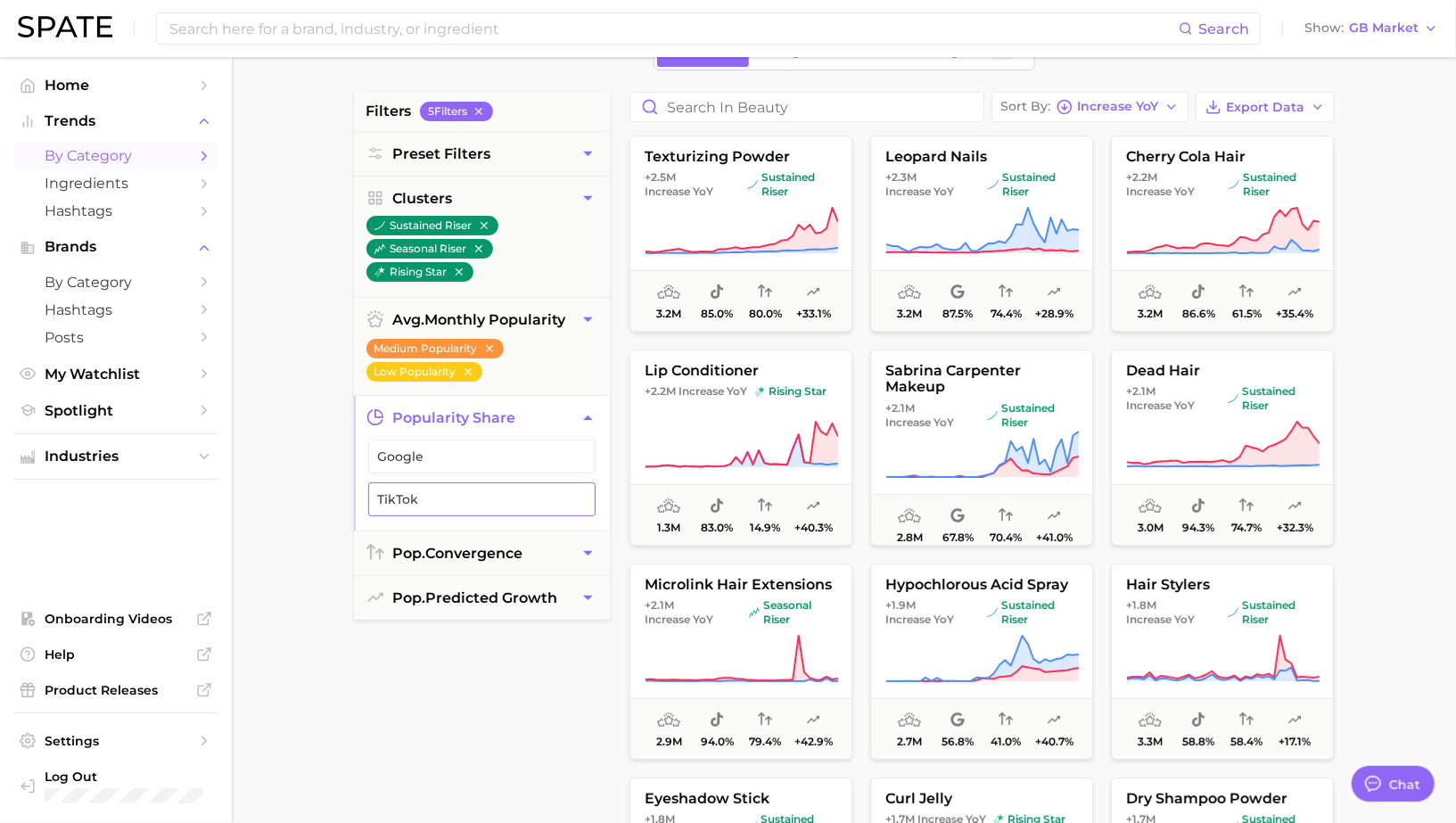 click on "TikTok" at bounding box center (467, 499) 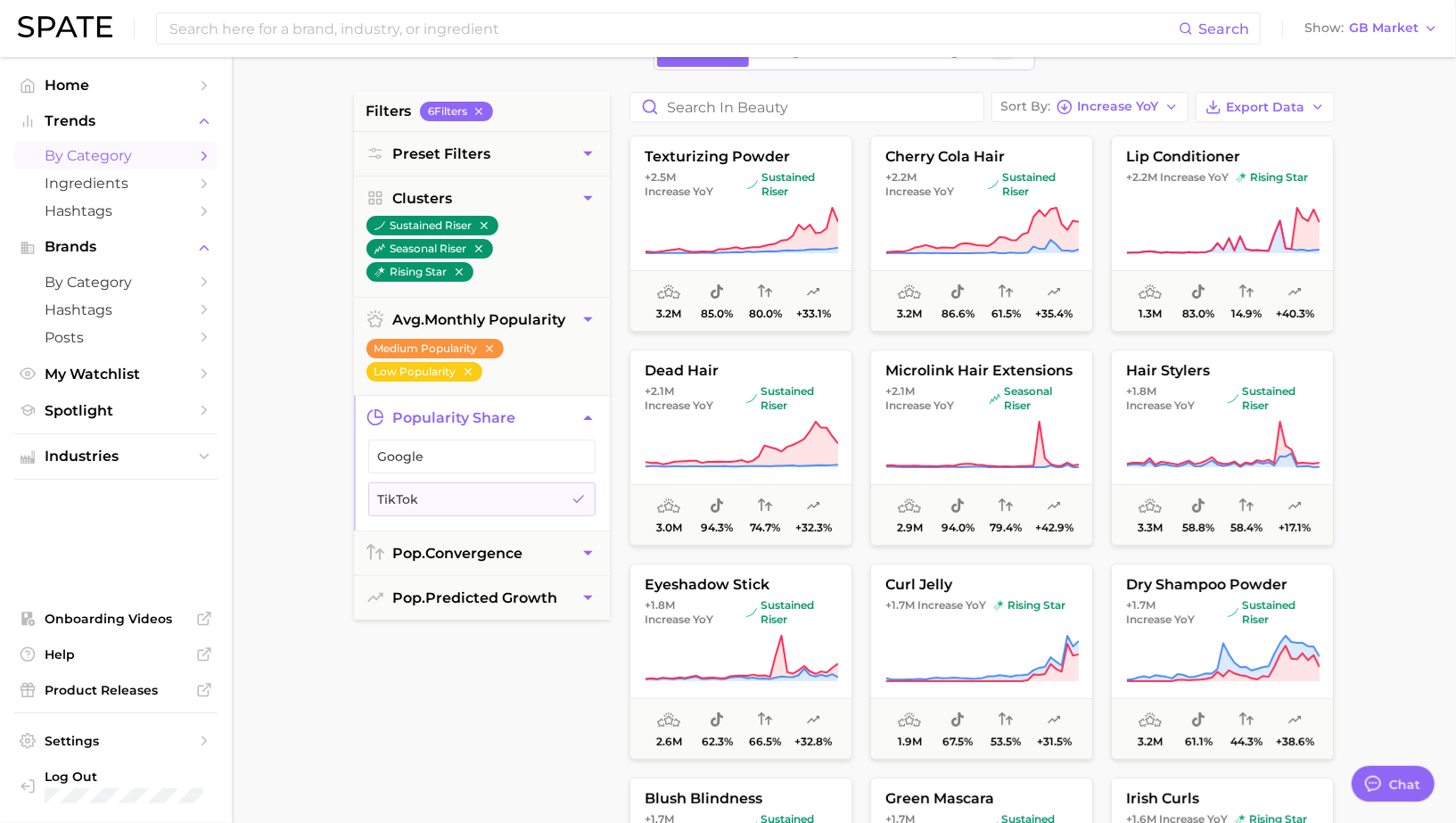 click on "1. beauty 2.  Choose Category Overview Google TikTok Instagram Beta filters 6  Filter s Preset Filters Clusters sustained riser seasonal riser rising star avg.  monthly popularity Medium Popularity Low Popularity popularity share Google   TikTok   pop.  convergence pop.  predicted growth Sort By Increase YoY Export Data texturizing powder +2.5m   Increase YoY sustained riser 3.2m 85.0% 80.0% +33.1% cherry cola hair +2.2m   Increase YoY sustained riser 3.2m 86.6% 61.5% +35.4% lip conditioner +2.2m   Increase YoY rising star 1.3m 83.0% 14.9% +40.3% dead hair +2.1m   Increase YoY sustained riser 3.0m 94.3% 74.7% +32.3% microlink hair extensions +2.1m   Increase YoY seasonal riser 2.9m 94.0% 79.4% +42.9% hair stylers +1.8m   Increase YoY sustained riser 3.3m 58.8% 58.4% +17.1% eyeshadow stick +1.8m   Increase YoY sustained riser 2.6m 62.3% 66.5% +32.8% curl jelly +1.7m   Increase YoY rising star 1.9m 67.5% 53.5% +31.5% dry shampoo powder +1.7m   Increase YoY sustained riser 3.2m 61.1% 44.3% +38.6% blush blindness" at bounding box center (843, 622) 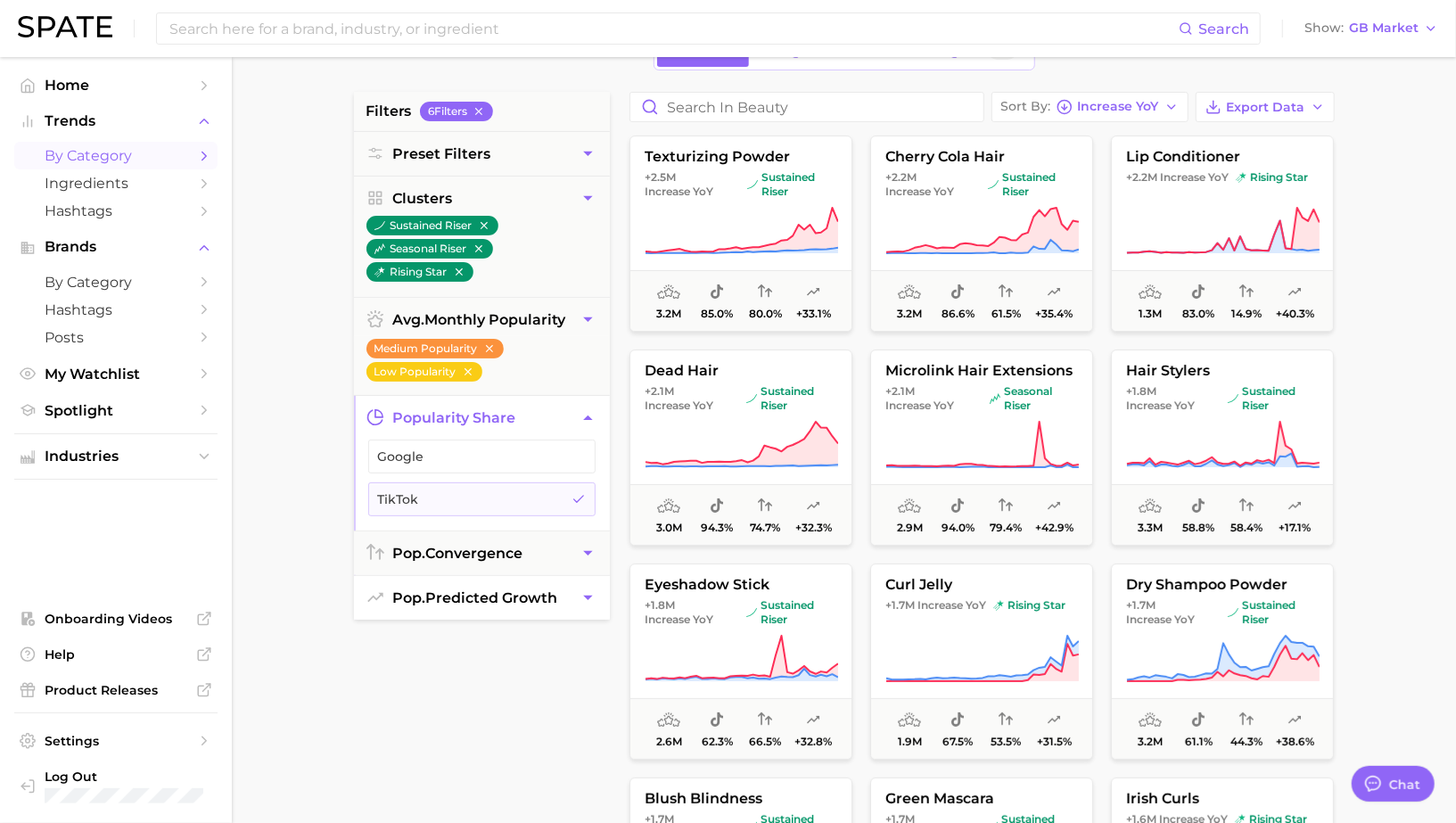click on "pop.  predicted growth" at bounding box center [481, 597] 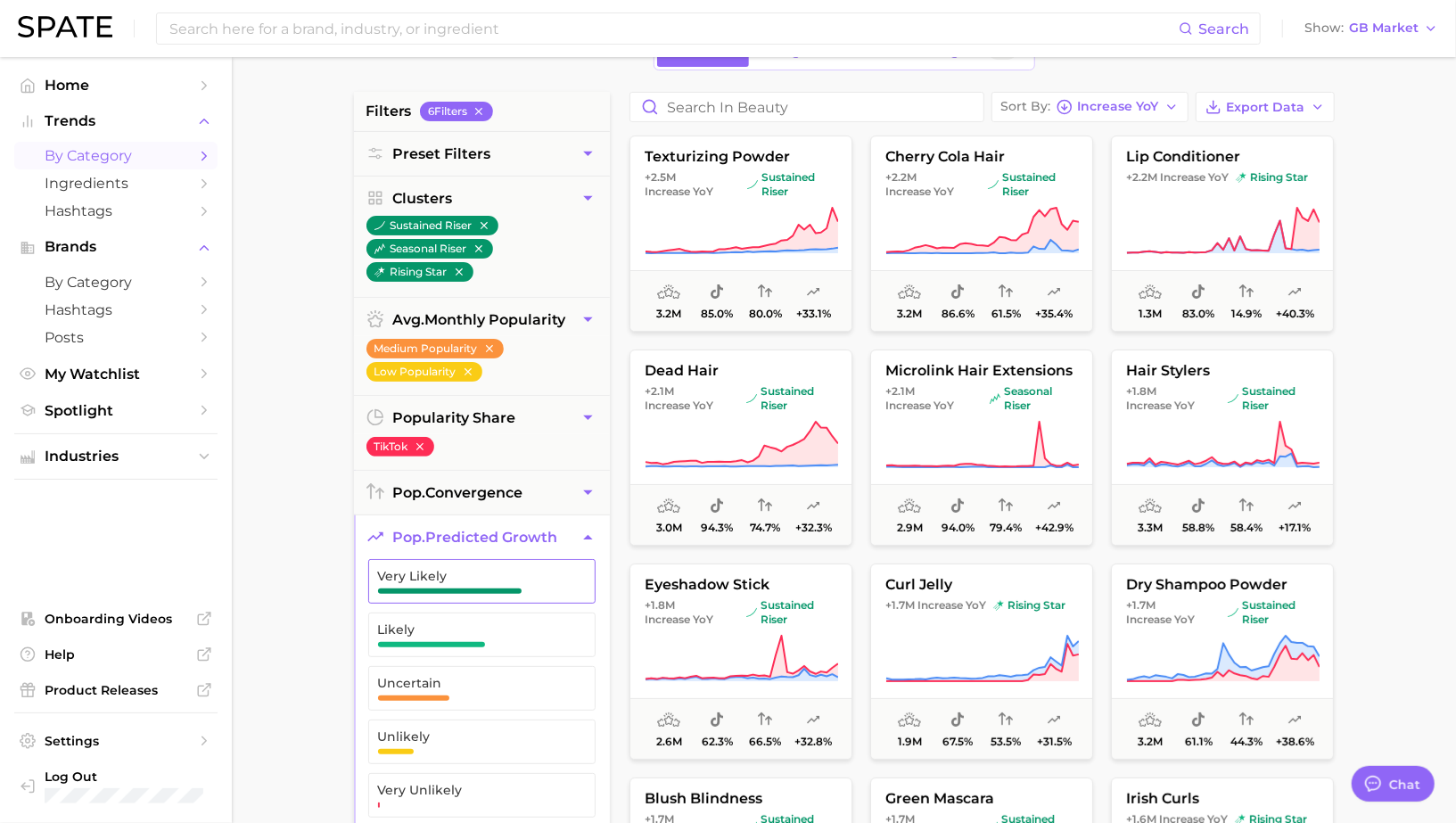 click on "Very Likely" at bounding box center [467, 576] 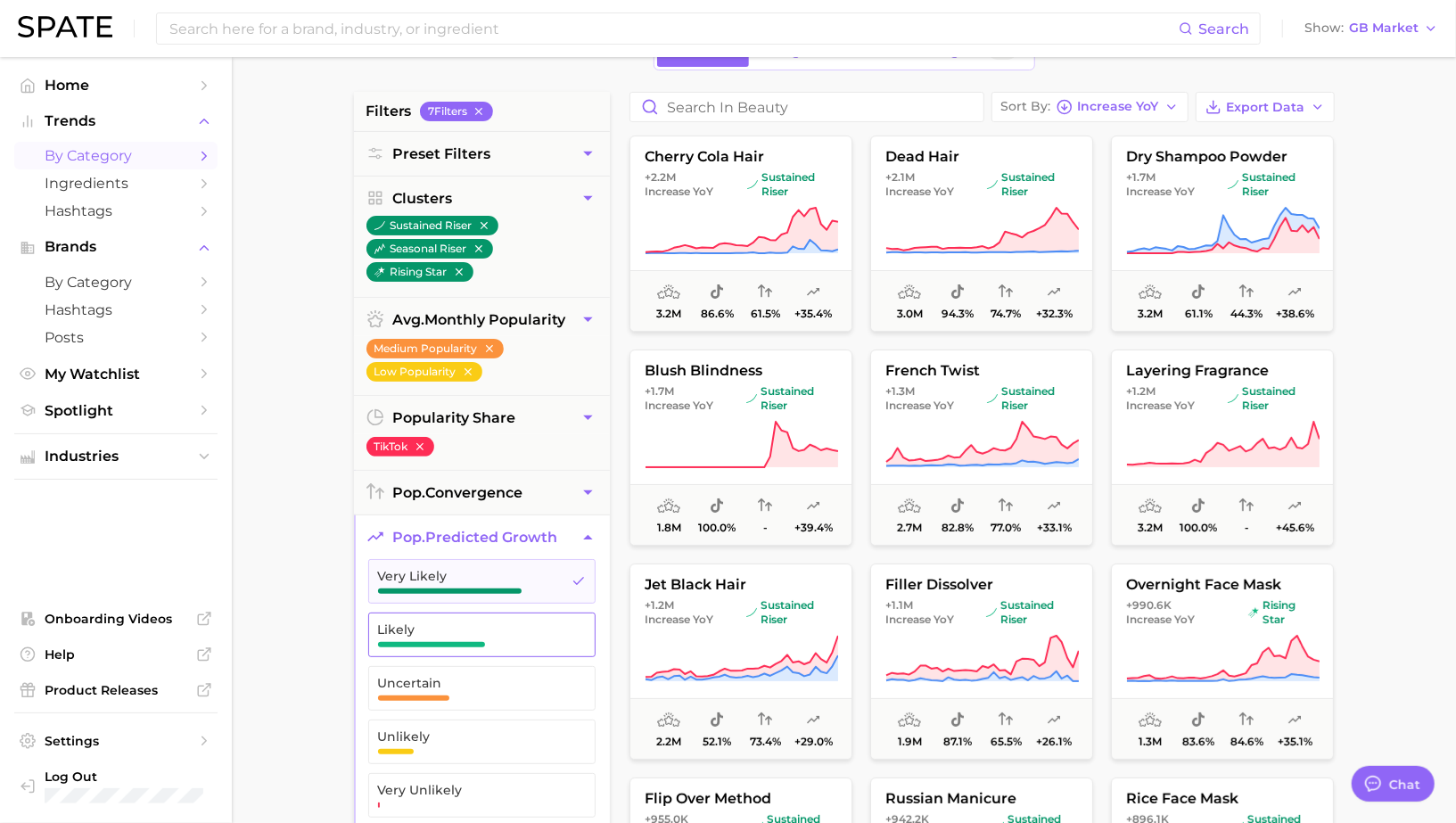 click on "Likely" at bounding box center [467, 630] 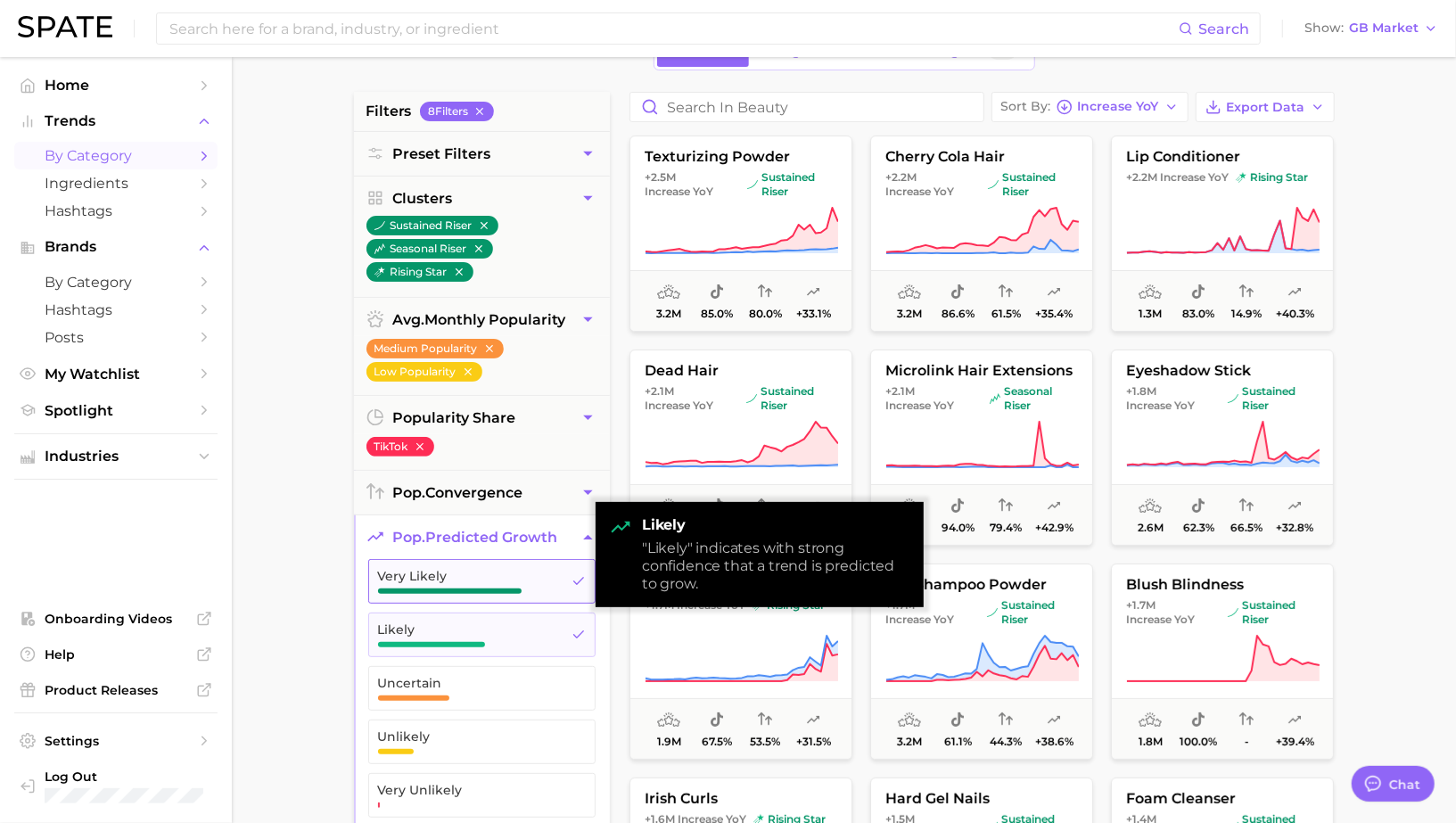 click on "Likely" at bounding box center (467, 635) 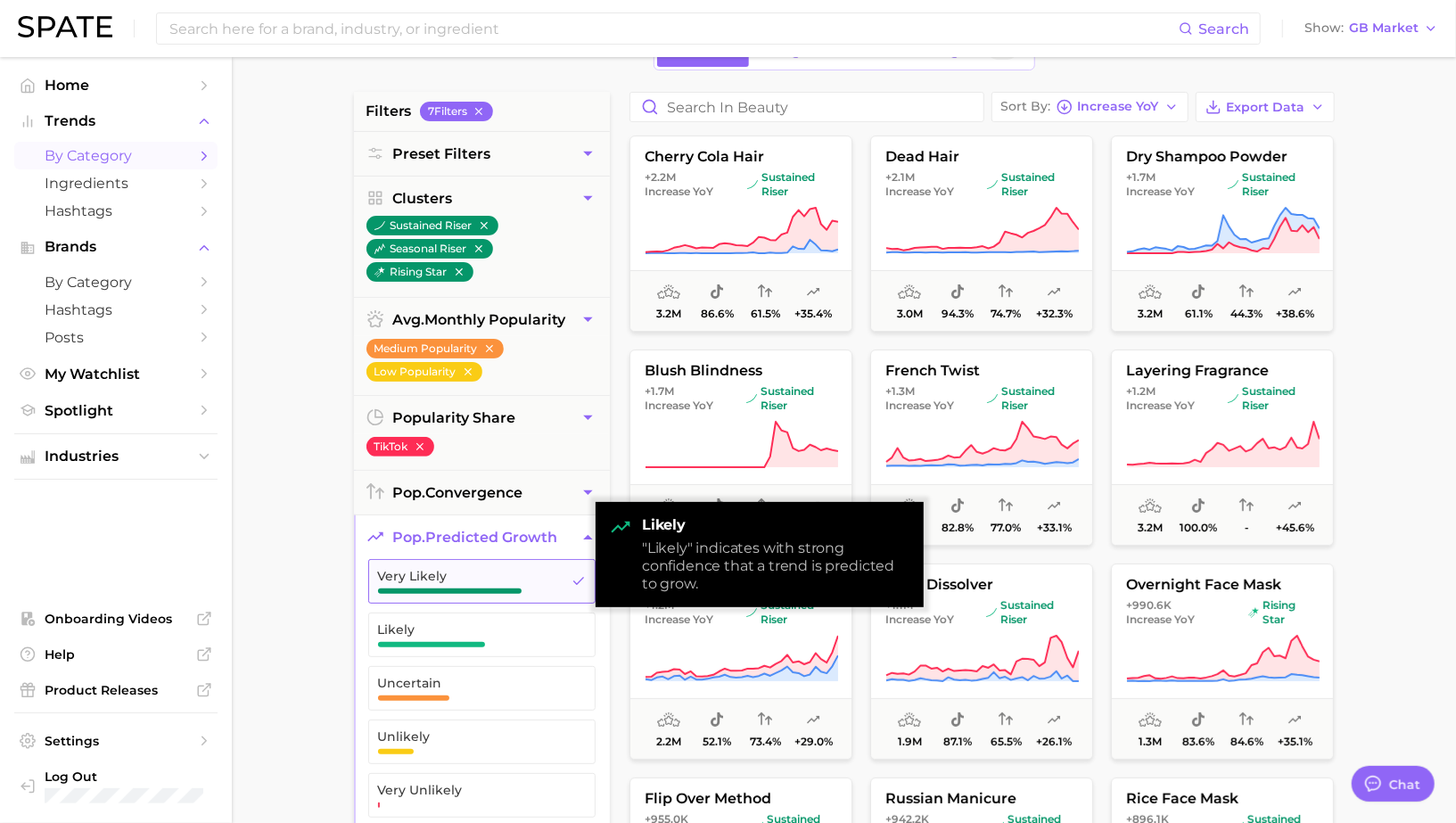 click on "Very Likely" at bounding box center (467, 576) 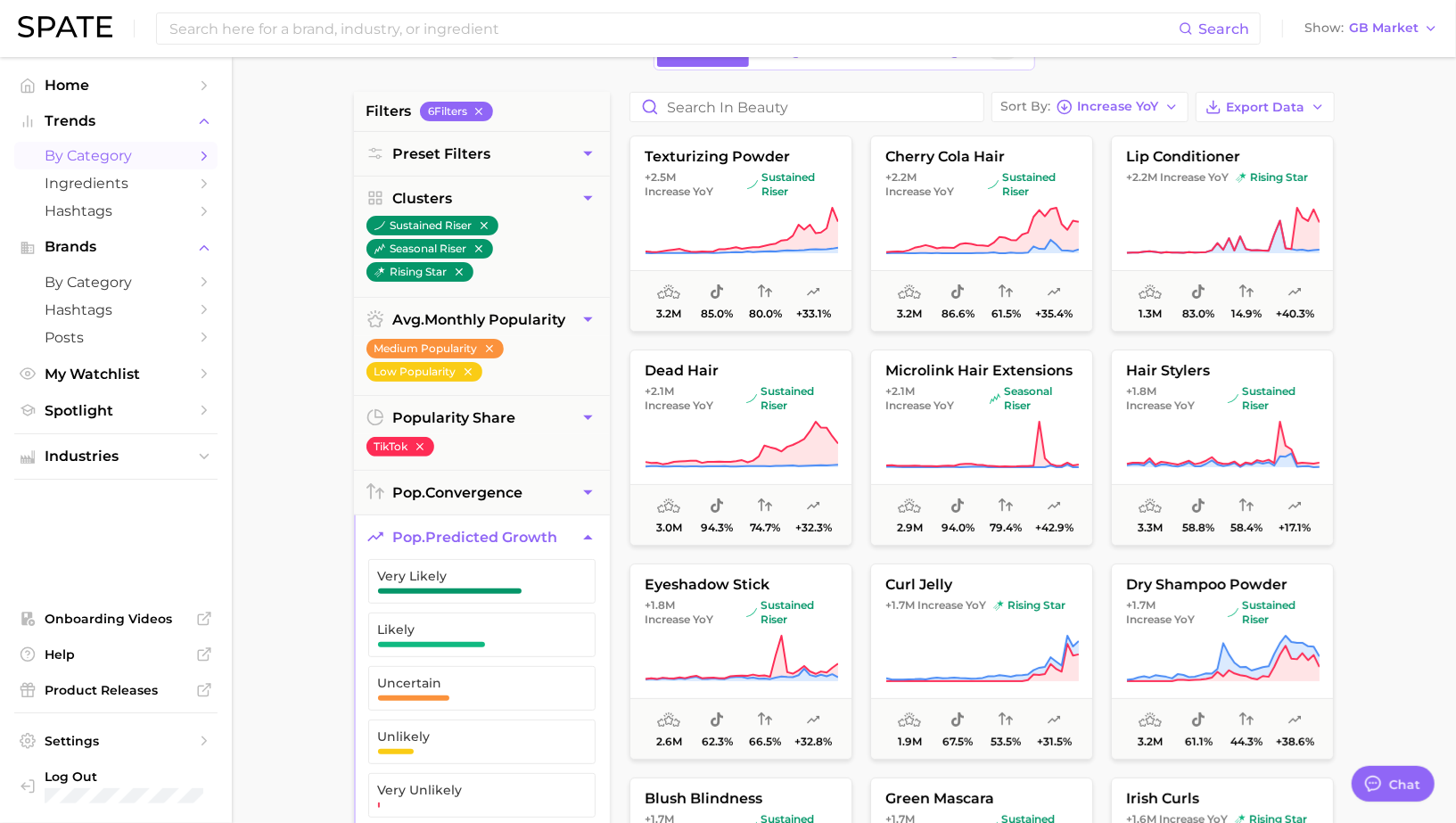 click on "1. beauty 2.  Choose Category Overview Google TikTok Instagram Beta filters 6  Filter s Preset Filters Clusters sustained riser seasonal riser rising star avg.  monthly popularity Medium Popularity Low Popularity popularity share TikTok pop.  convergence pop.  predicted growth Very Likely   Likely   Uncertain   Unlikely   Very Unlikely   Sort By Increase YoY Export Data texturizing powder +2.5m   Increase YoY sustained riser 3.2m 85.0% 80.0% +33.1% cherry cola hair +2.2m   Increase YoY sustained riser 3.2m 86.6% 61.5% +35.4% lip conditioner +2.2m   Increase YoY rising star 1.3m 83.0% 14.9% +40.3% dead hair +2.1m   Increase YoY sustained riser 3.0m 94.3% 74.7% +32.3% microlink hair extensions +2.1m   Increase YoY seasonal riser 2.9m 94.0% 79.4% +42.9% hair stylers +1.8m   Increase YoY sustained riser 3.3m 58.8% 58.4% +17.1% eyeshadow stick +1.8m   Increase YoY sustained riser 2.6m 62.3% 66.5% +32.8% curl jelly +1.7m   Increase YoY rising star 1.9m 67.5% 53.5% +31.5% dry shampoo powder +1.7m   Increase YoY 3.2m" at bounding box center [843, 622] 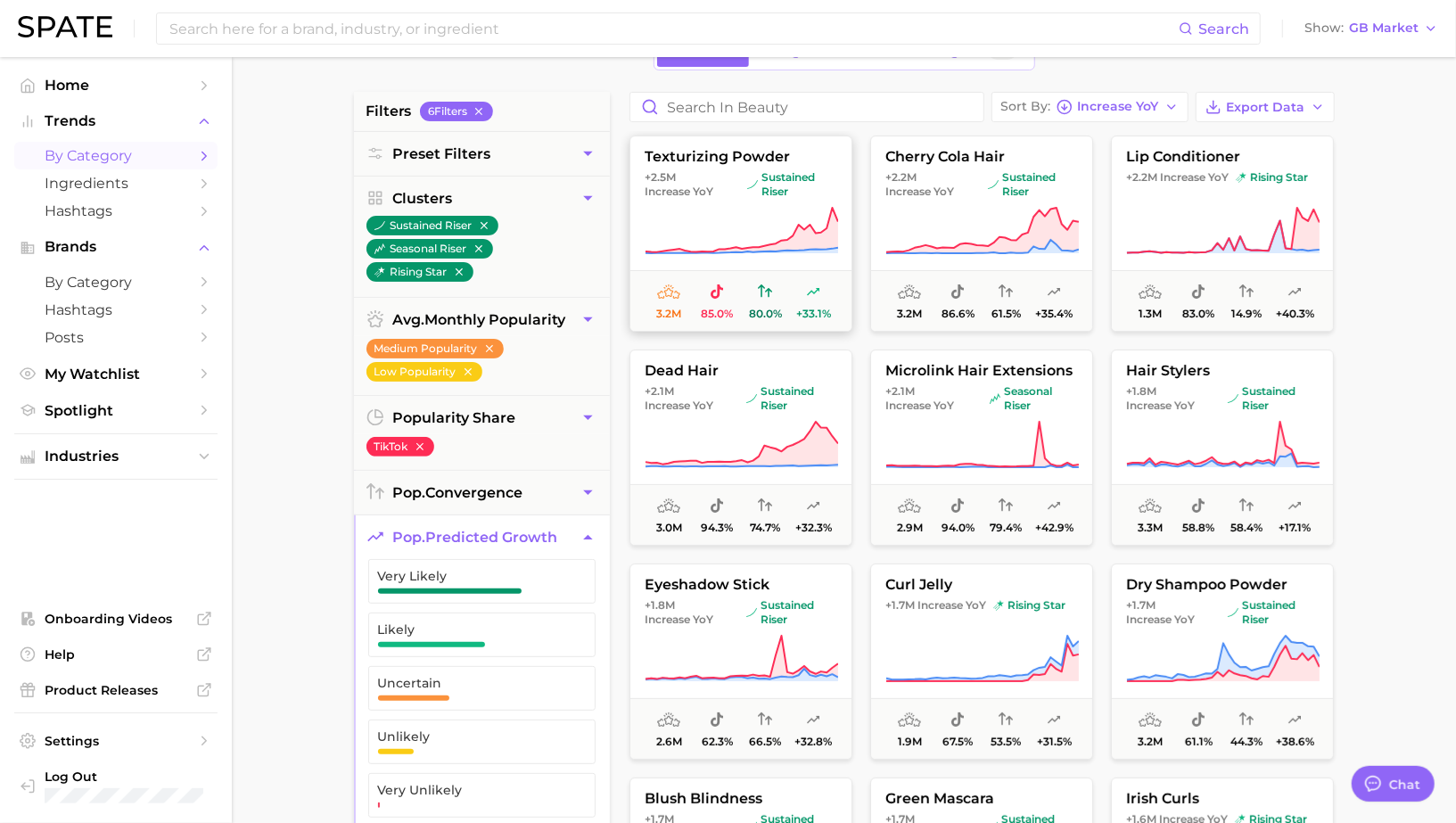 scroll, scrollTop: 0, scrollLeft: 0, axis: both 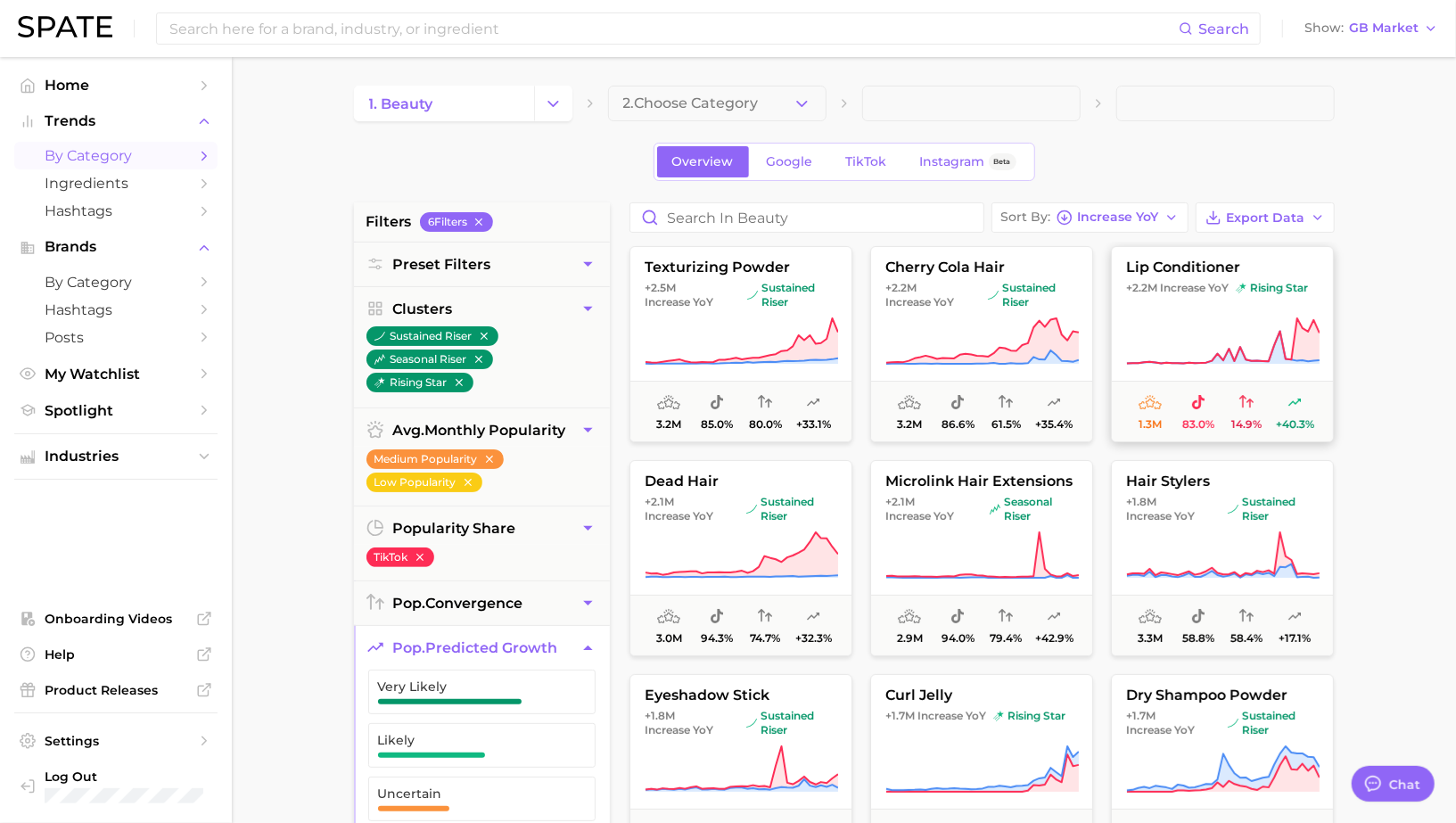 click on "Increase YoY" at bounding box center (1194, 288) 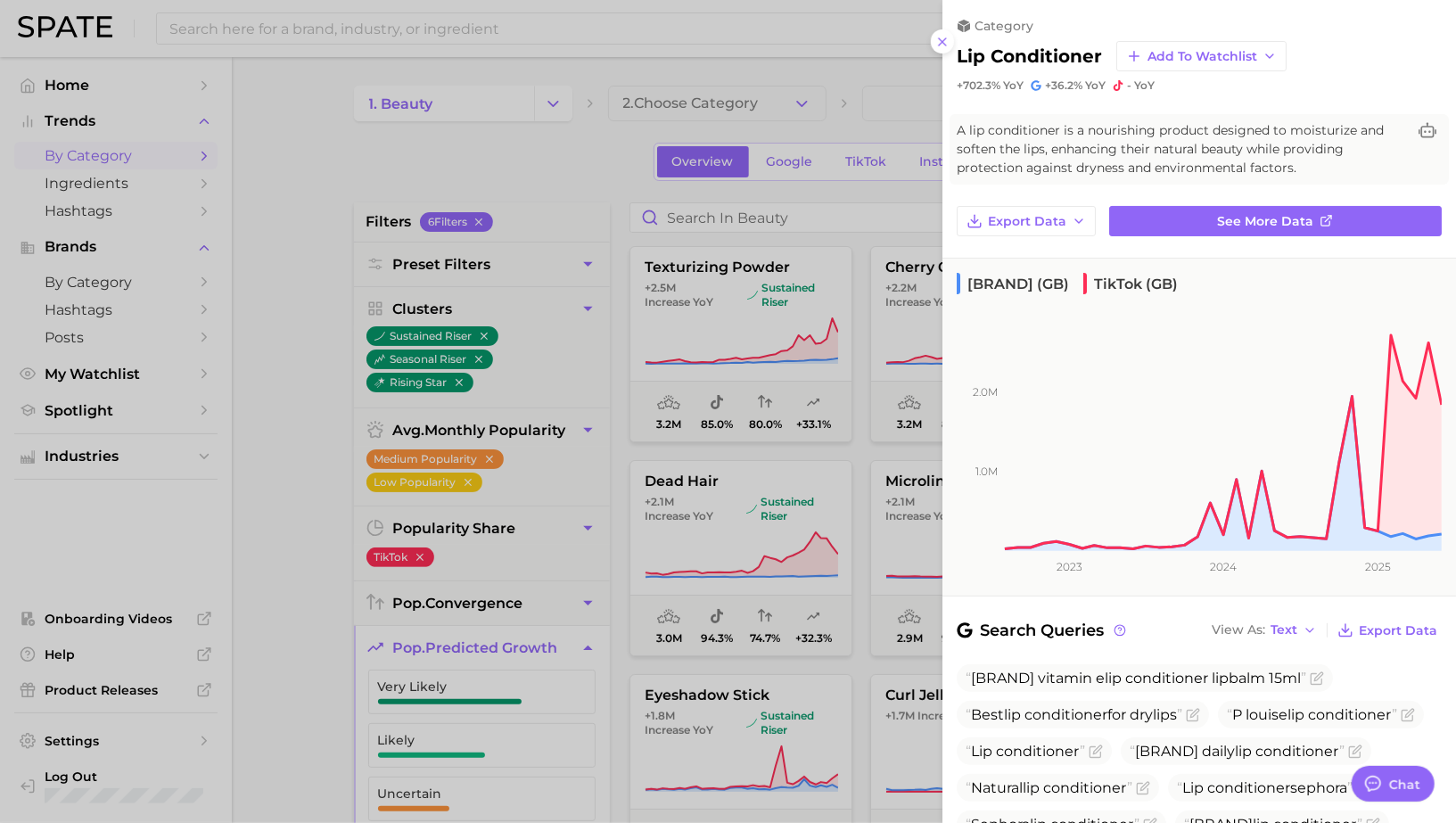 click at bounding box center [728, 411] 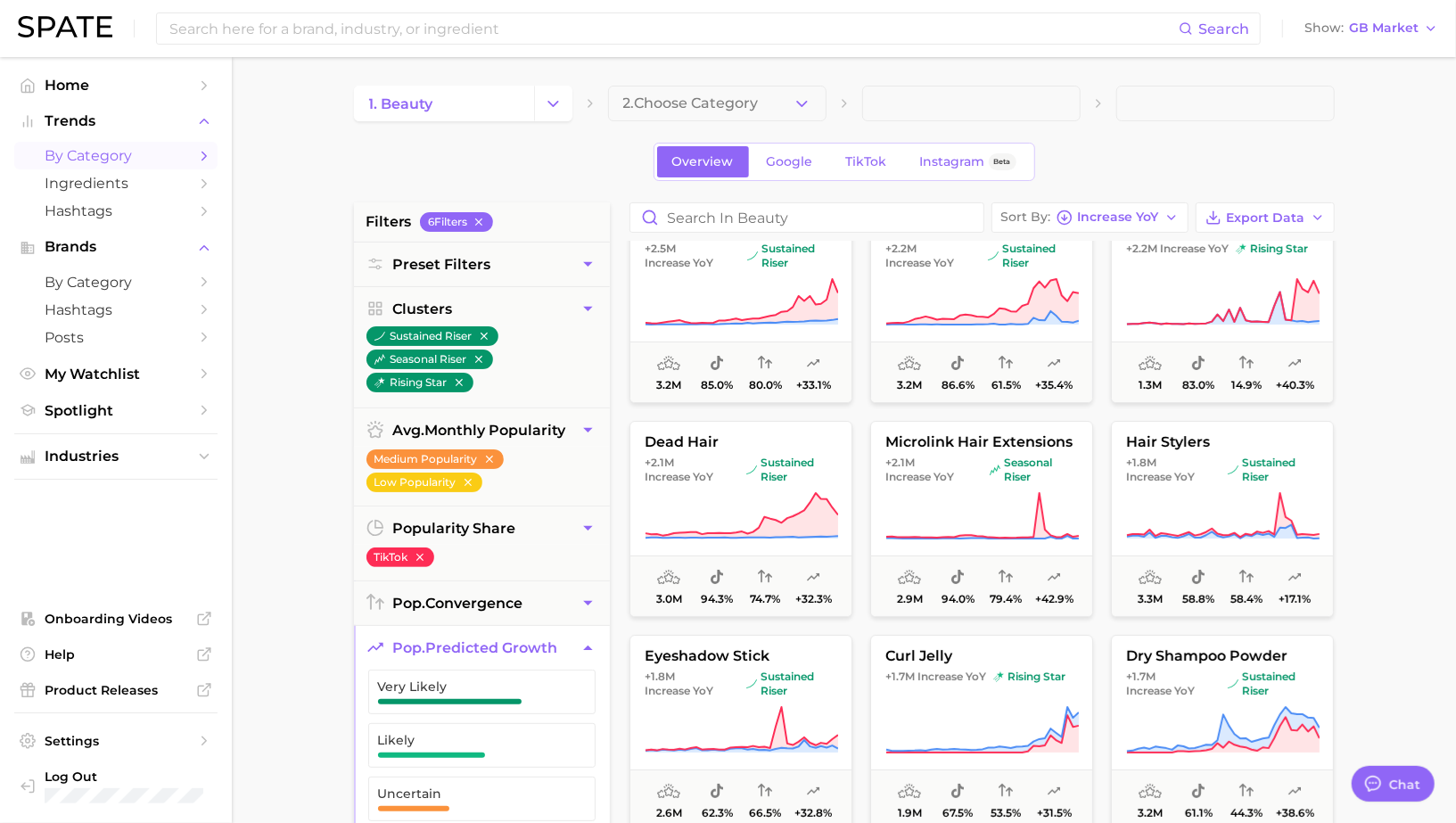 scroll, scrollTop: 77, scrollLeft: 0, axis: vertical 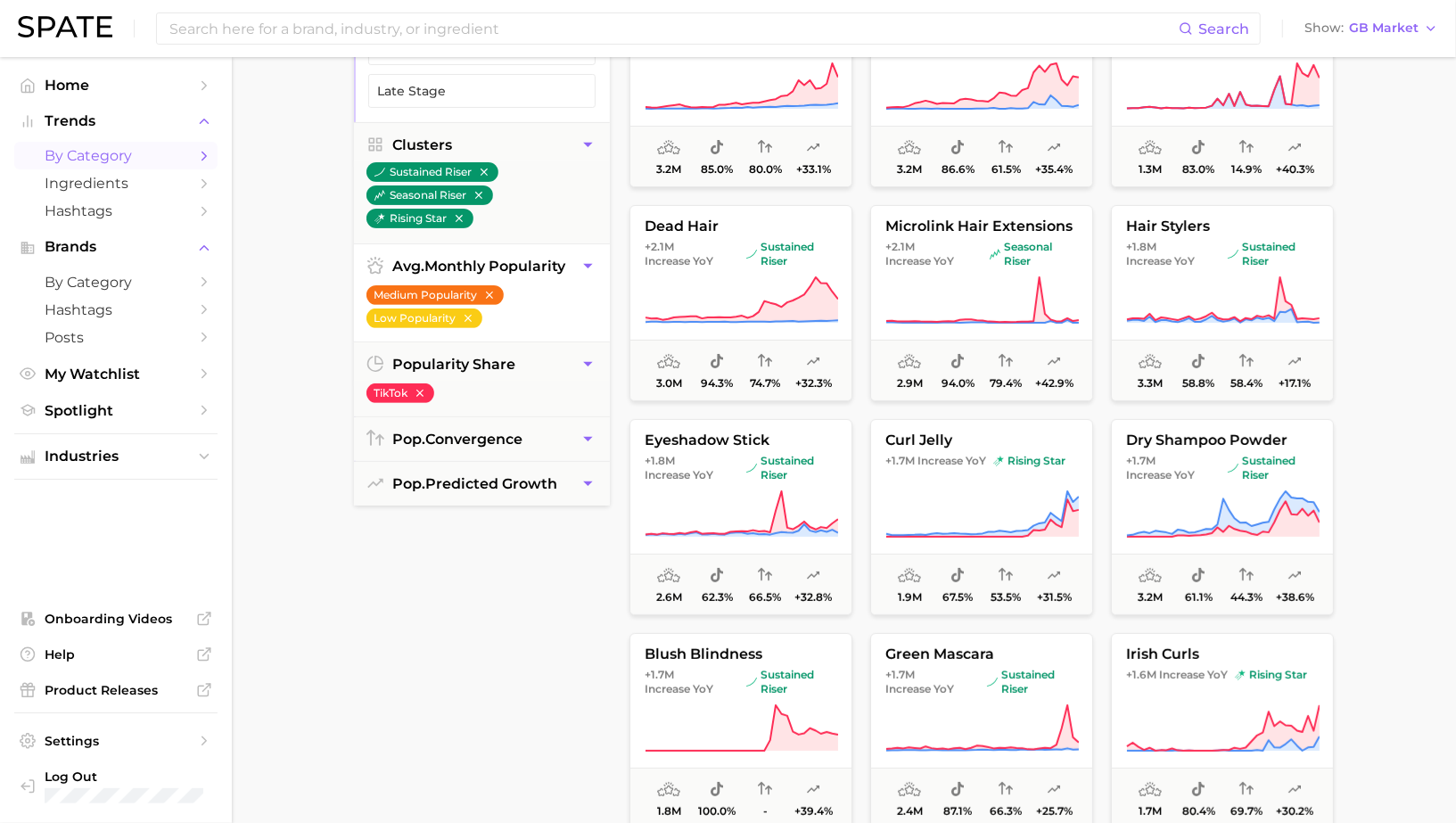 drag, startPoint x: 467, startPoint y: 312, endPoint x: 480, endPoint y: 292, distance: 23.853721 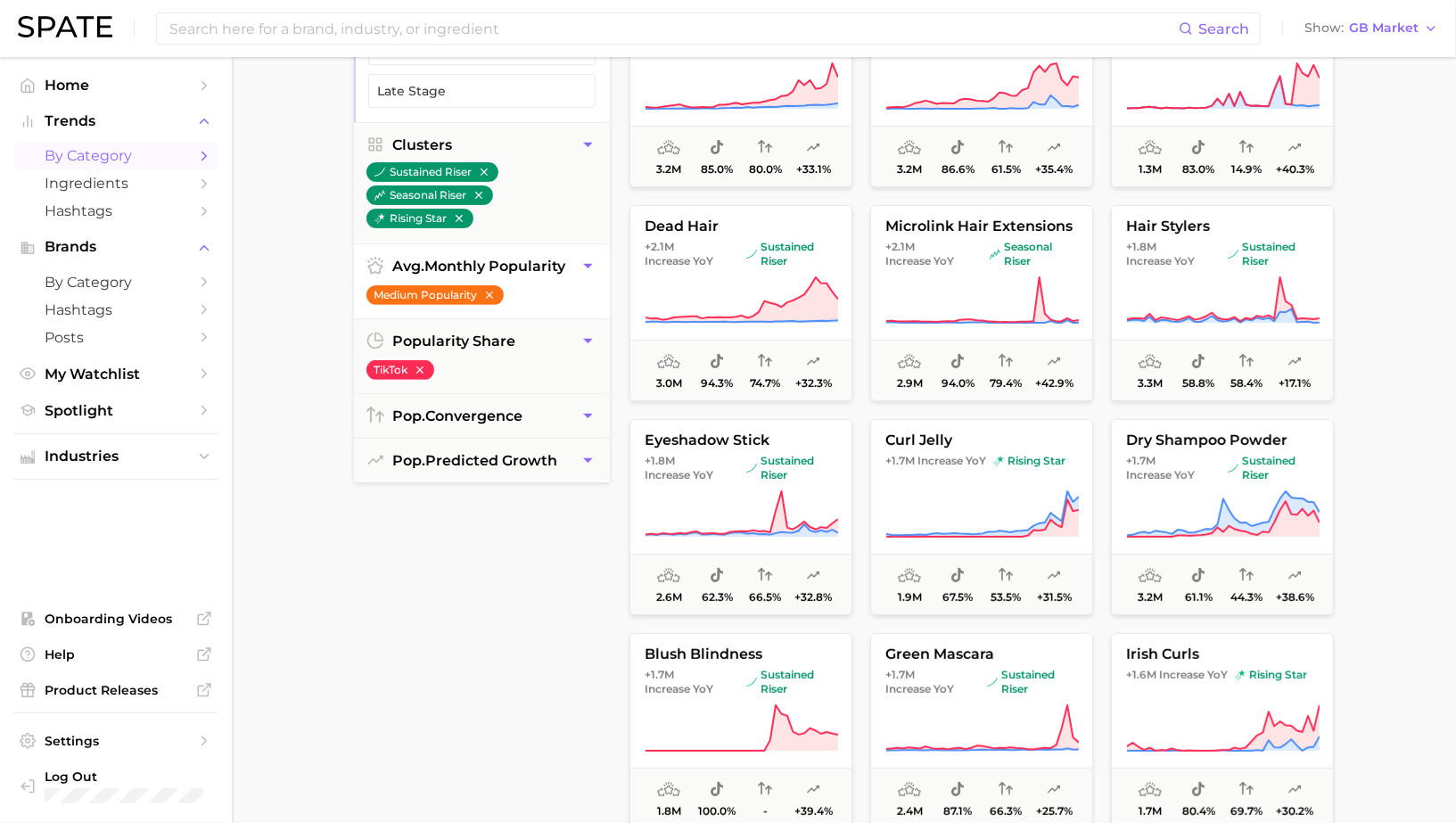 click 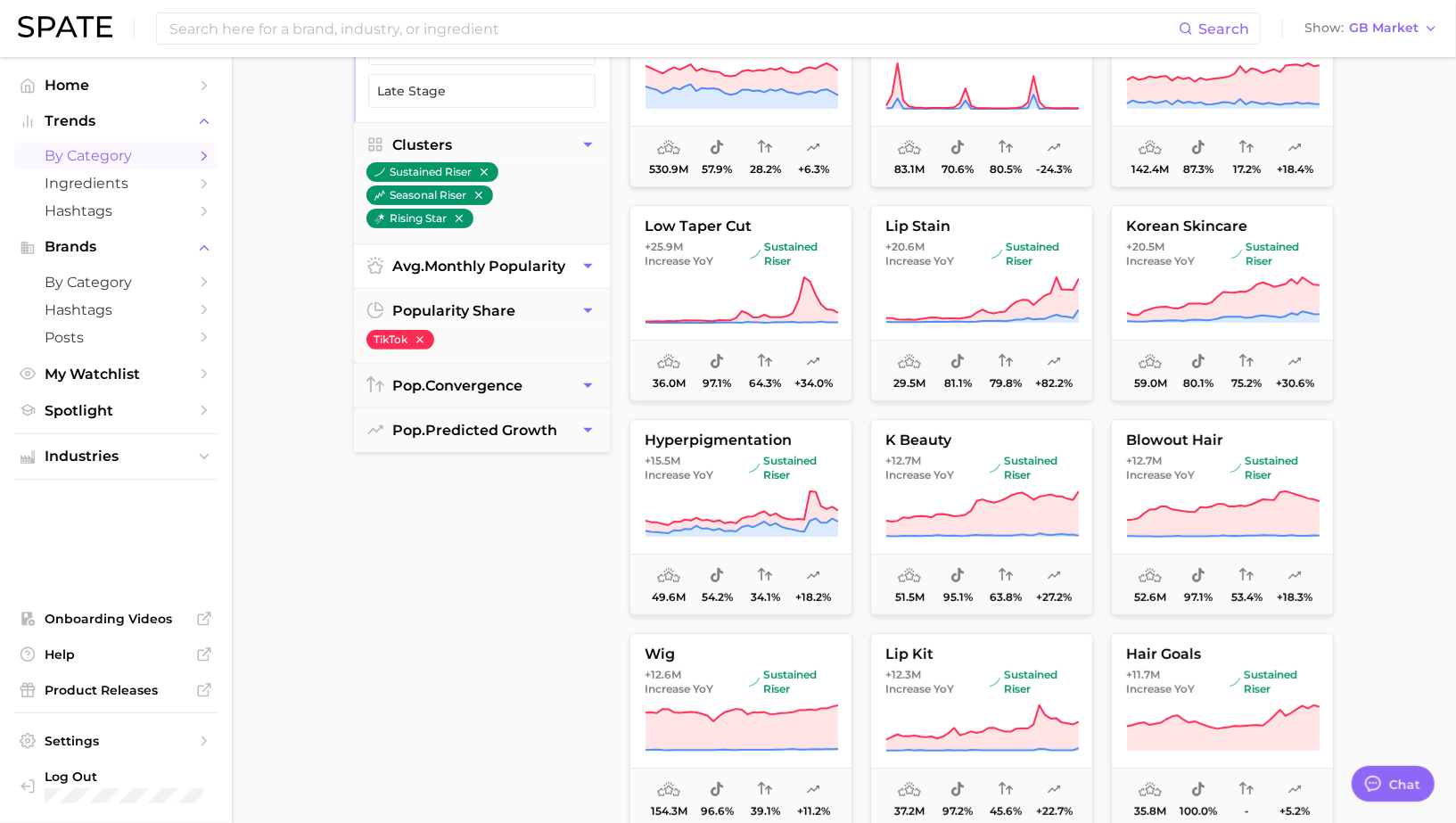 click on "avg.  monthly popularity" at bounding box center (480, 266) 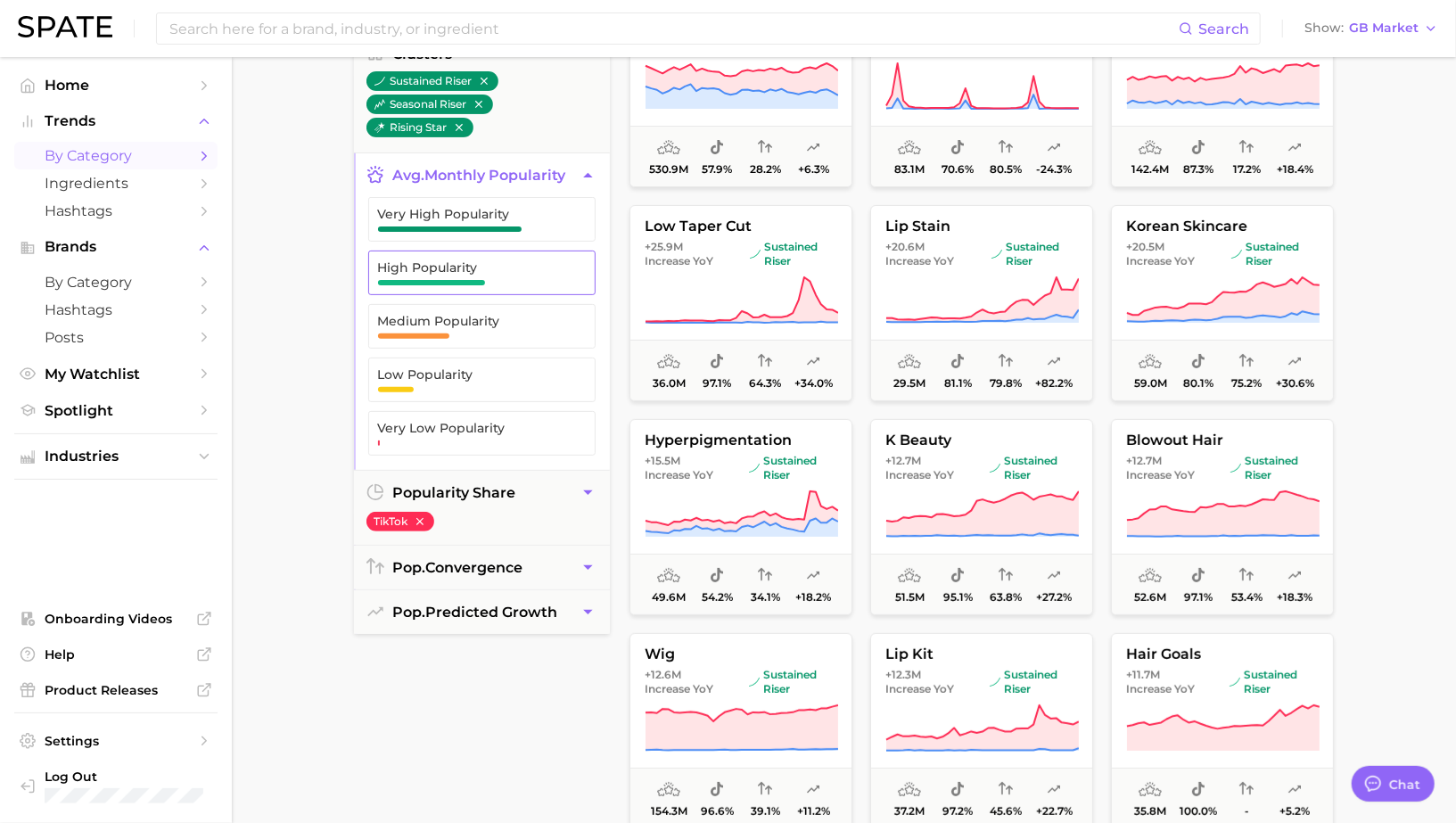 scroll, scrollTop: 1727, scrollLeft: 0, axis: vertical 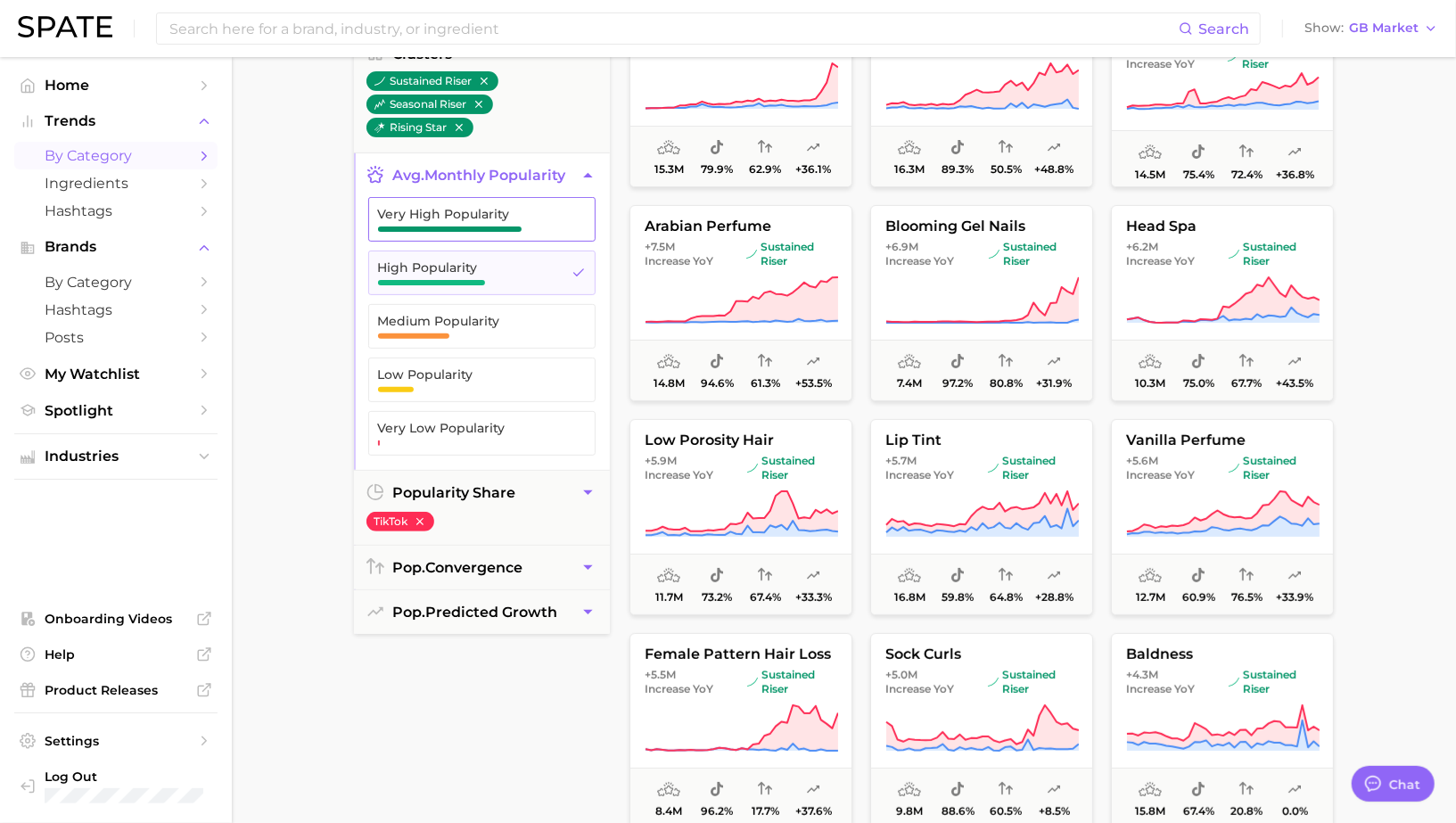 click on "Very High Popularity" at bounding box center [467, 214] 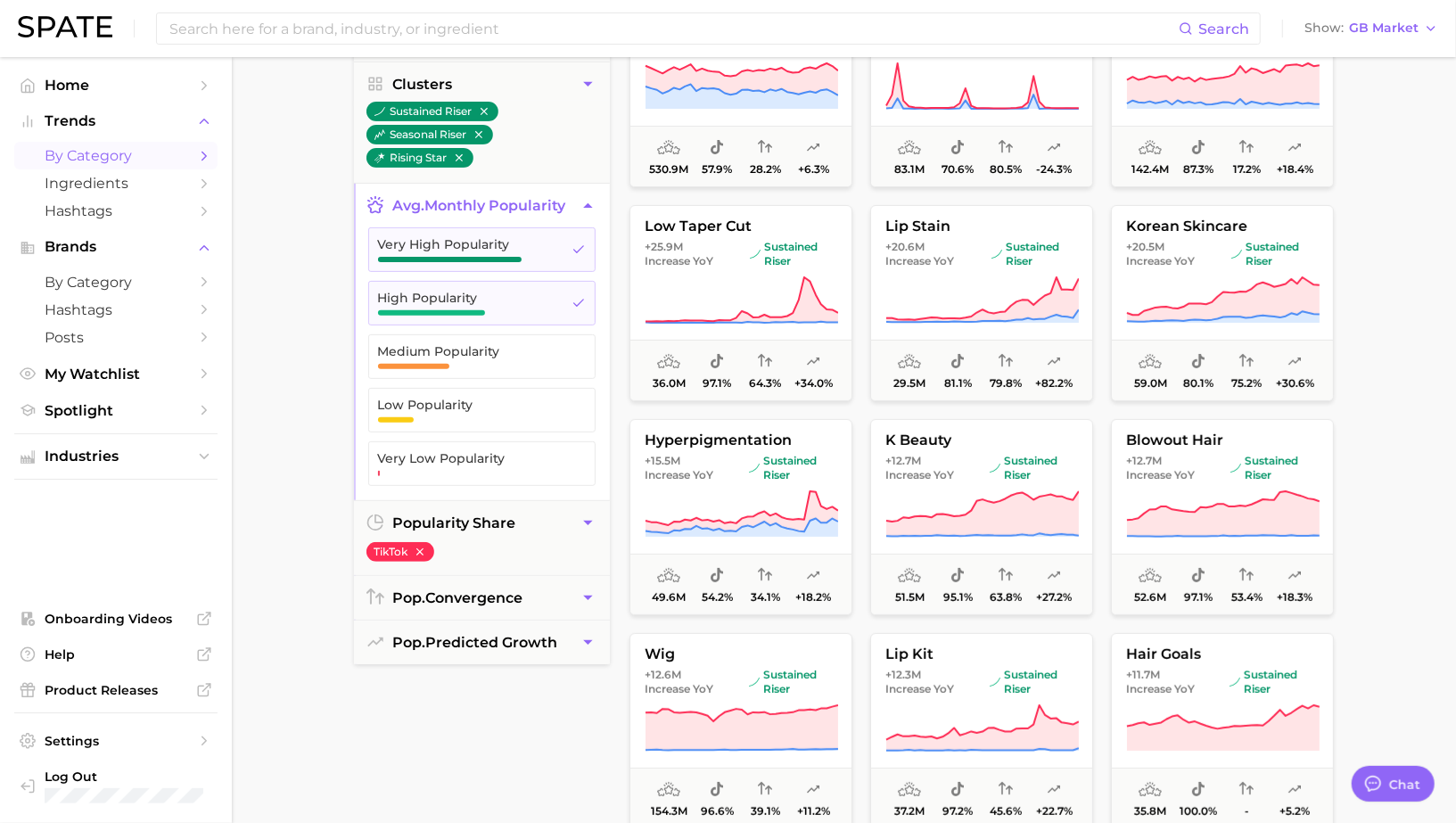 click on "avg.  monthly popularity" at bounding box center (480, 205) 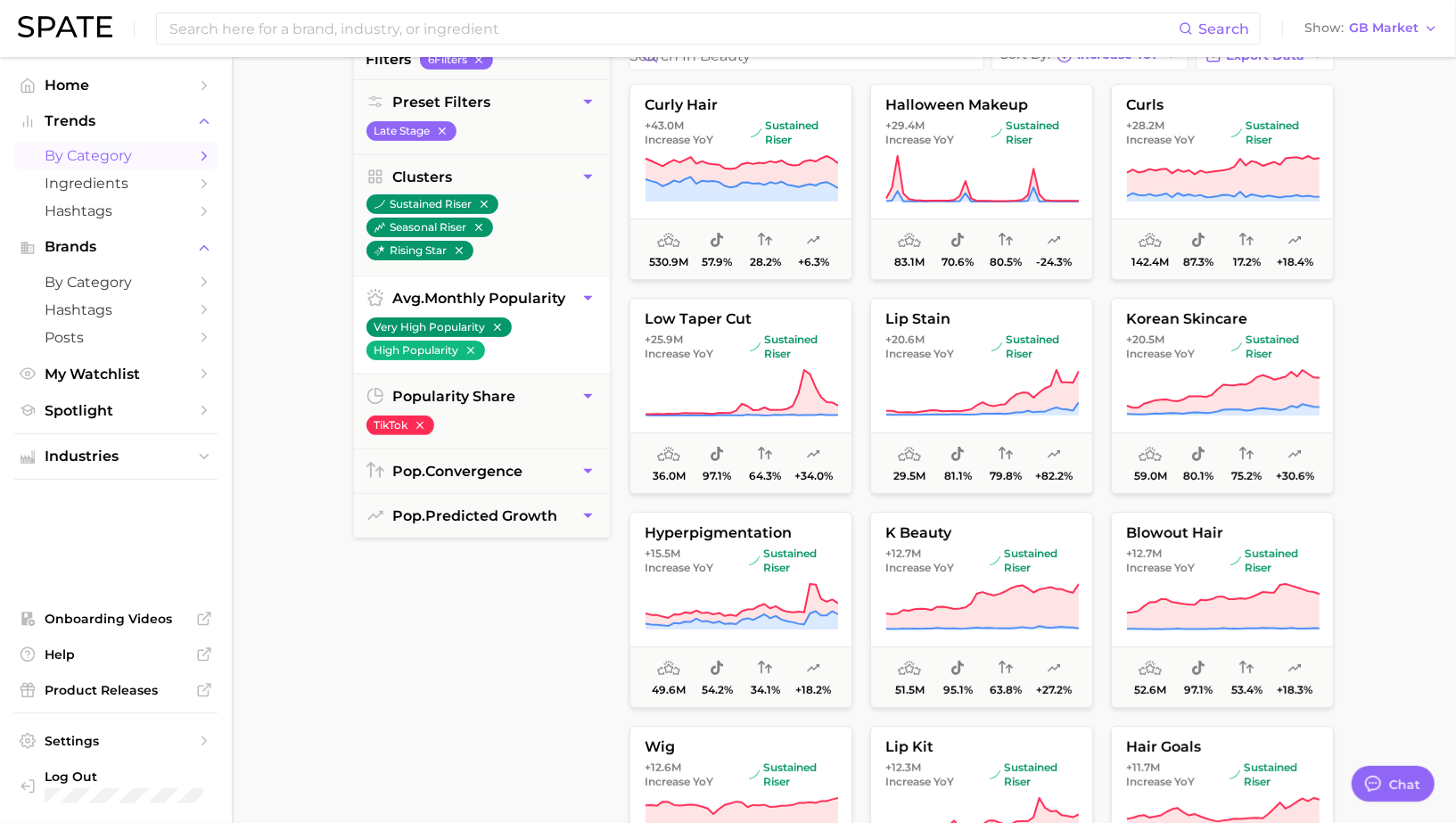 scroll, scrollTop: 158, scrollLeft: 0, axis: vertical 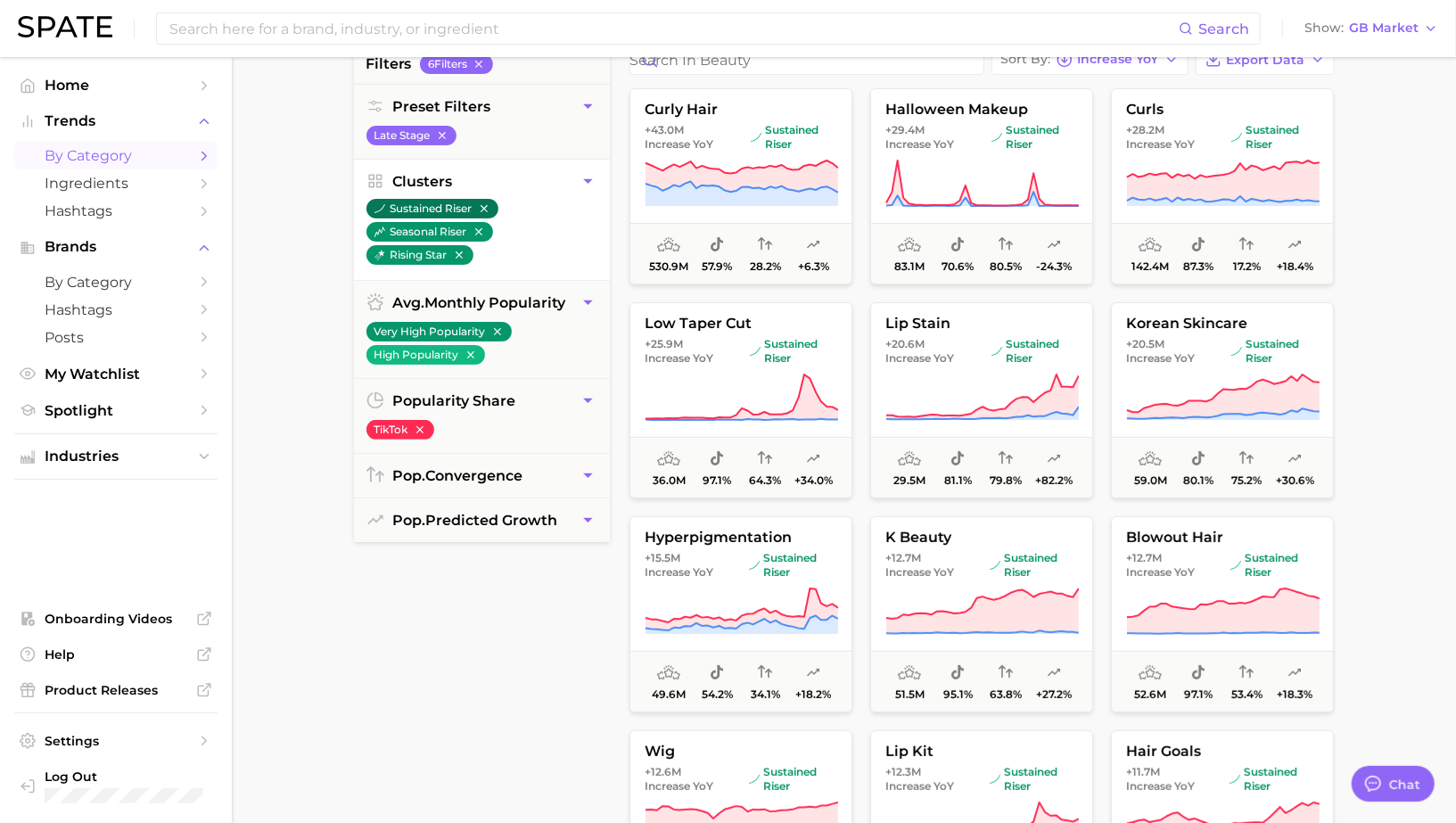 click 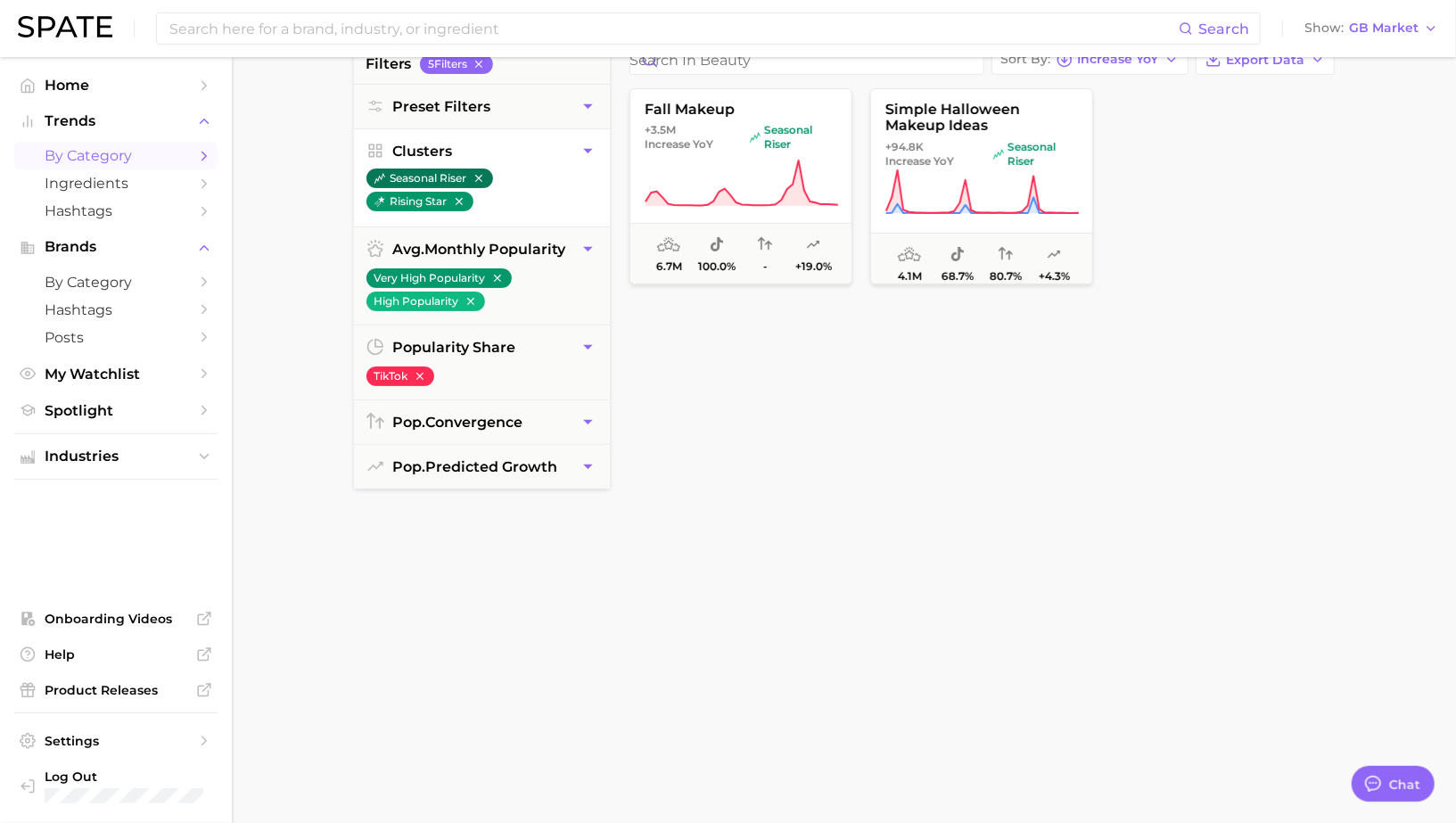 click 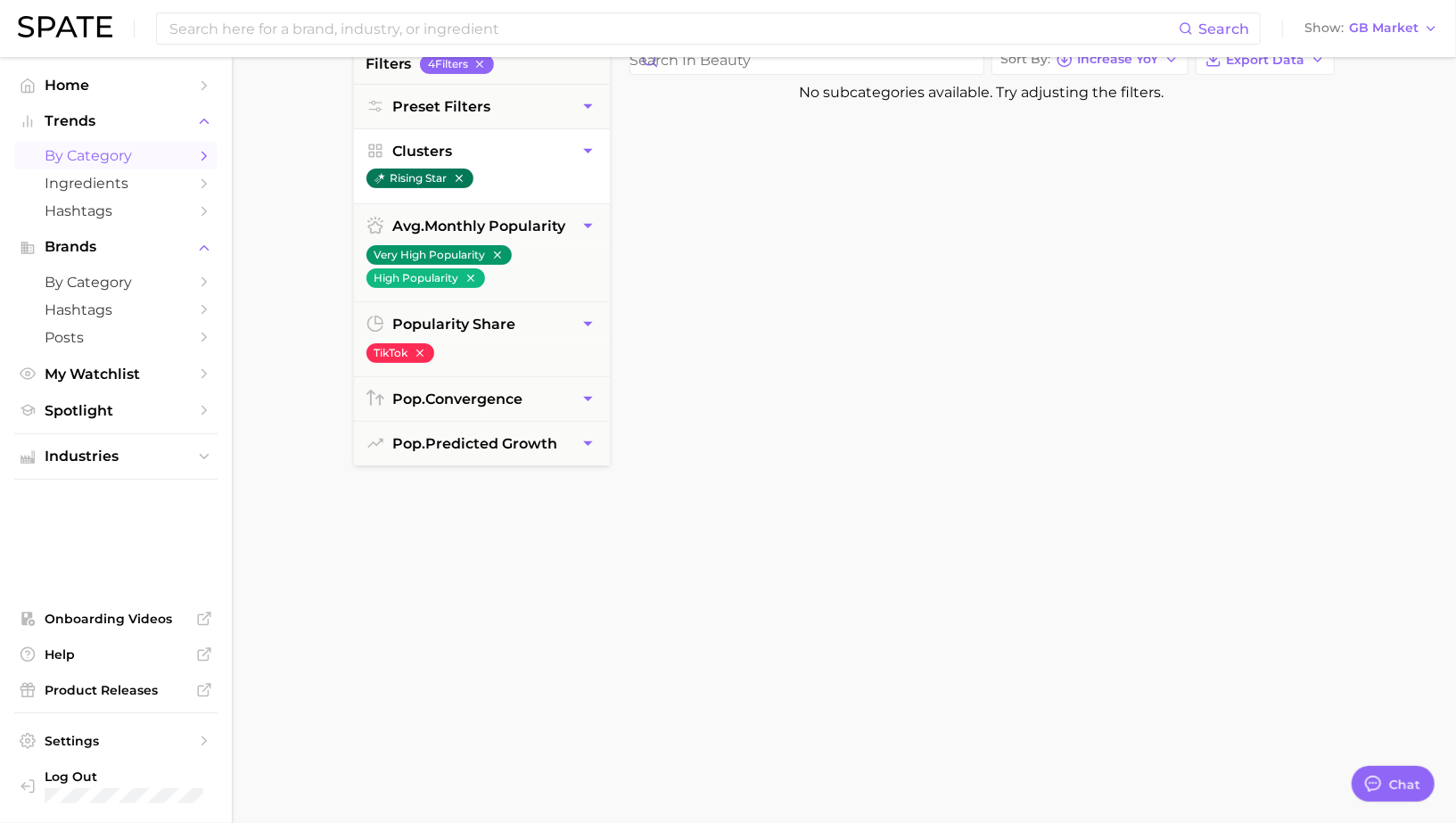 click 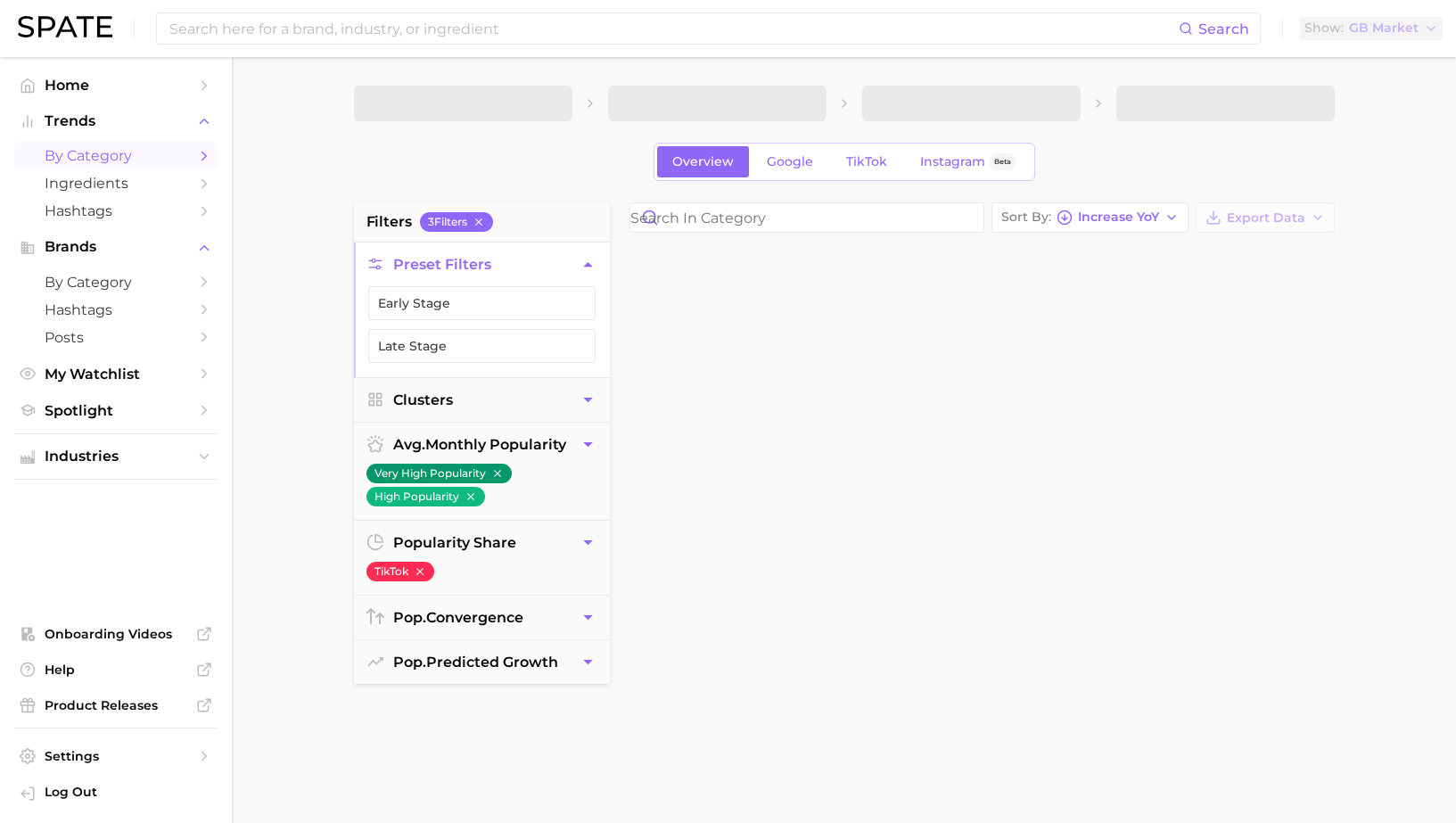 scroll, scrollTop: 158, scrollLeft: 0, axis: vertical 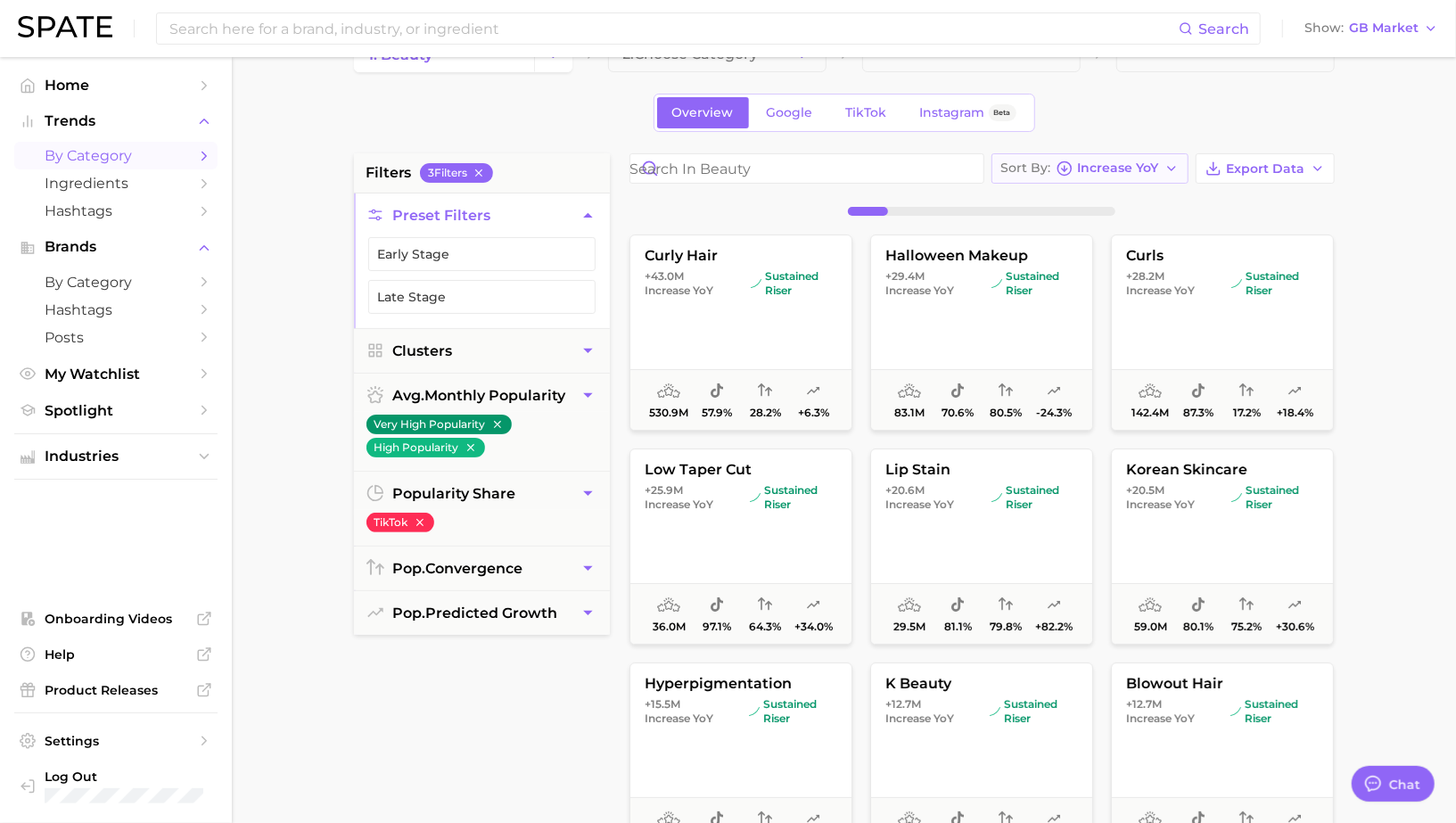 click on "Increase YoY" at bounding box center (1118, 168) 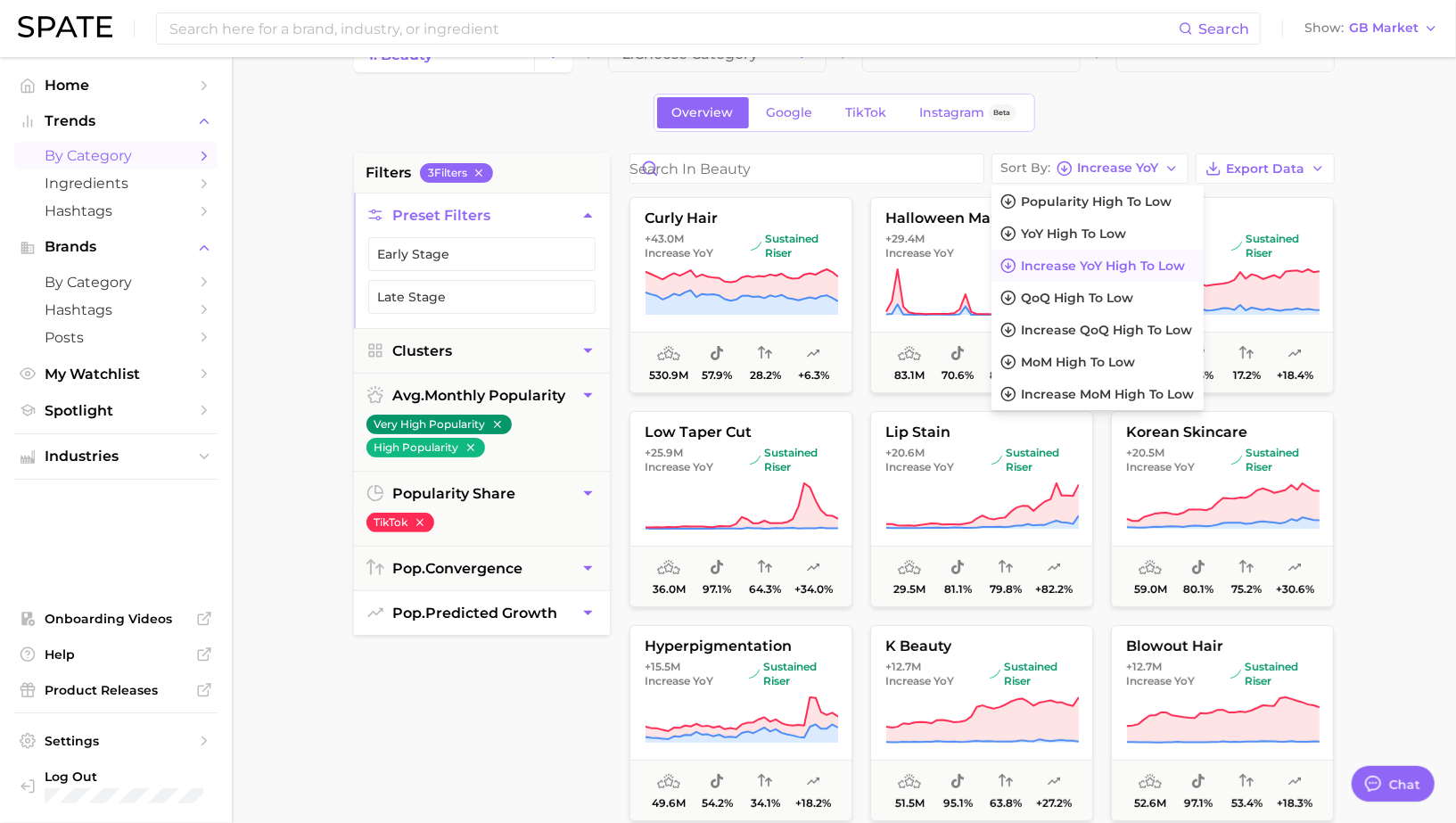 click on "pop.  predicted growth" at bounding box center (475, 613) 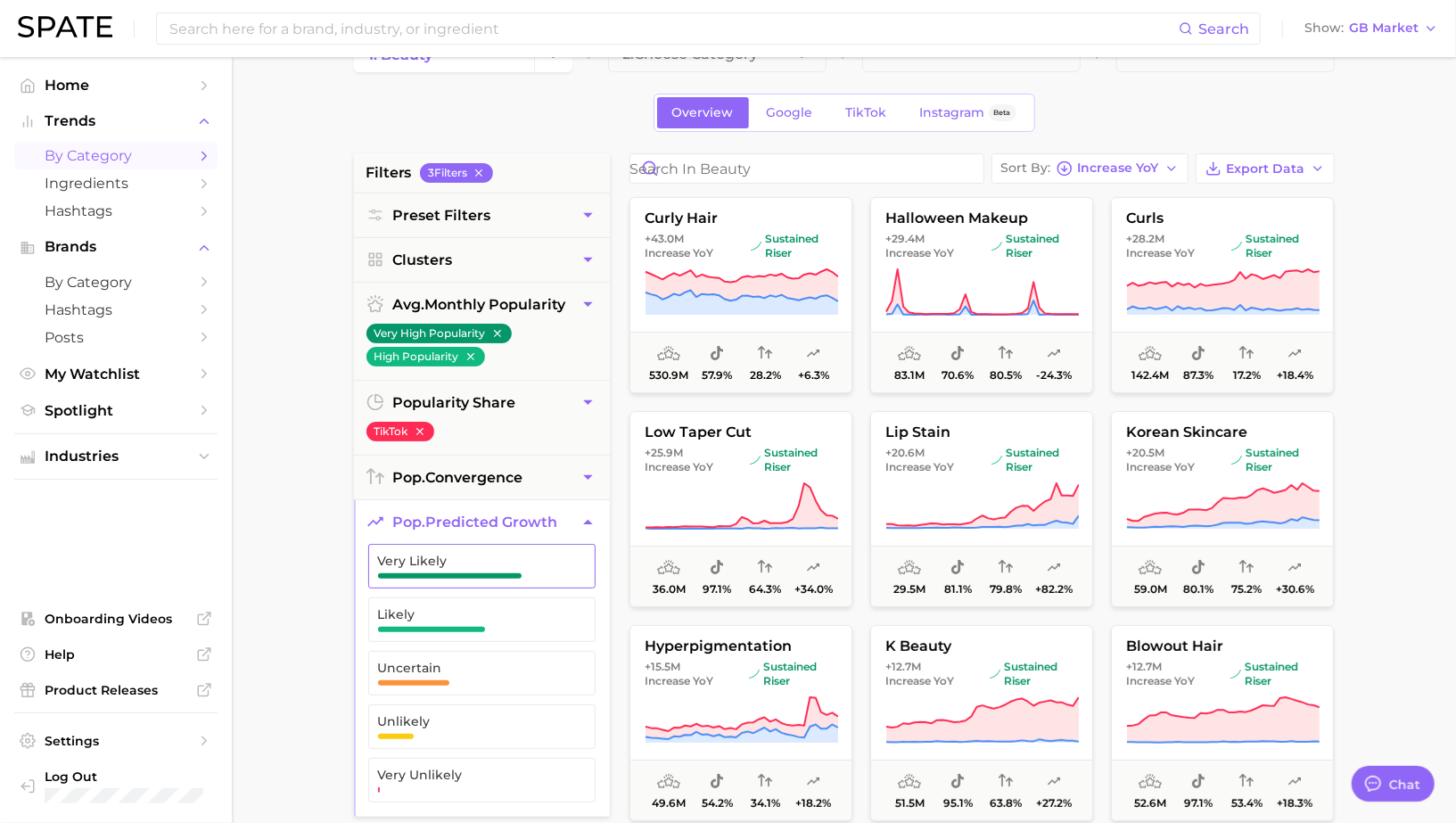 drag, startPoint x: 441, startPoint y: 602, endPoint x: 441, endPoint y: 569, distance: 33 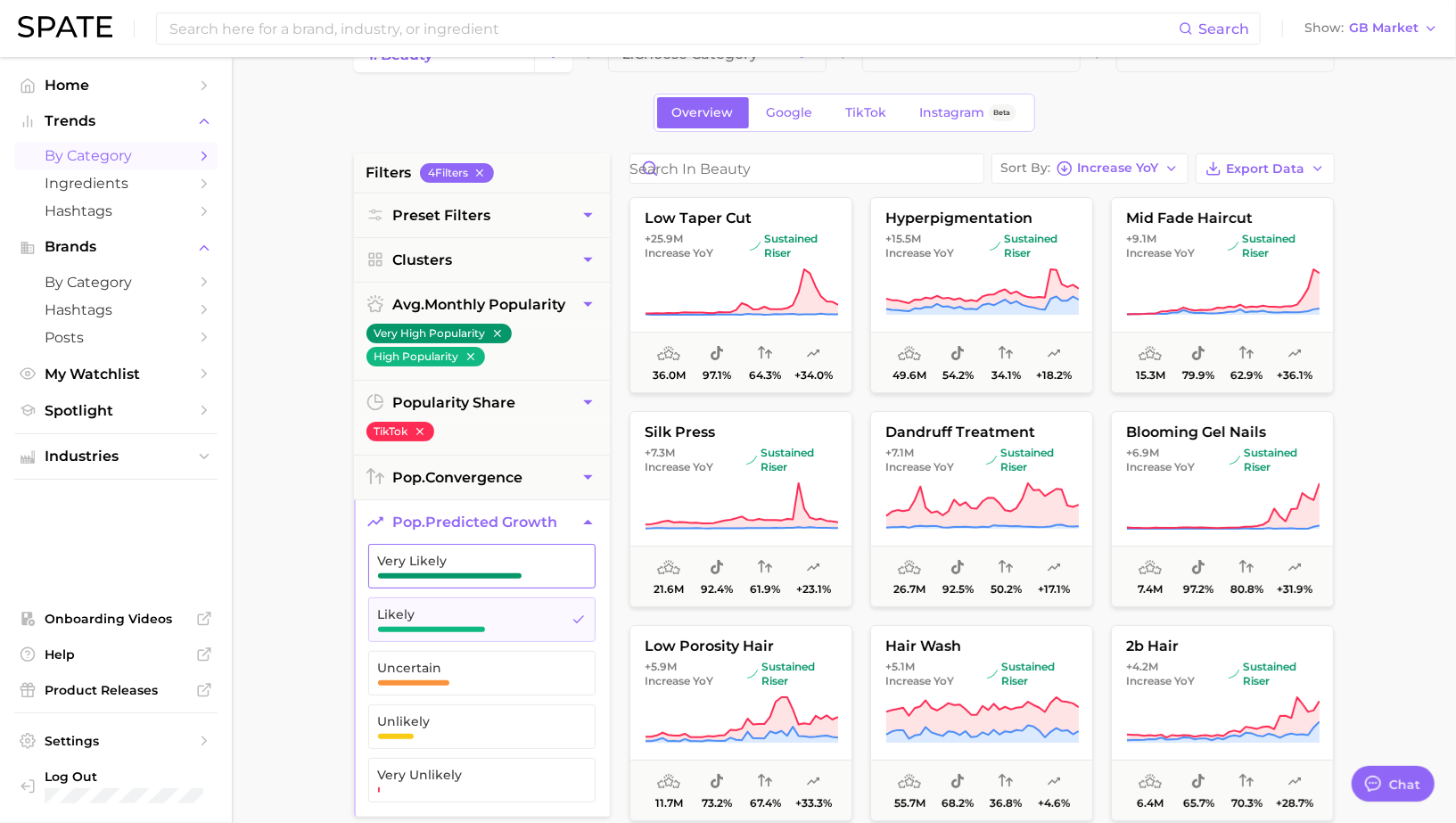 click on "Very Likely" at bounding box center [467, 566] 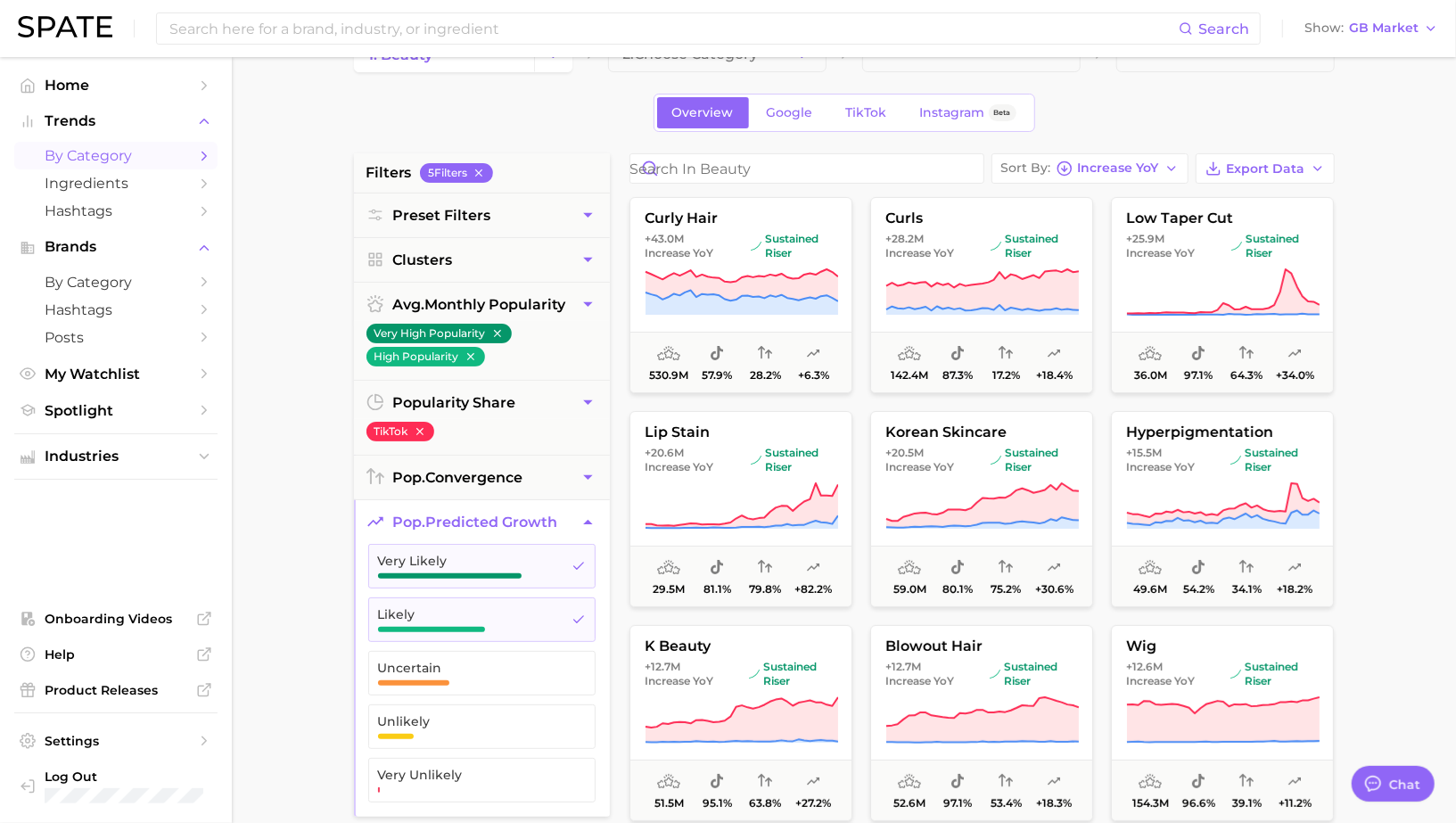 click 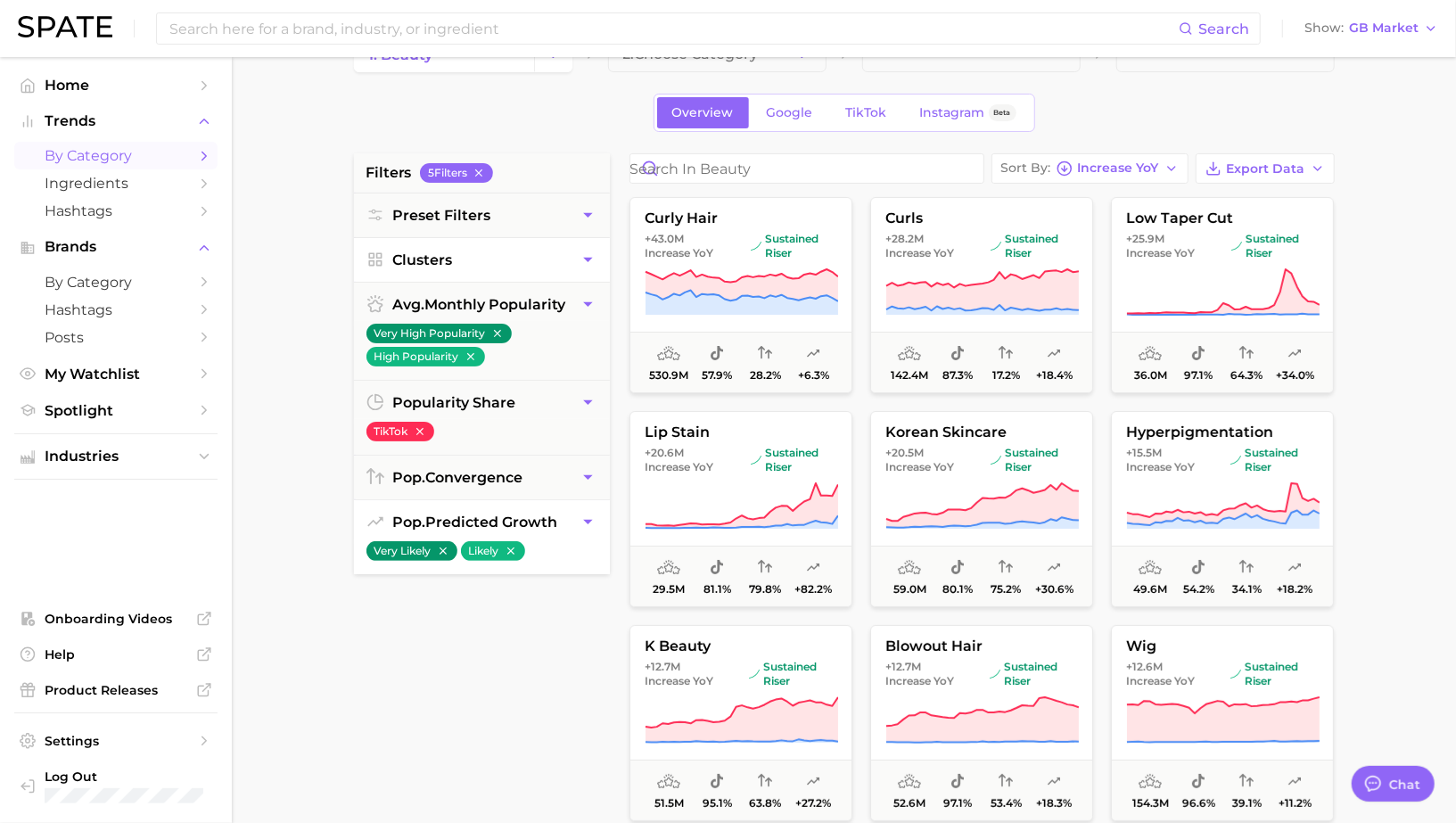 click on "Clusters" at bounding box center (481, 259) 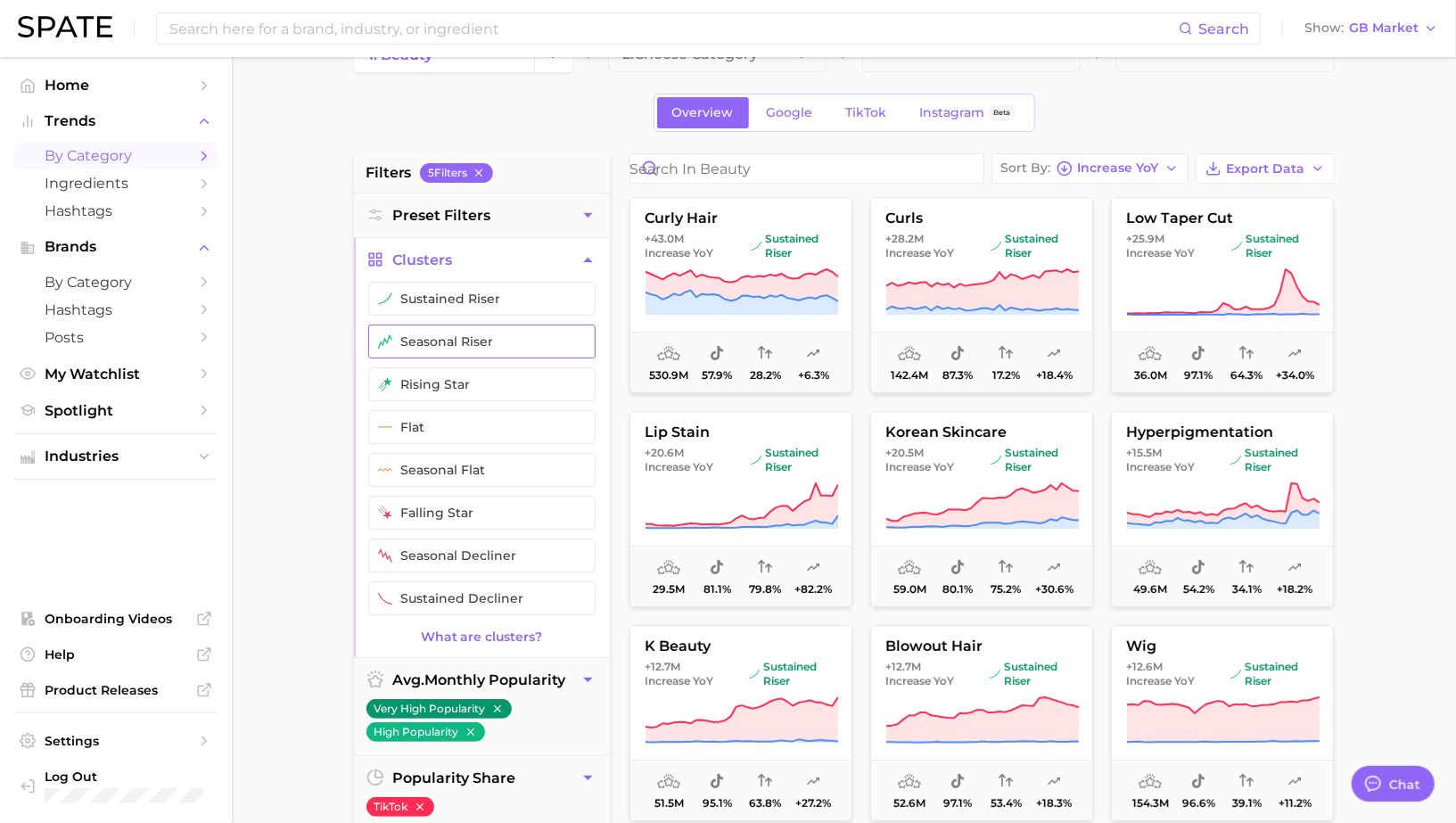 click on "sustained riser" at bounding box center [481, 299] 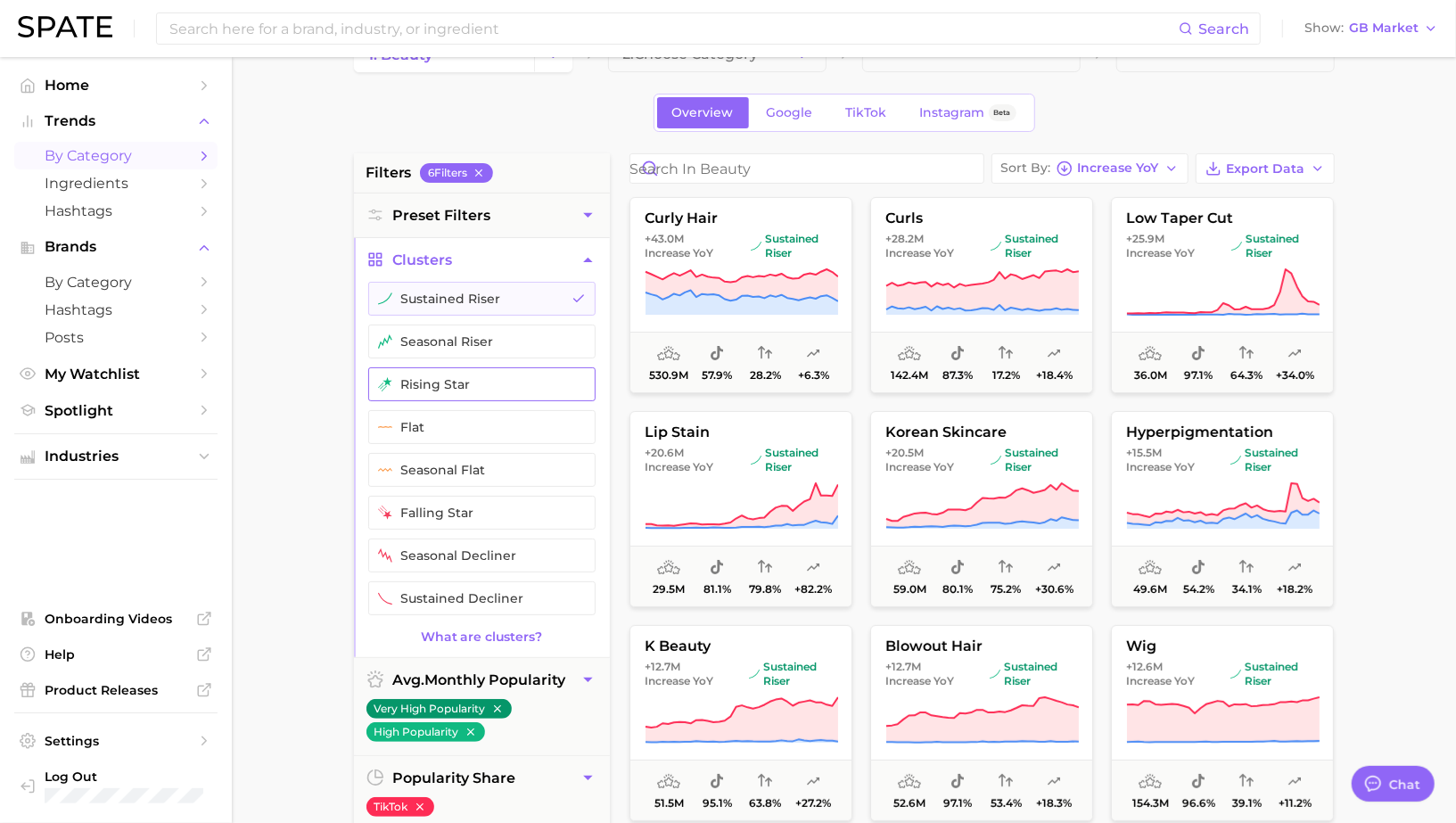click on "rising star" at bounding box center (481, 384) 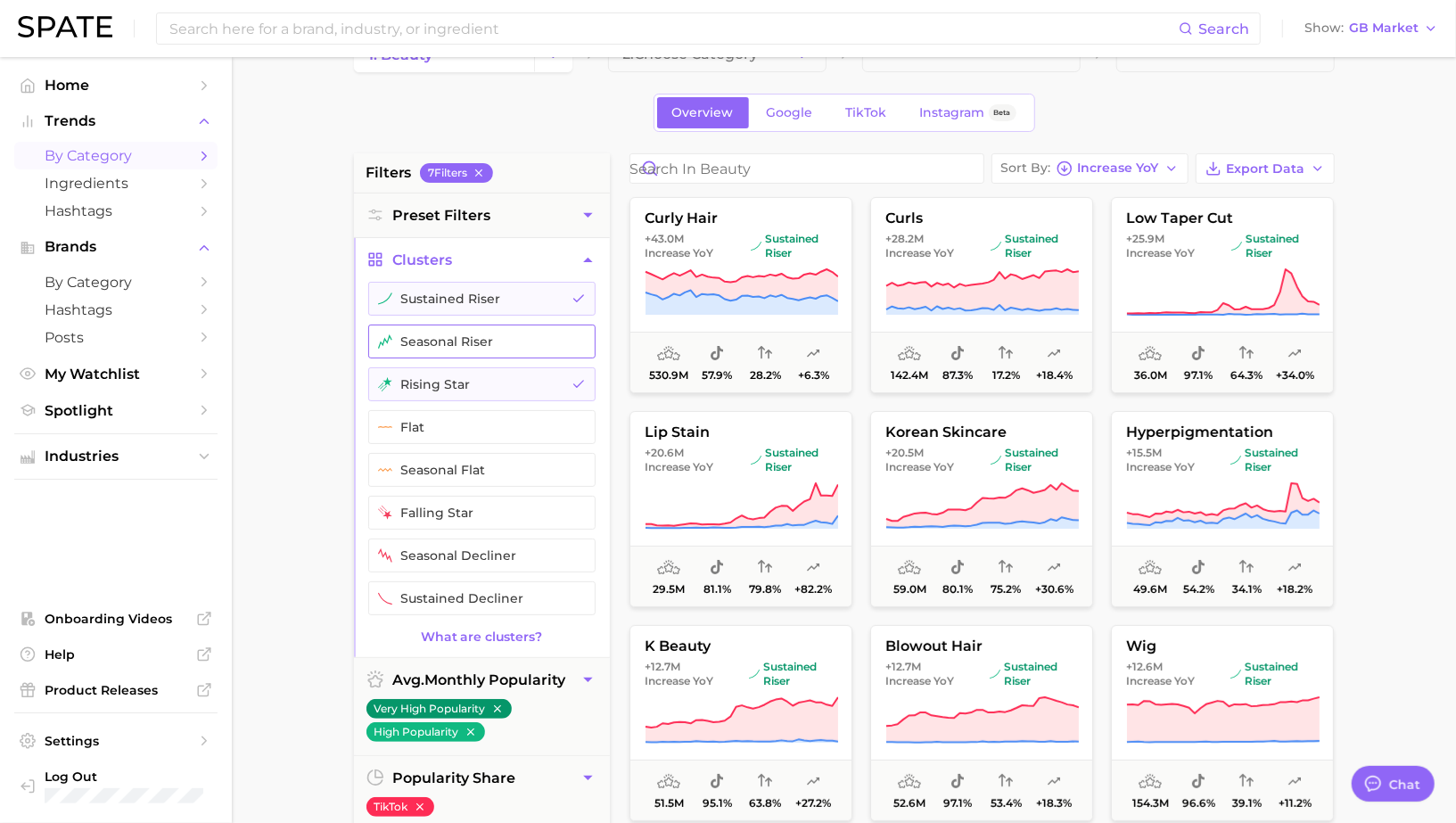 click on "seasonal riser" at bounding box center [481, 342] 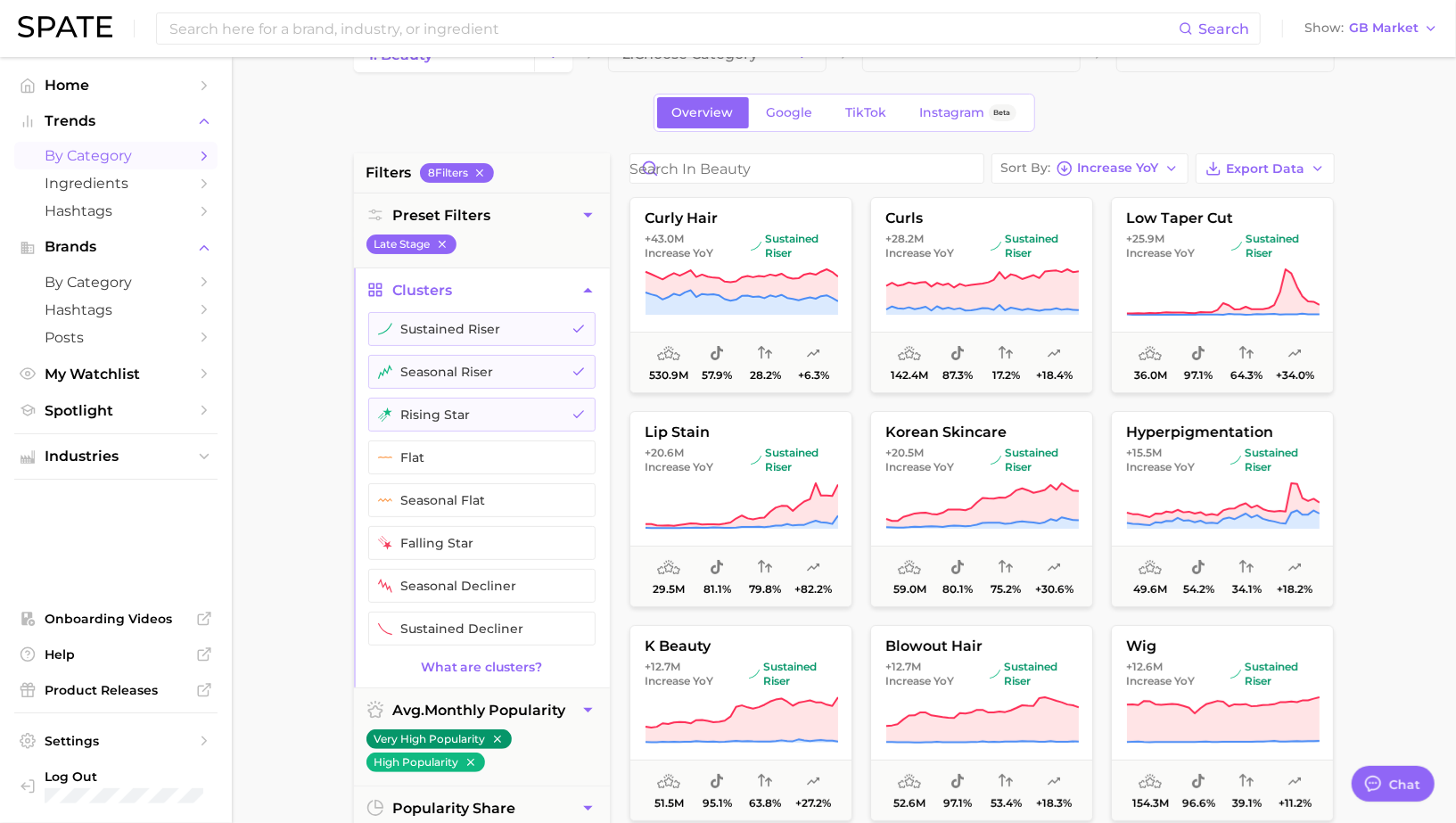 scroll, scrollTop: 76, scrollLeft: 0, axis: vertical 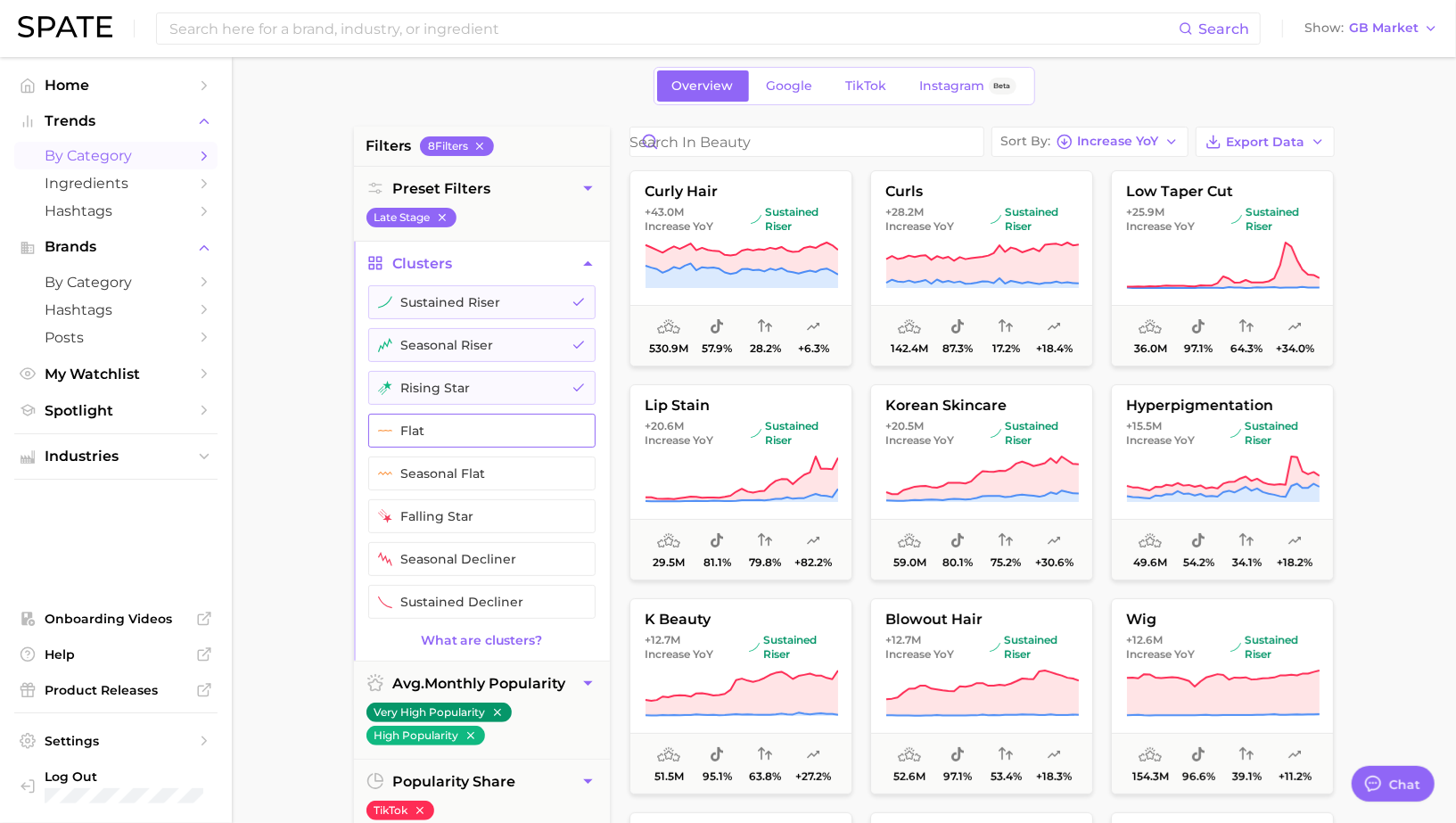 click on "flat" at bounding box center (481, 431) 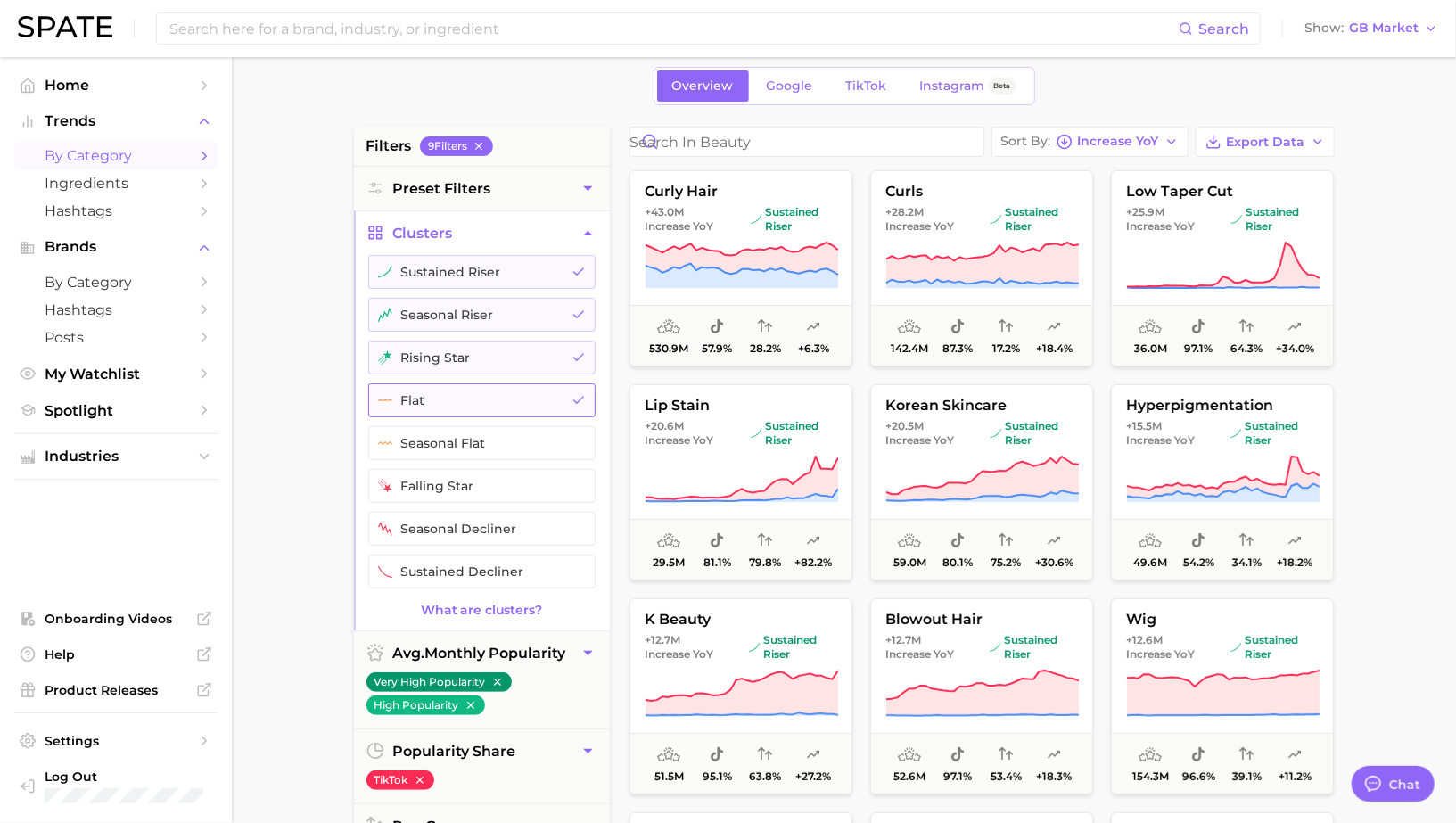 click on "flat" at bounding box center [481, 400] 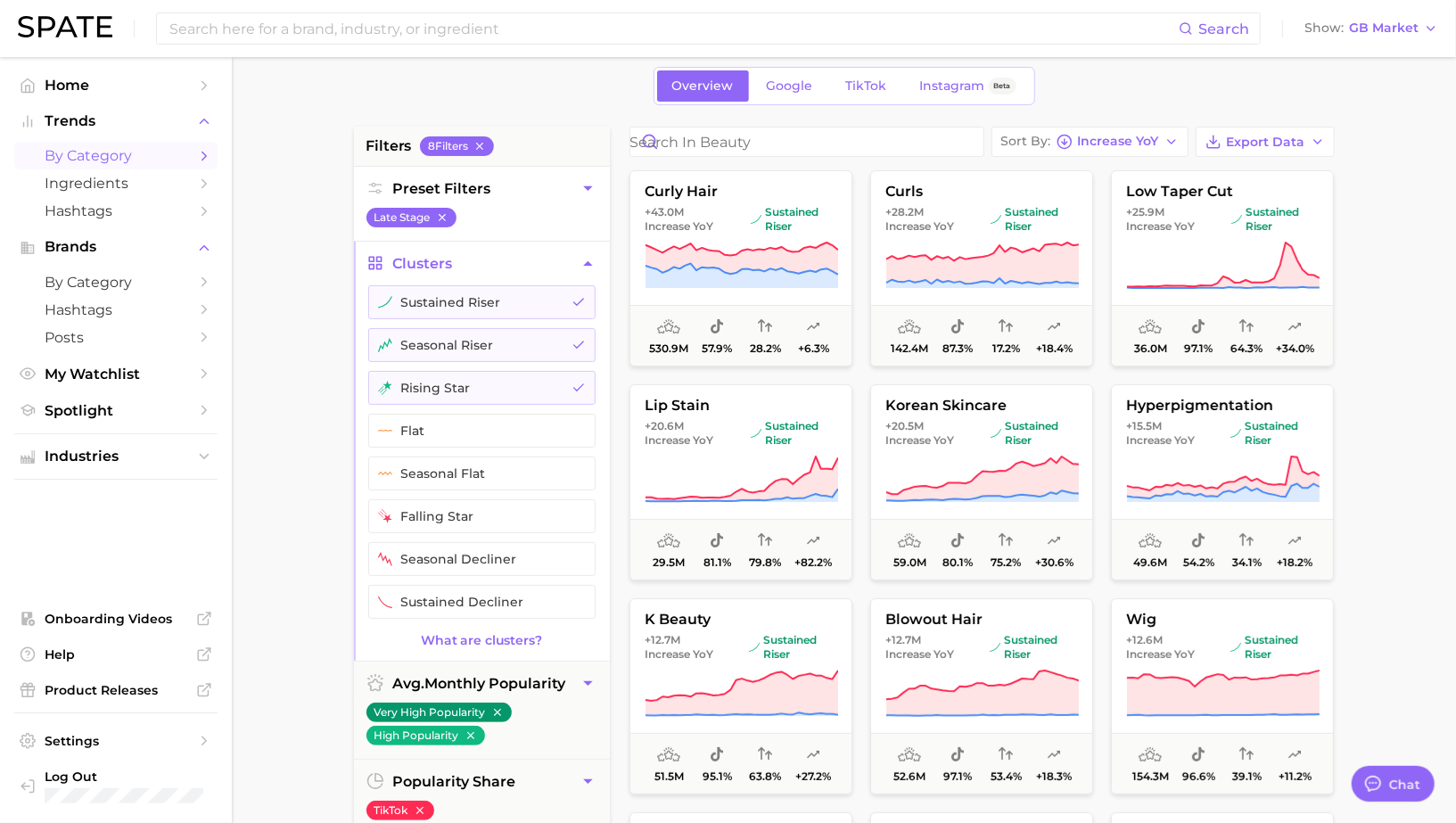 click 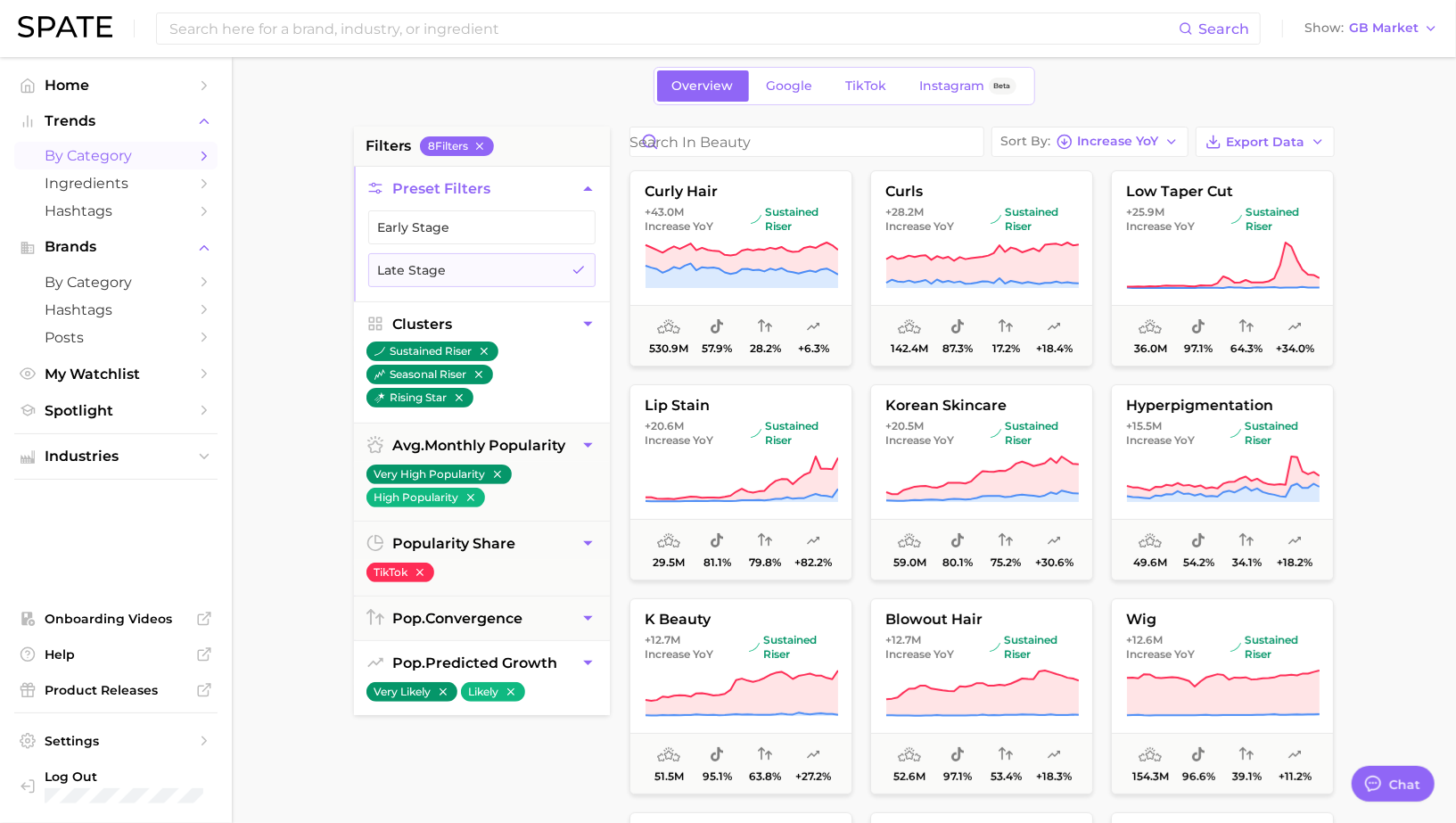 click 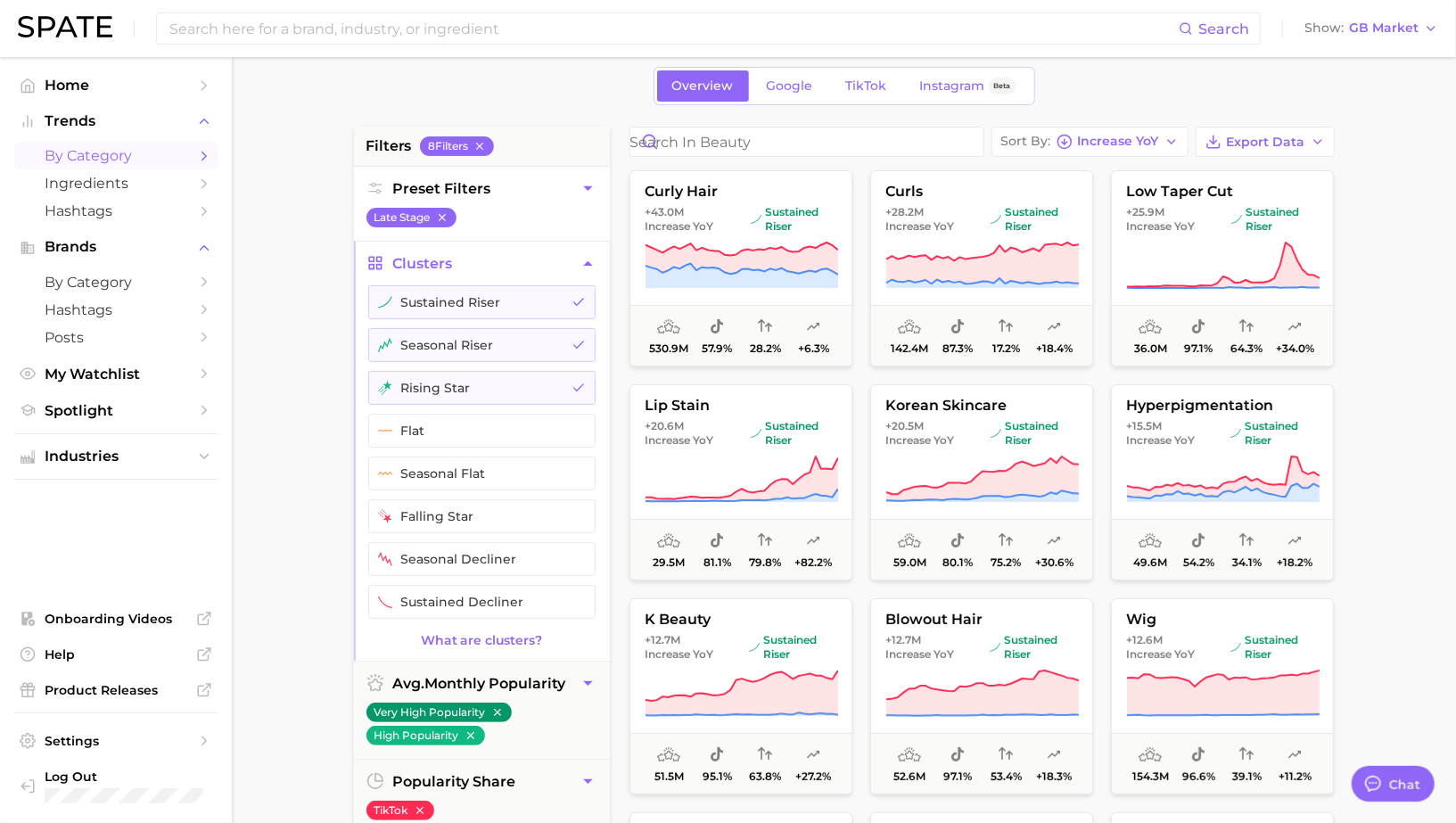 click 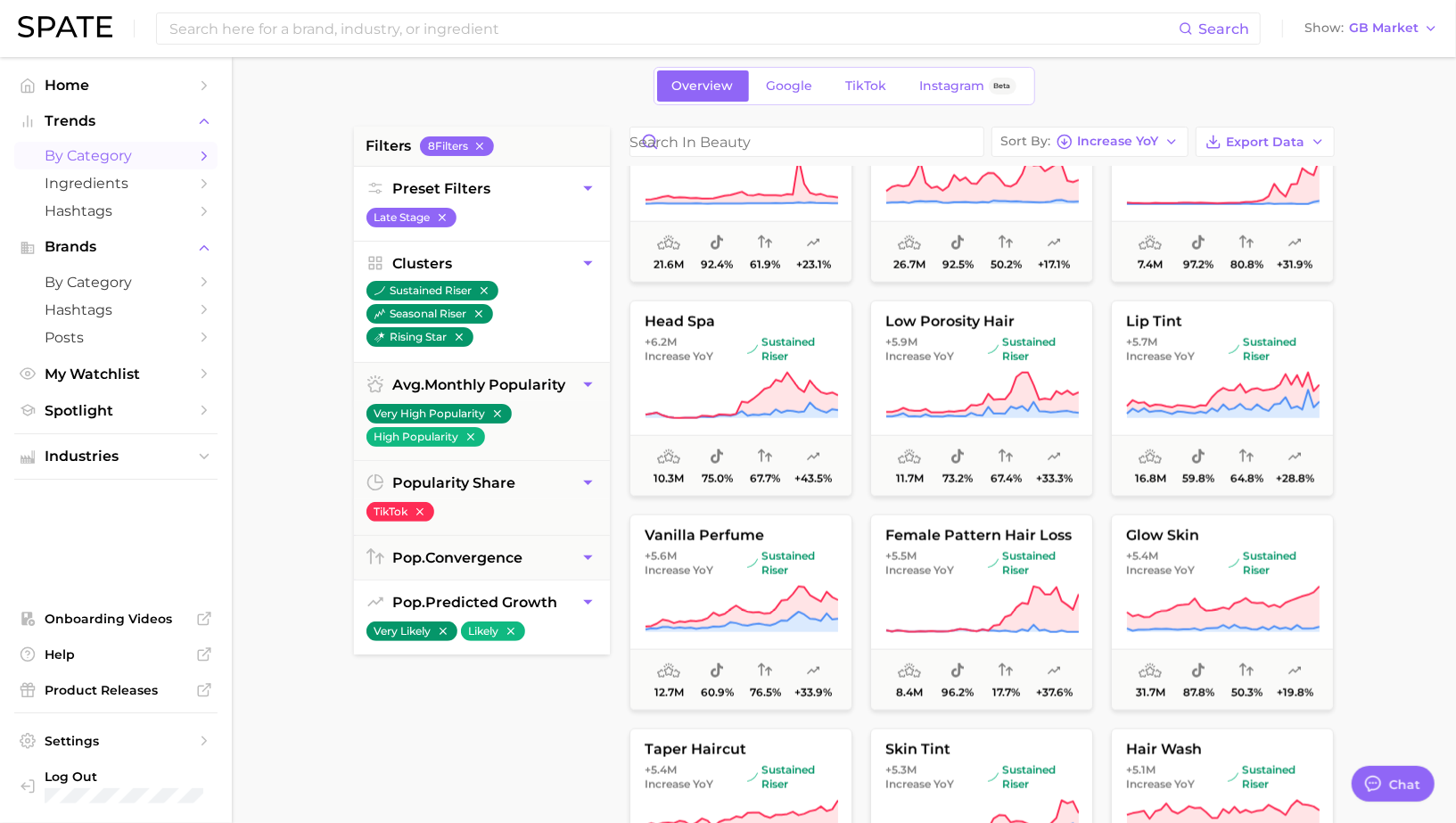 scroll, scrollTop: 411, scrollLeft: 0, axis: vertical 